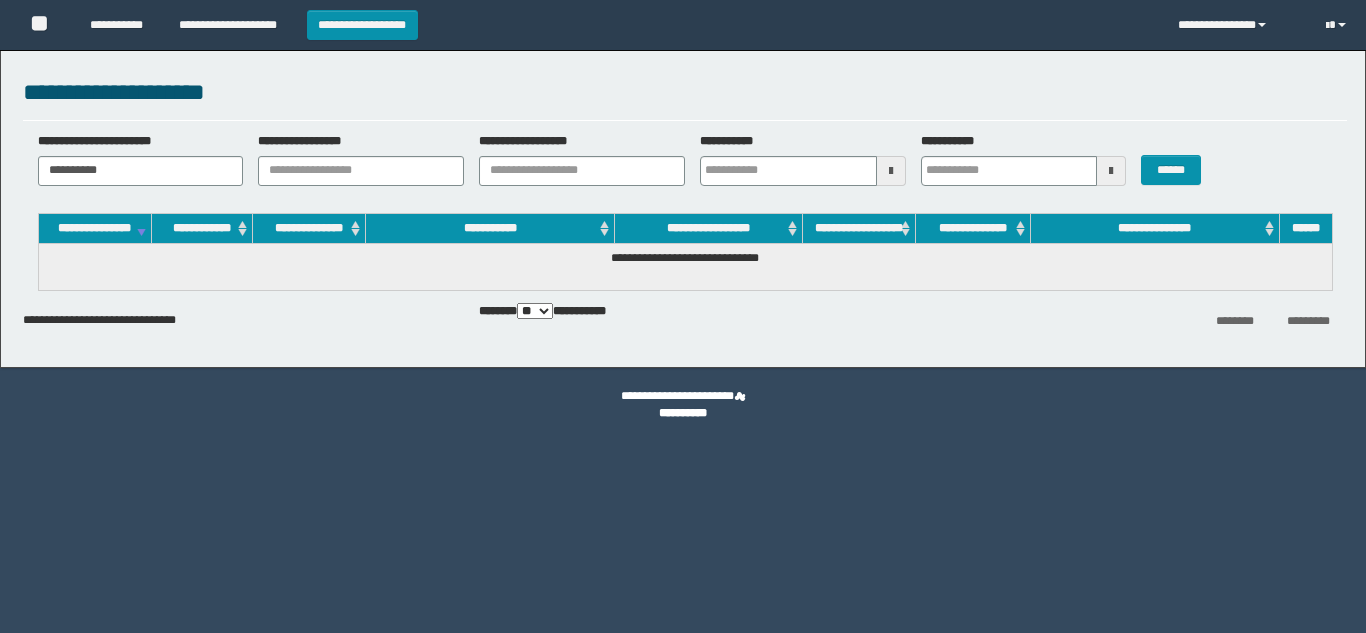 scroll, scrollTop: 0, scrollLeft: 0, axis: both 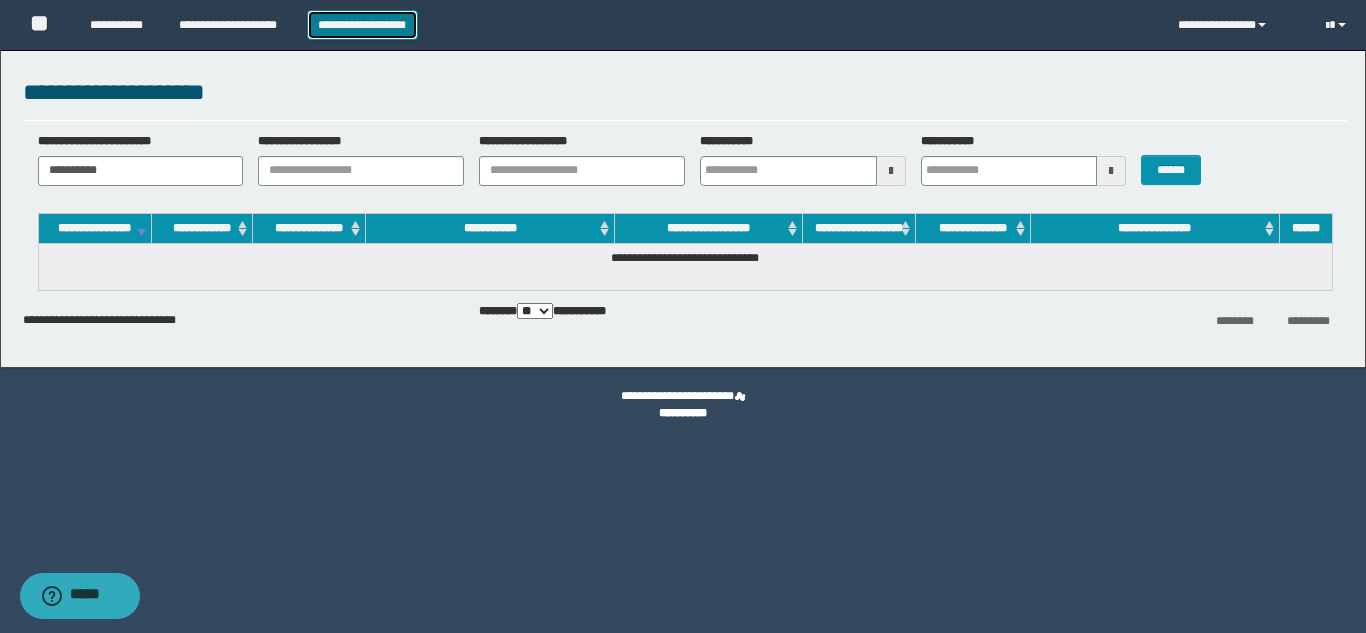 click on "**********" at bounding box center [362, 25] 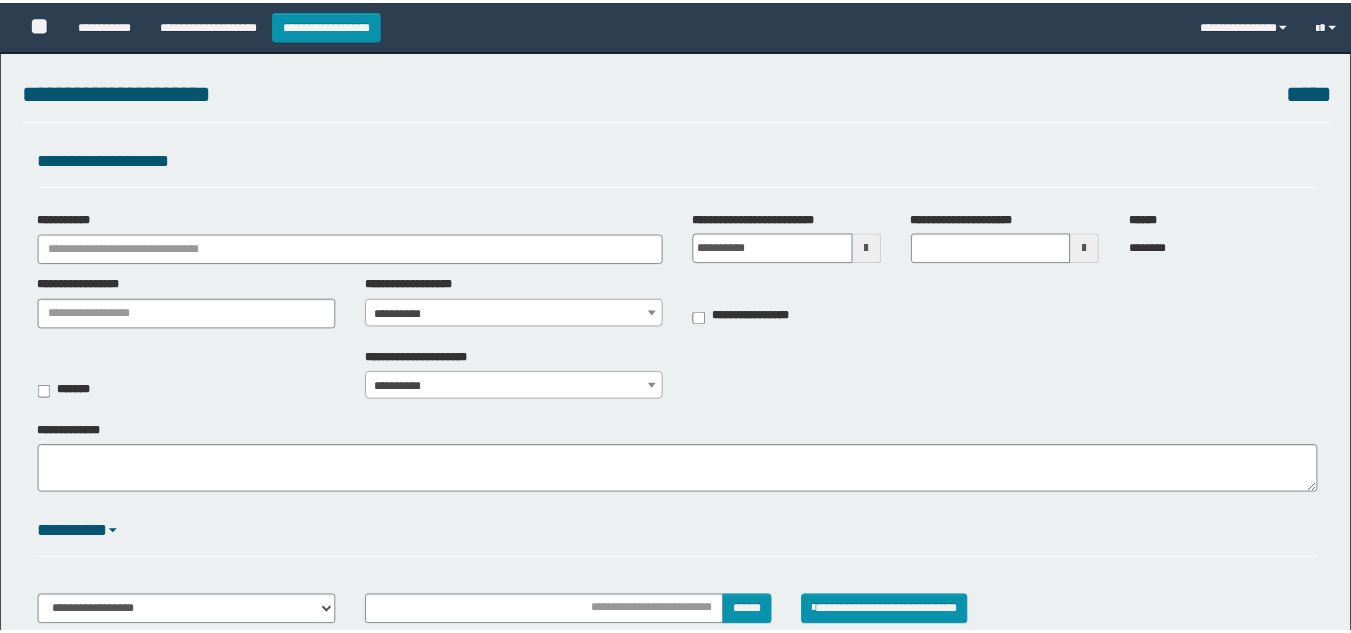 scroll, scrollTop: 0, scrollLeft: 0, axis: both 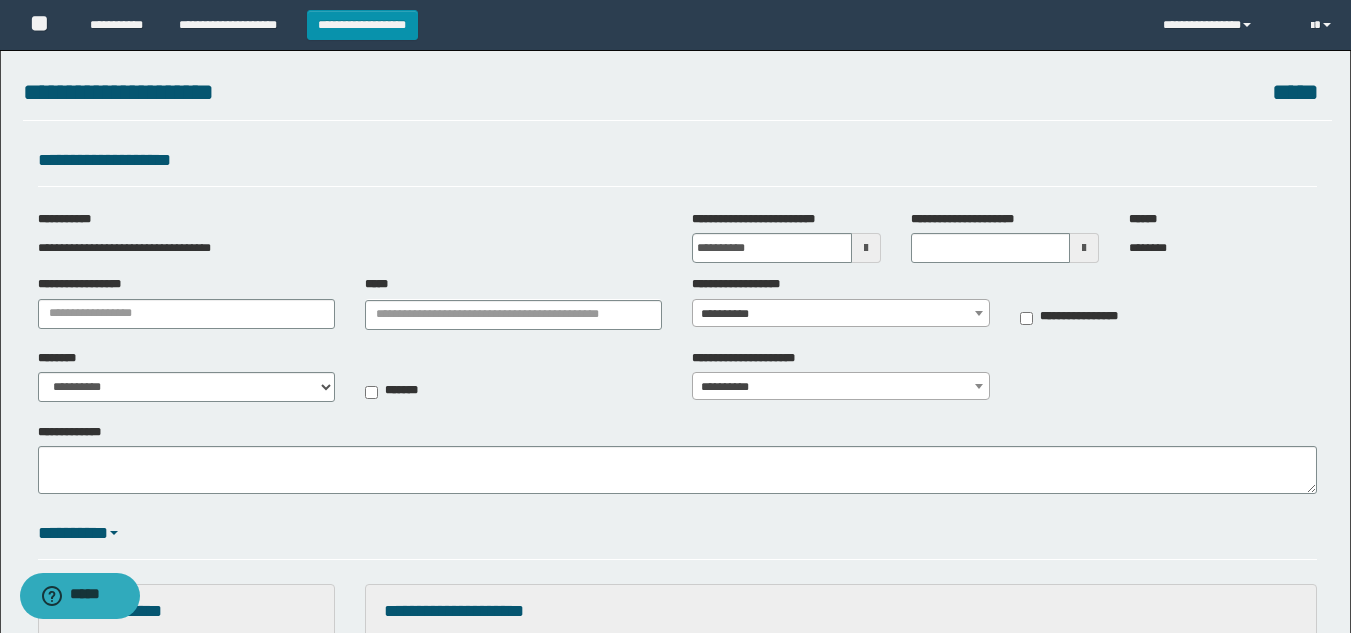 click at bounding box center (866, 248) 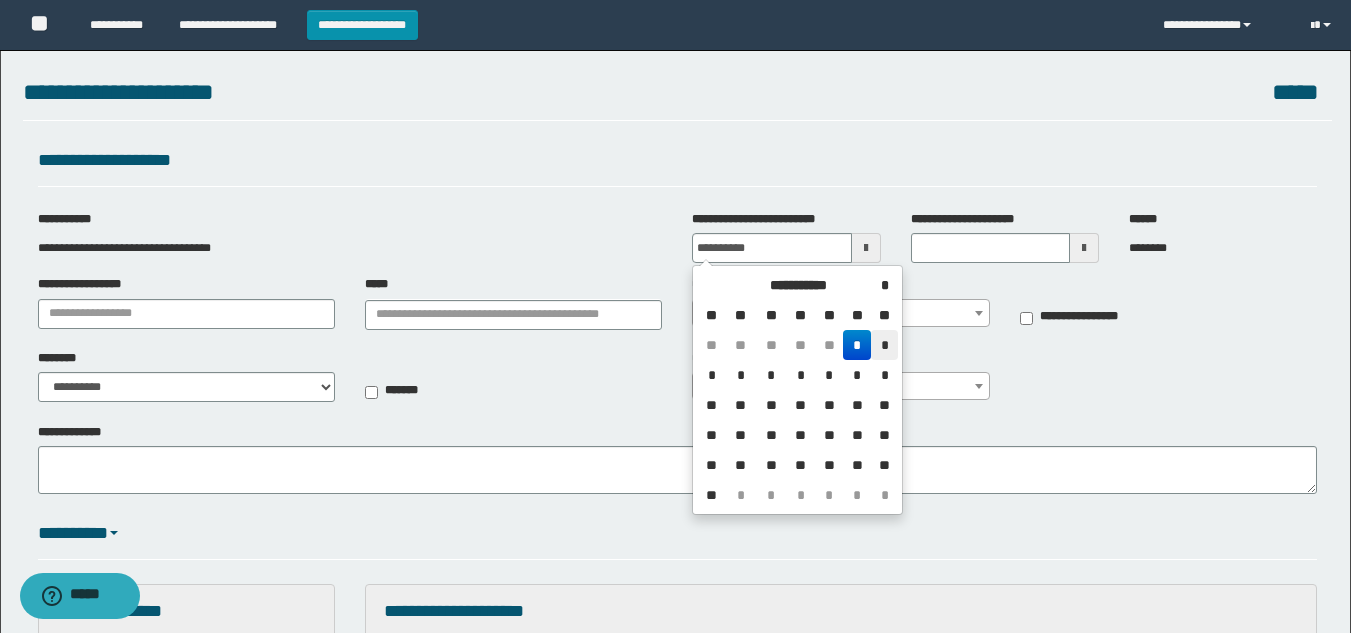 click on "*" at bounding box center [884, 345] 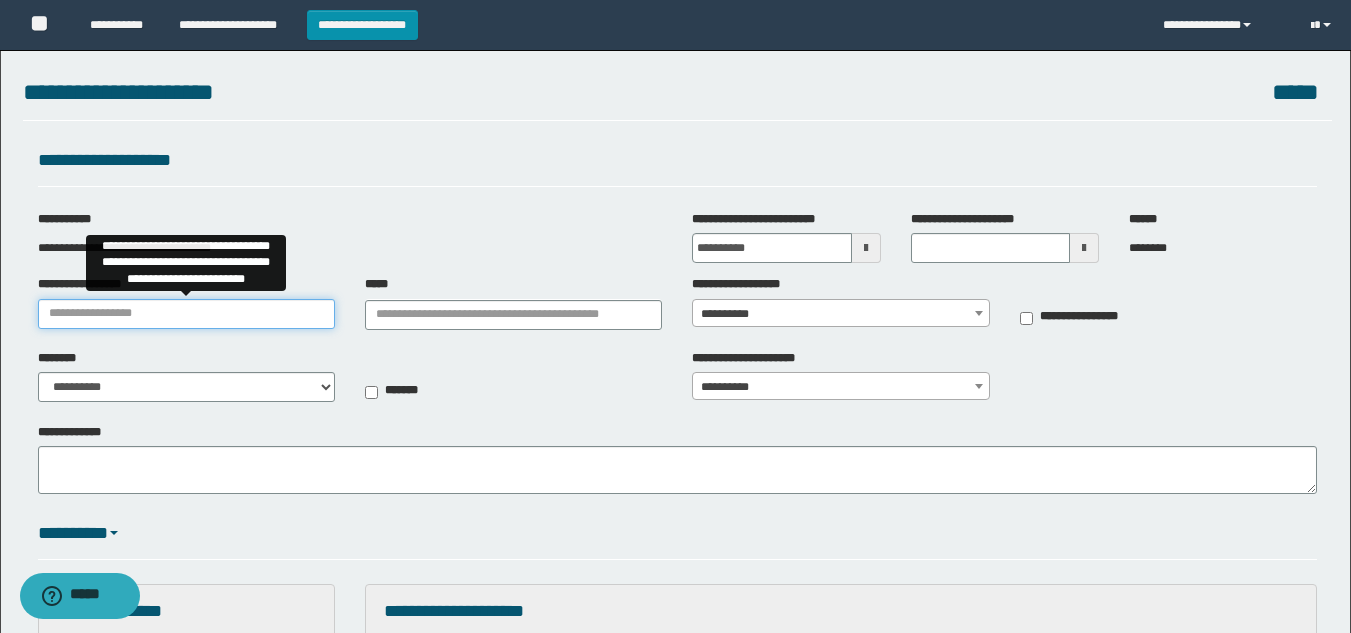 click on "**********" at bounding box center [186, 314] 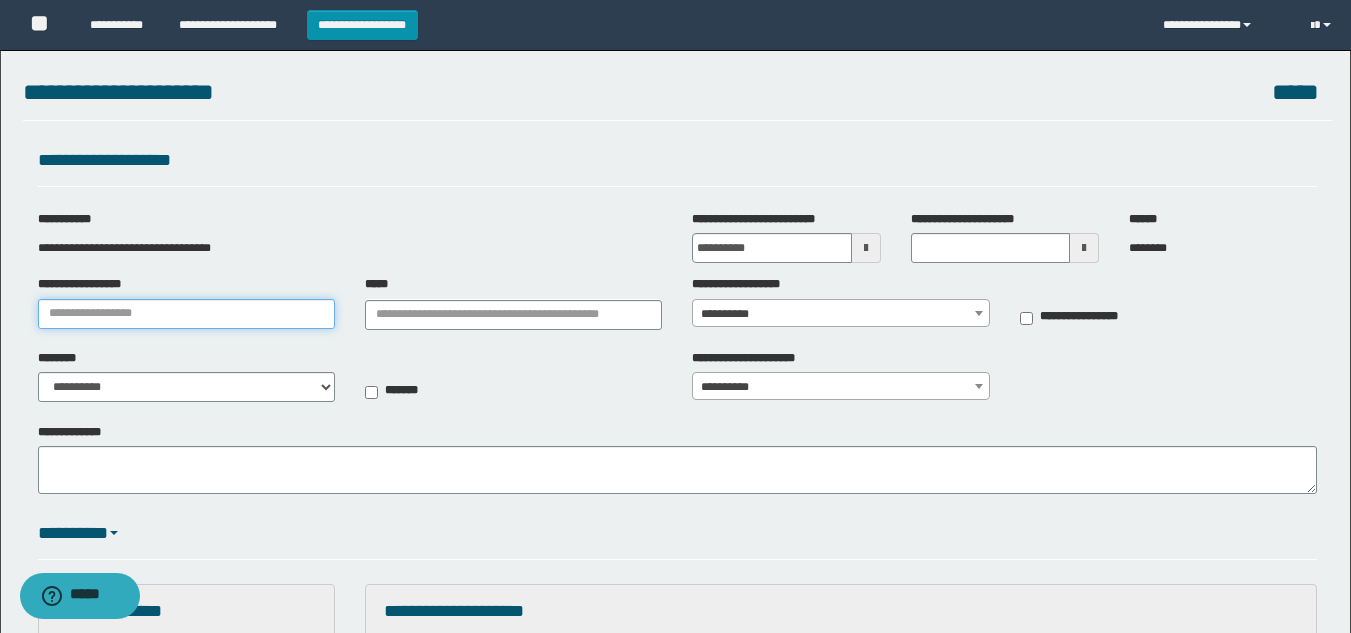 type on "**********" 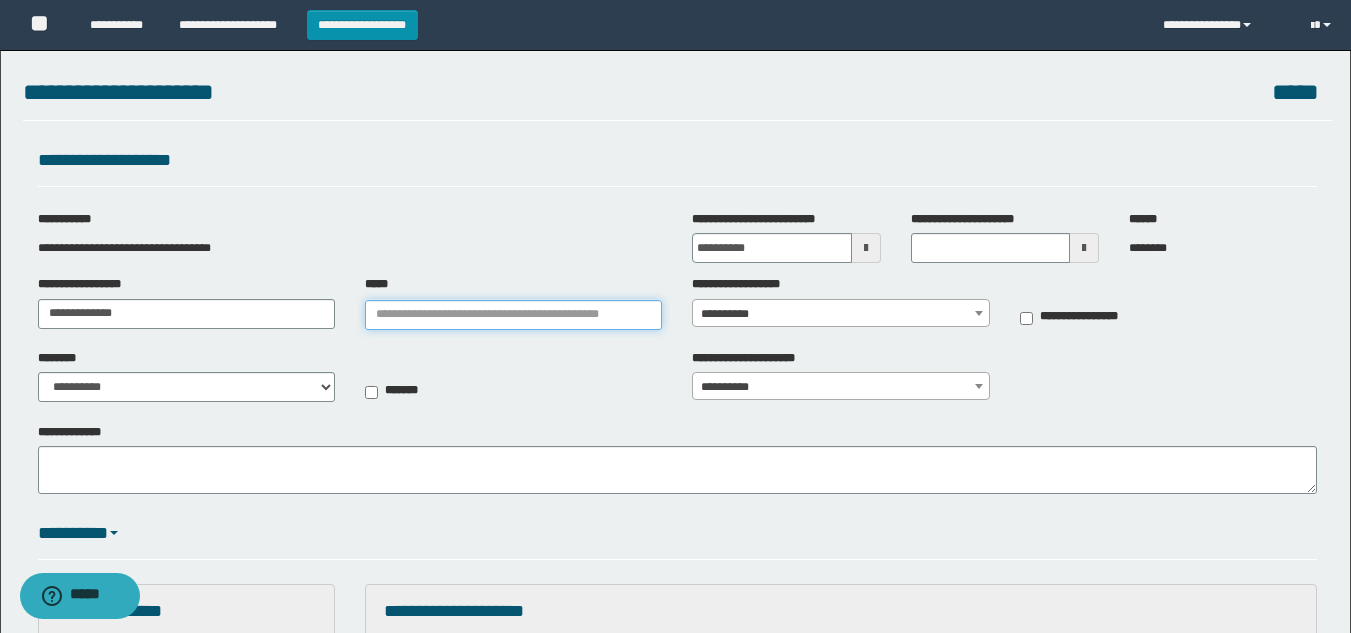 click on "*****" at bounding box center [513, 315] 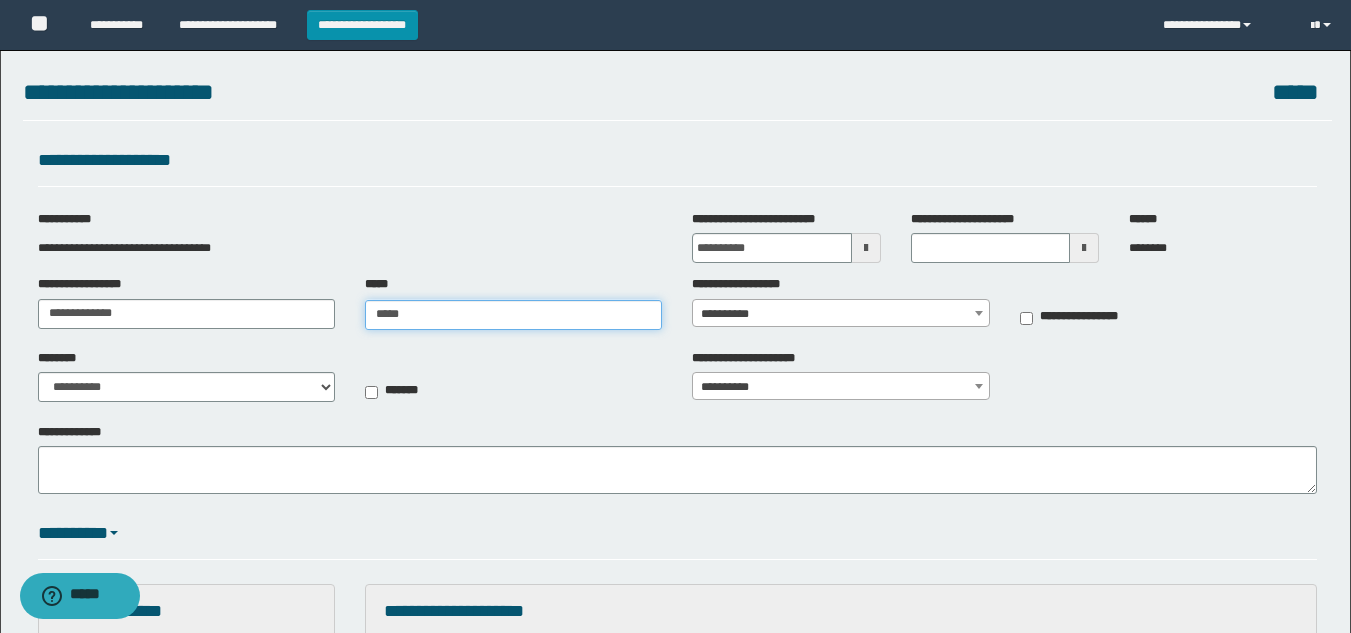 type on "******" 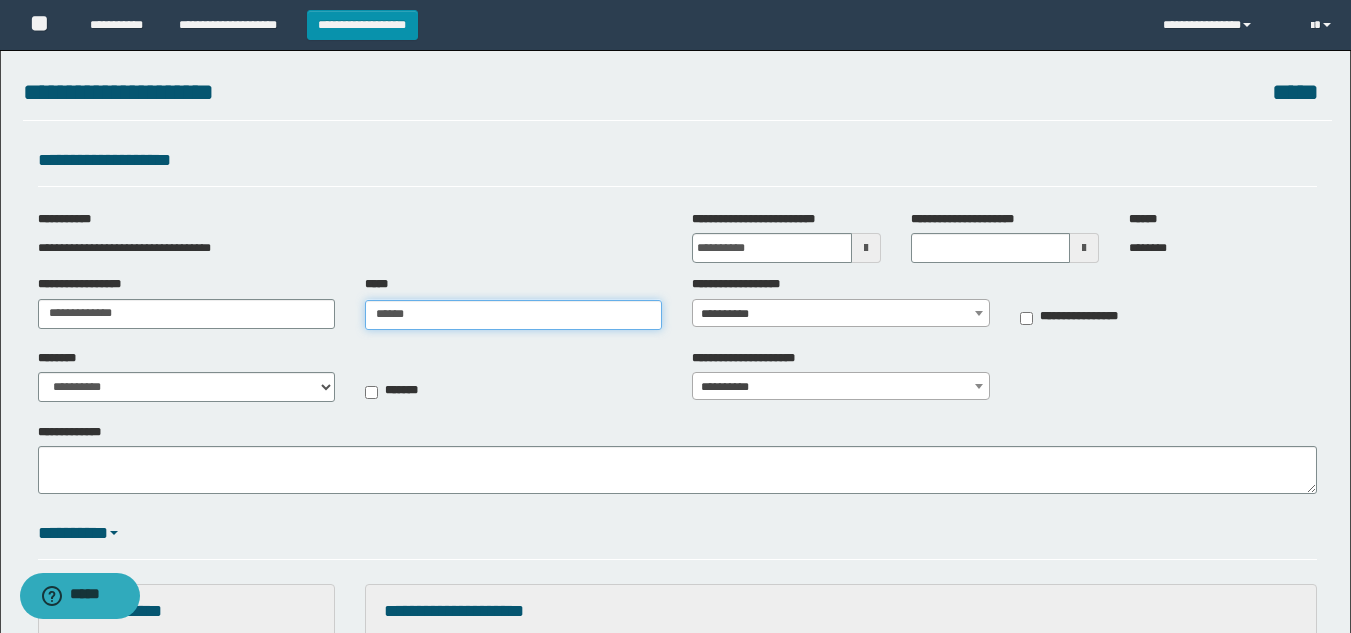 type on "******" 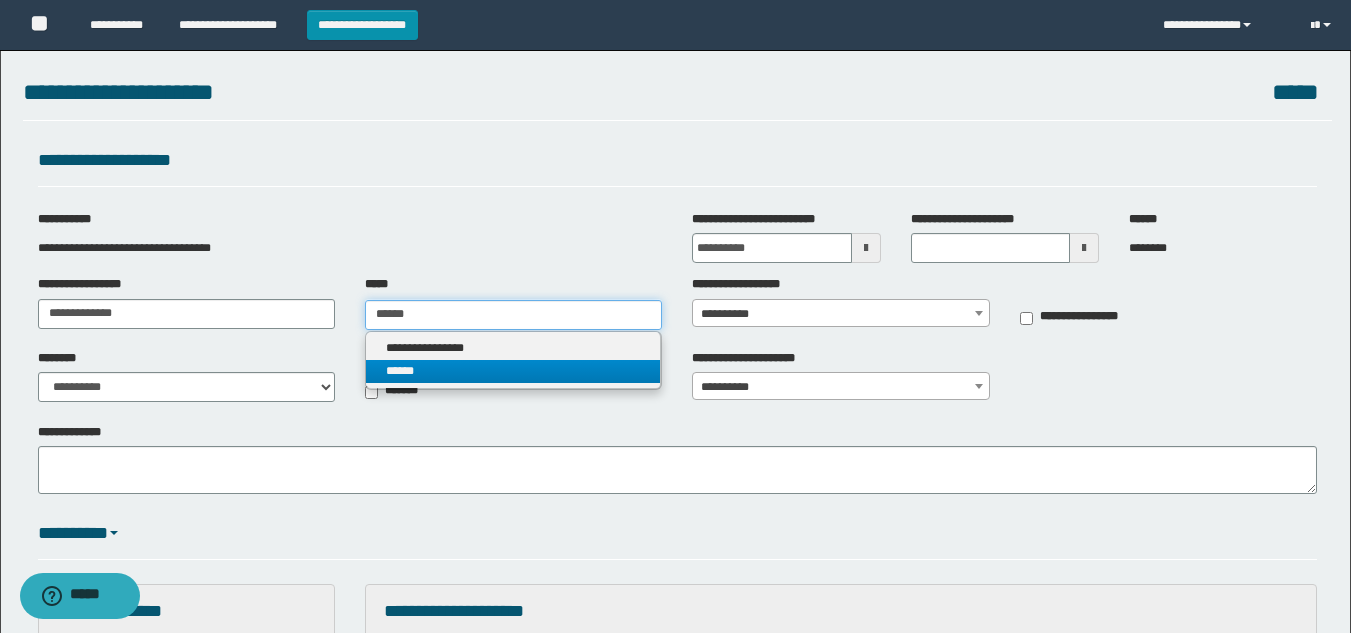 type on "******" 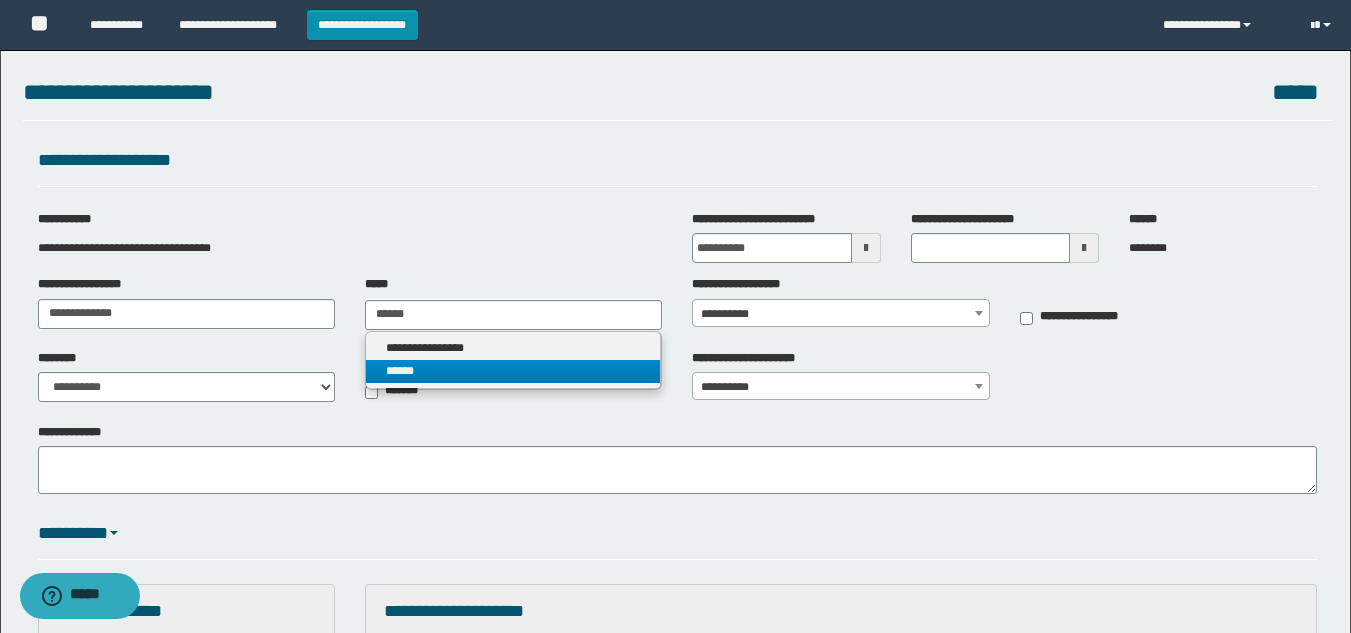 type 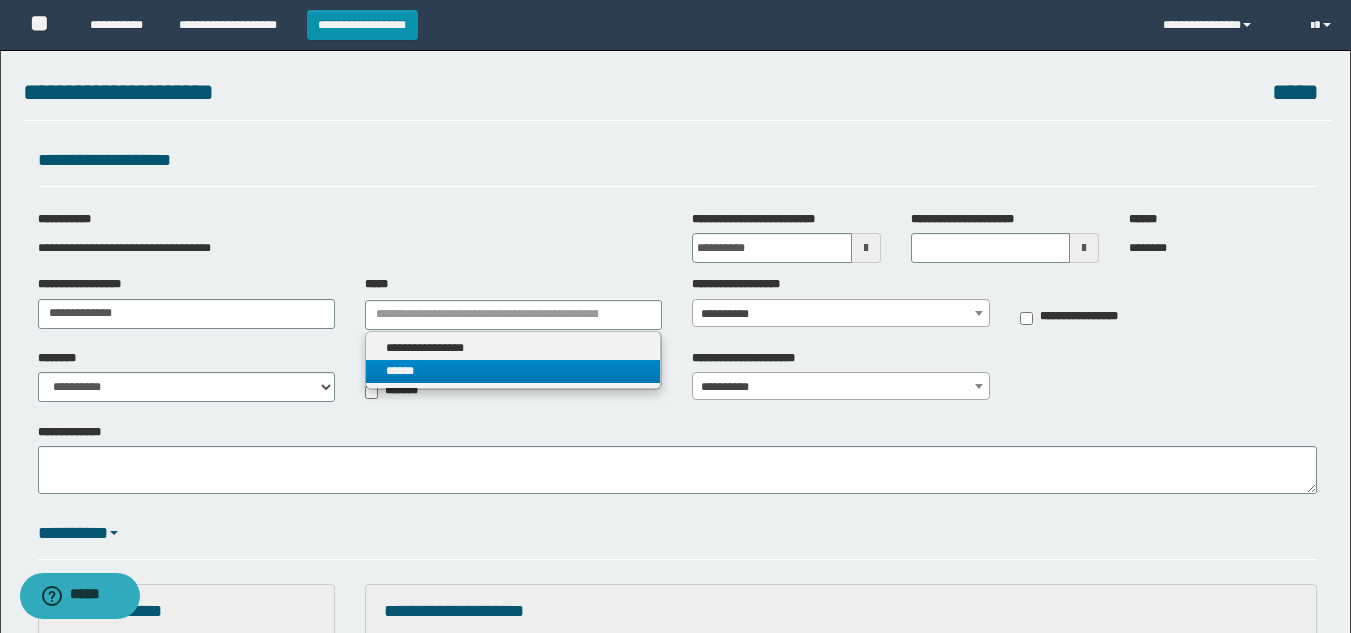 click on "******" at bounding box center (513, 371) 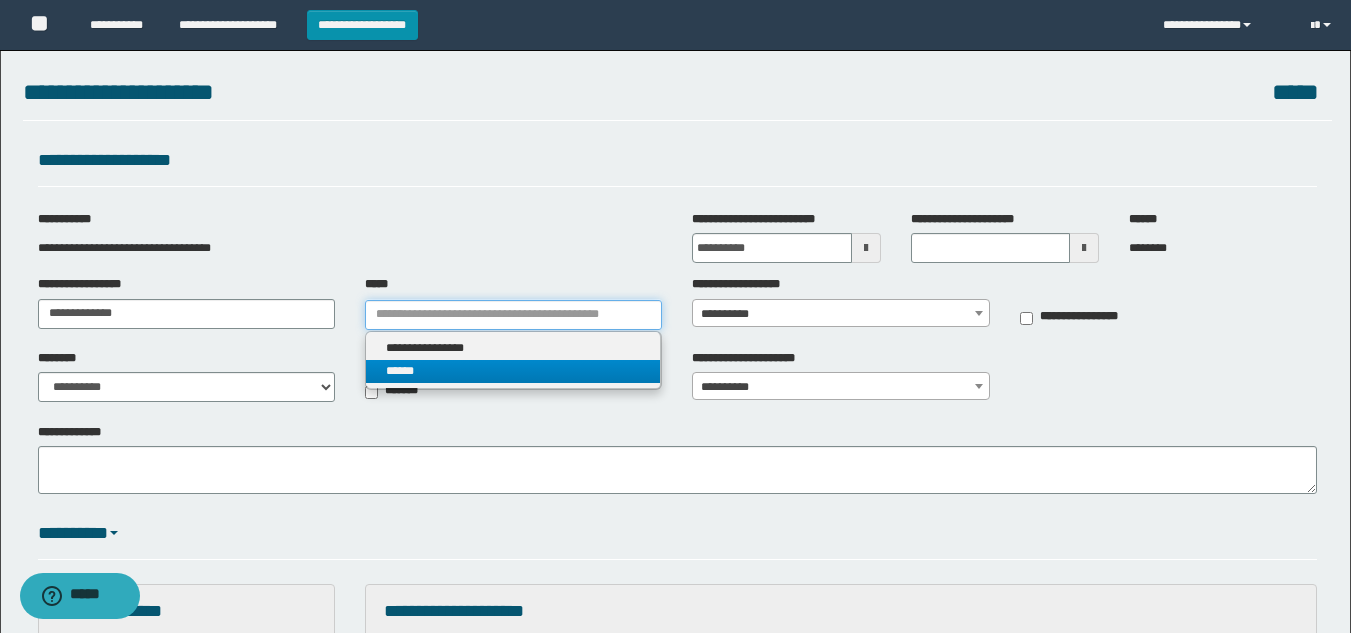 type 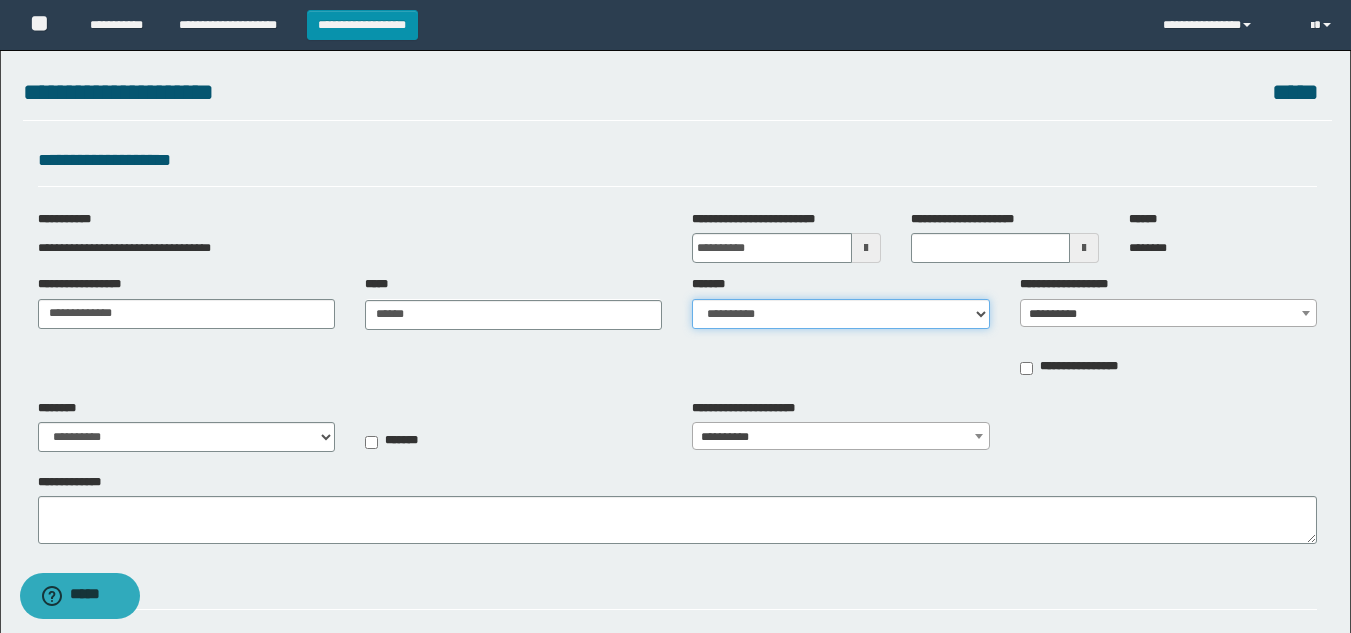 click on "**********" at bounding box center (840, 314) 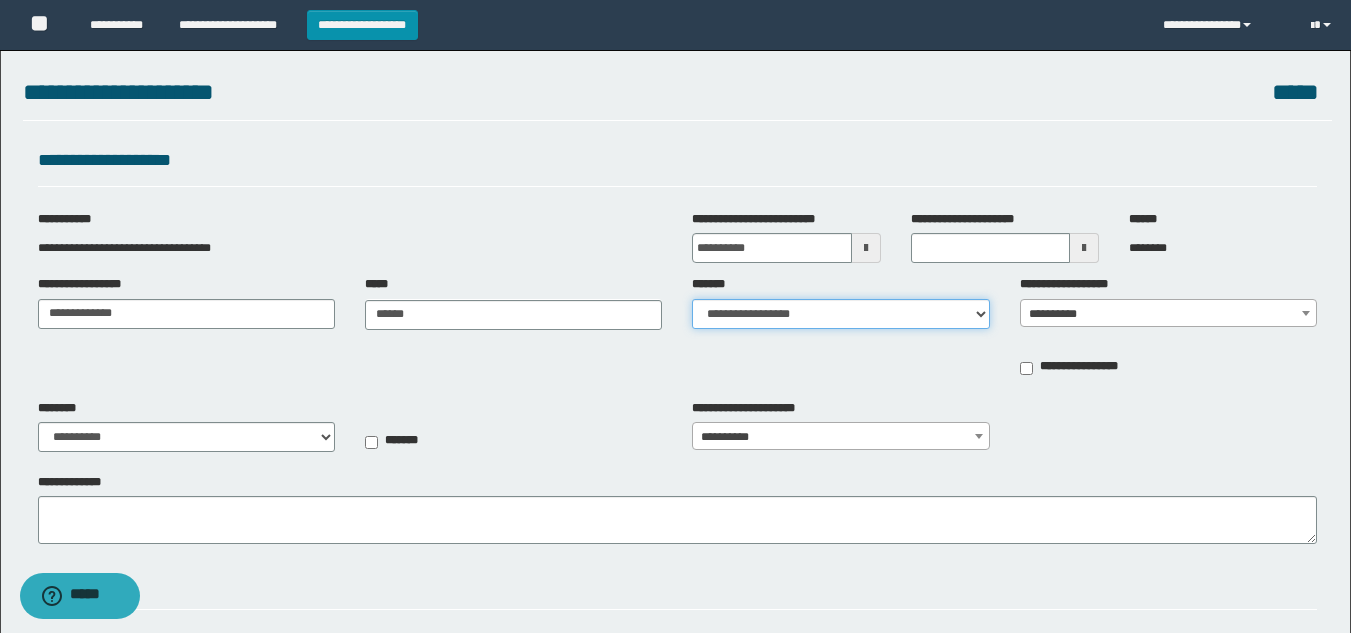 click on "**********" at bounding box center [840, 314] 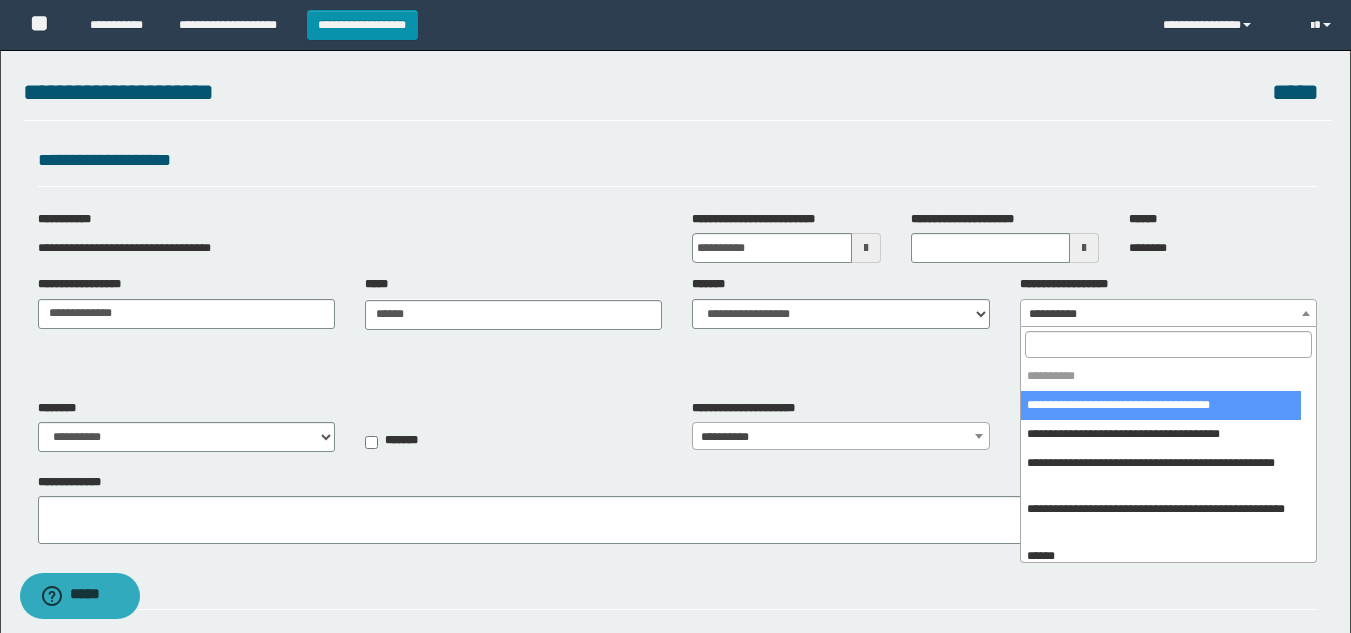 click on "**********" at bounding box center (1168, 314) 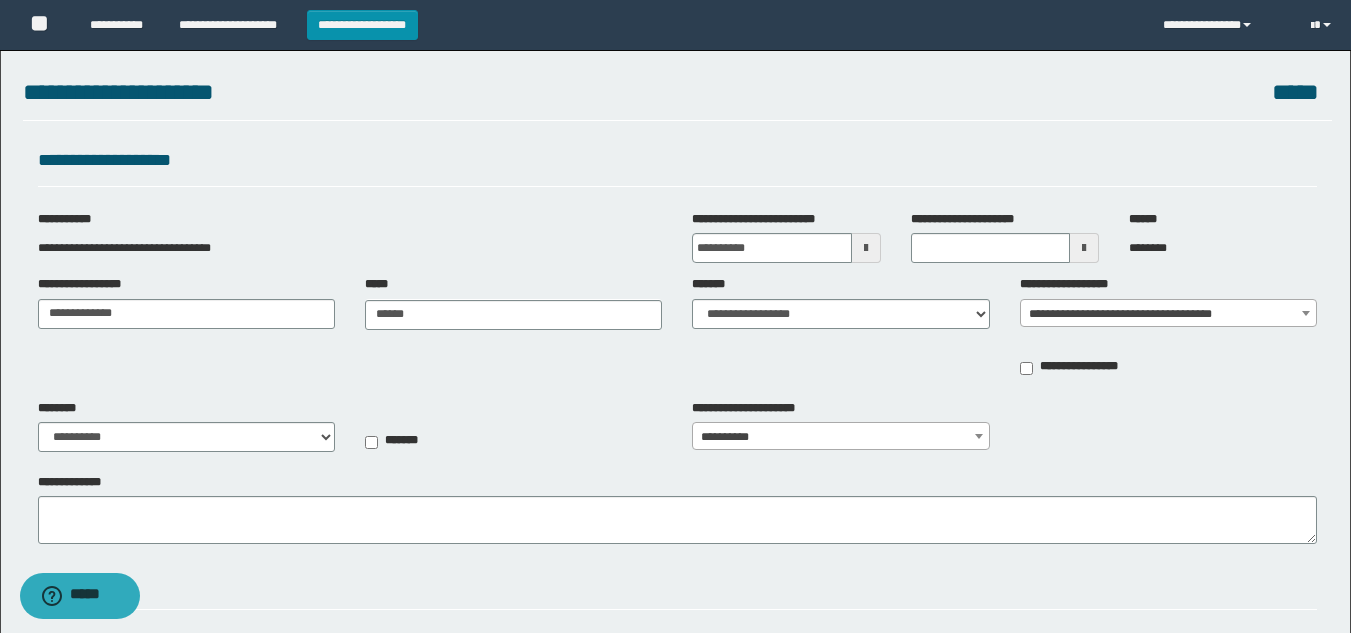 type on "**********" 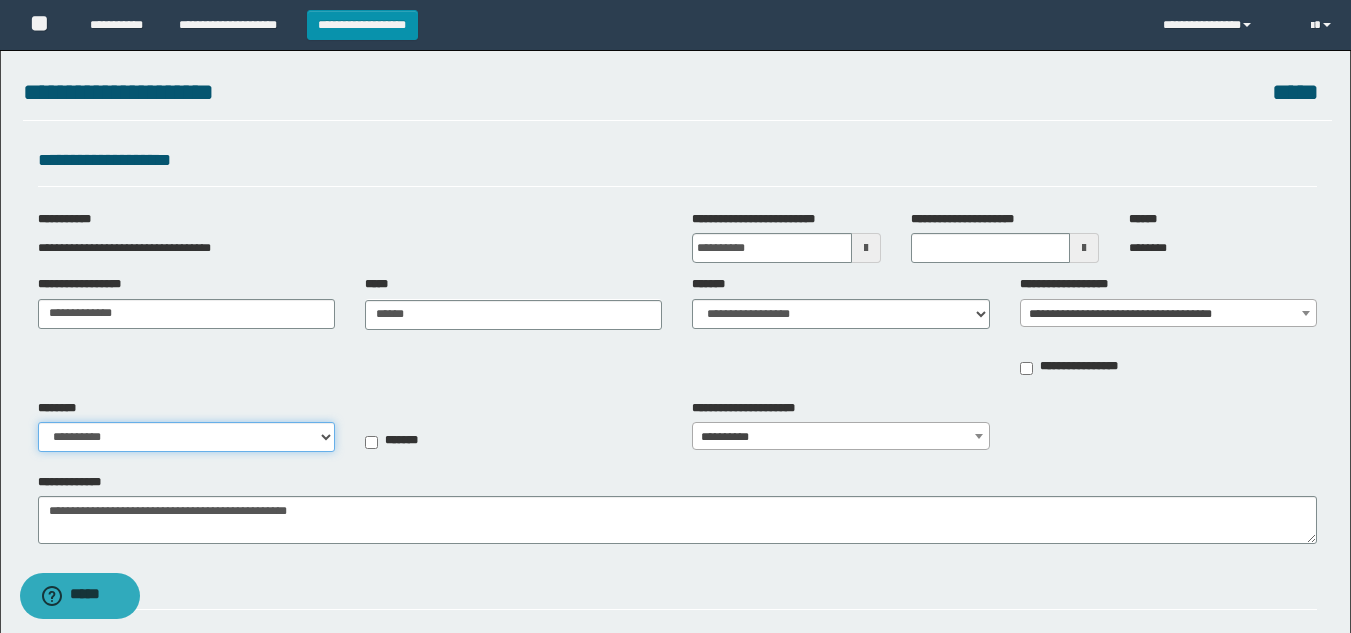 click on "**********" at bounding box center (186, 437) 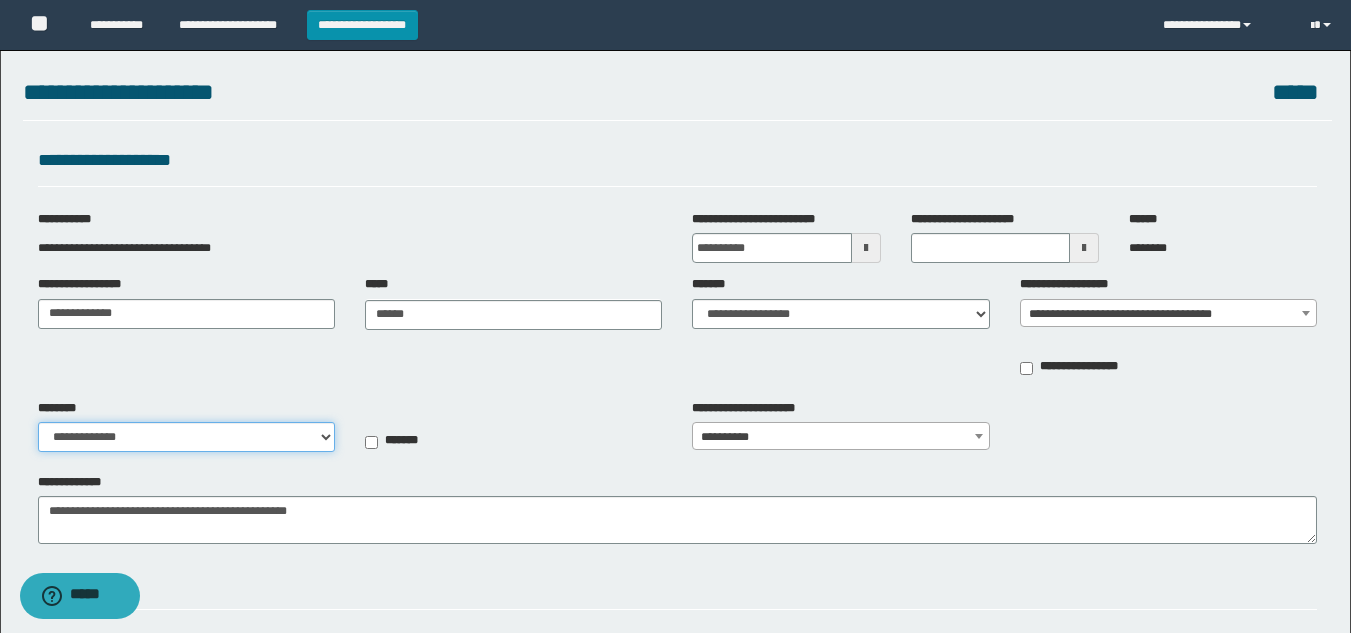 click on "**********" at bounding box center (186, 437) 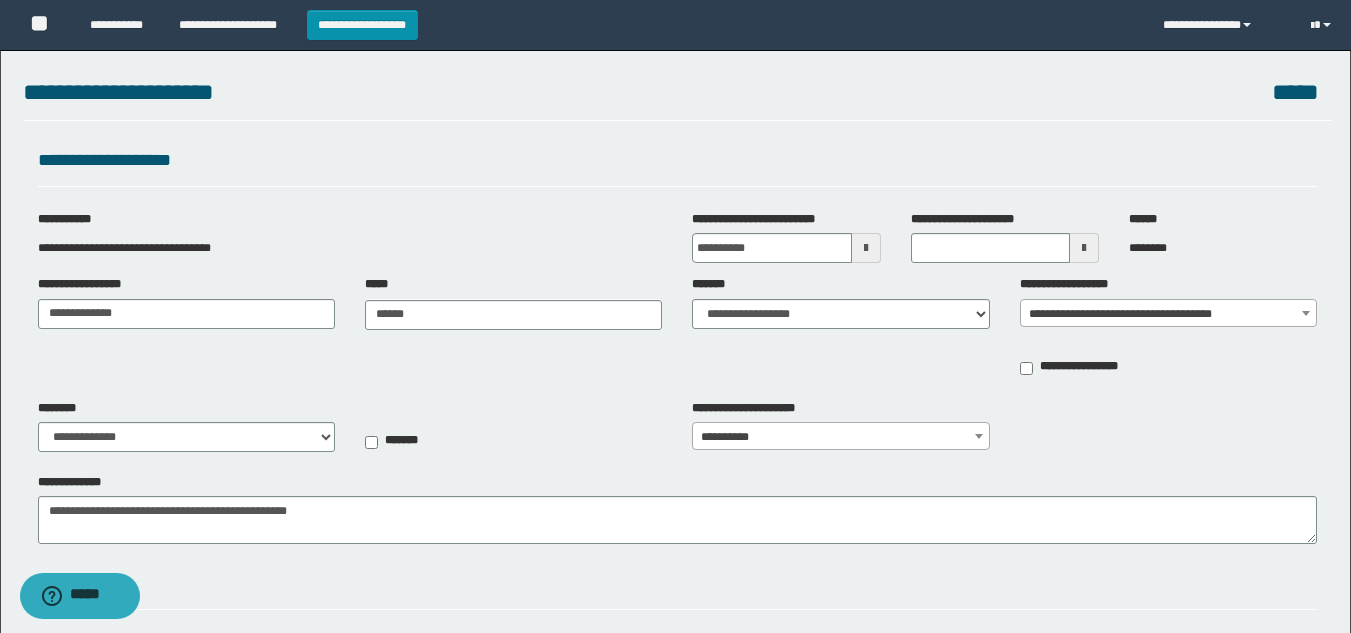 click on "*******" at bounding box center [513, 431] 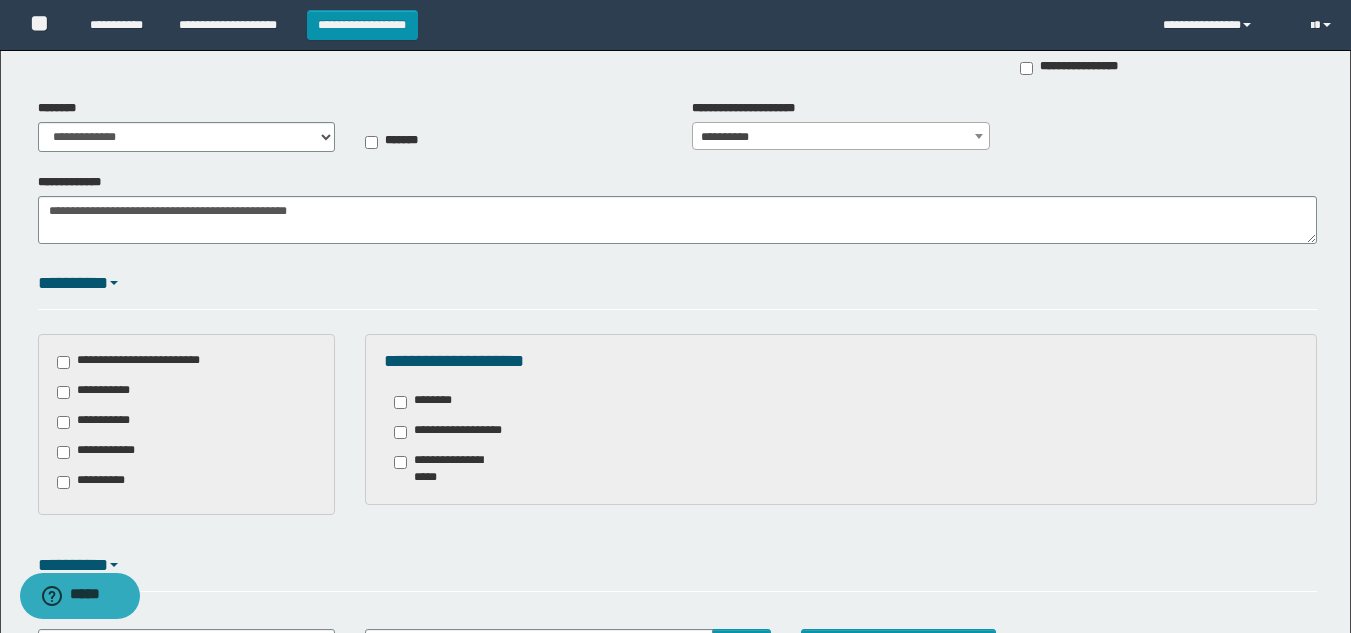 scroll, scrollTop: 502, scrollLeft: 0, axis: vertical 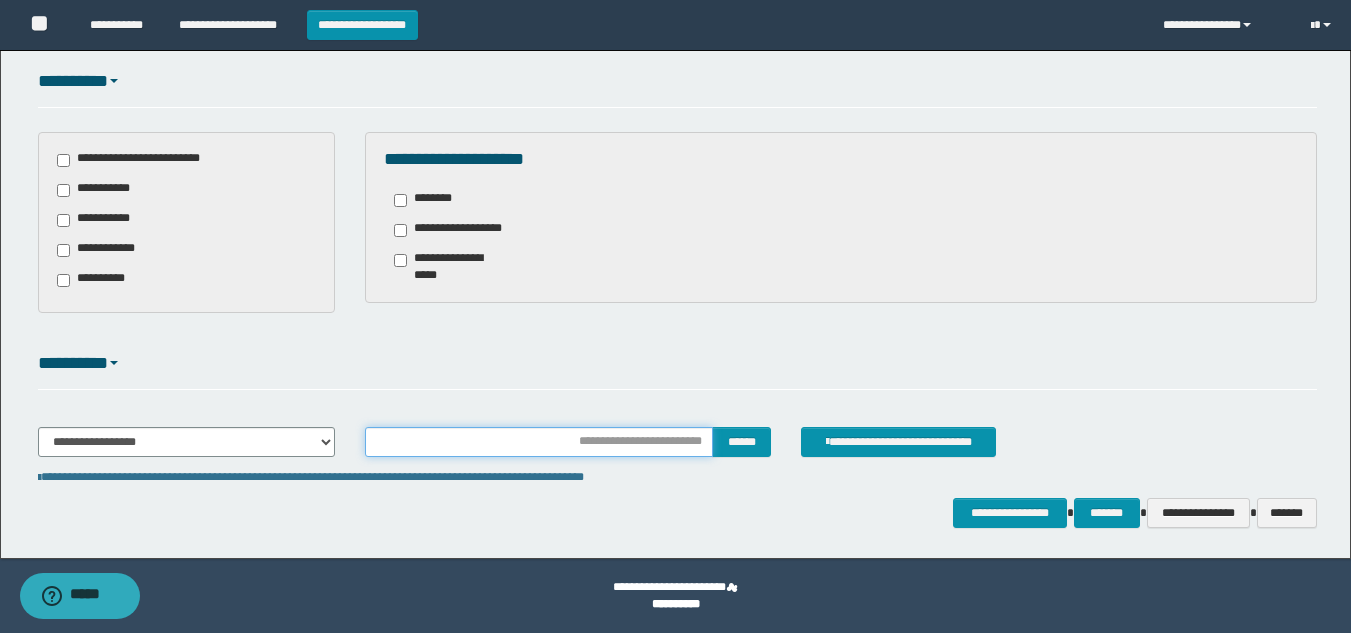 click at bounding box center (539, 442) 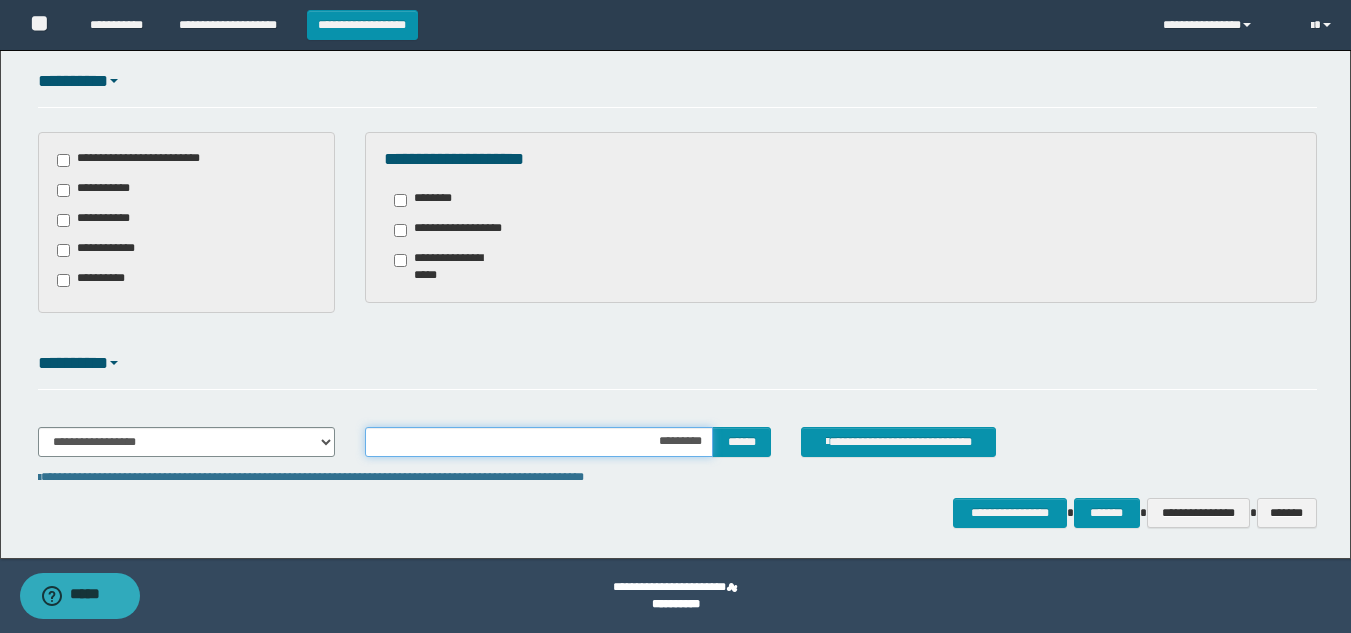 type on "**********" 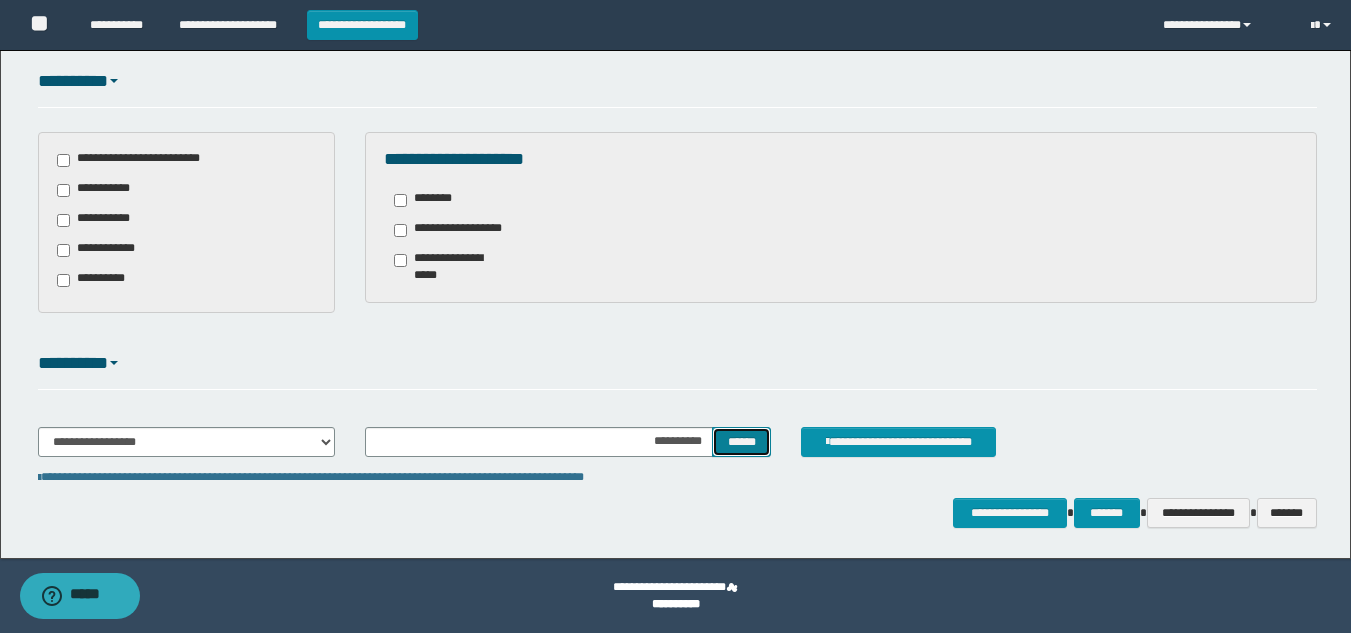 click on "******" at bounding box center (741, 442) 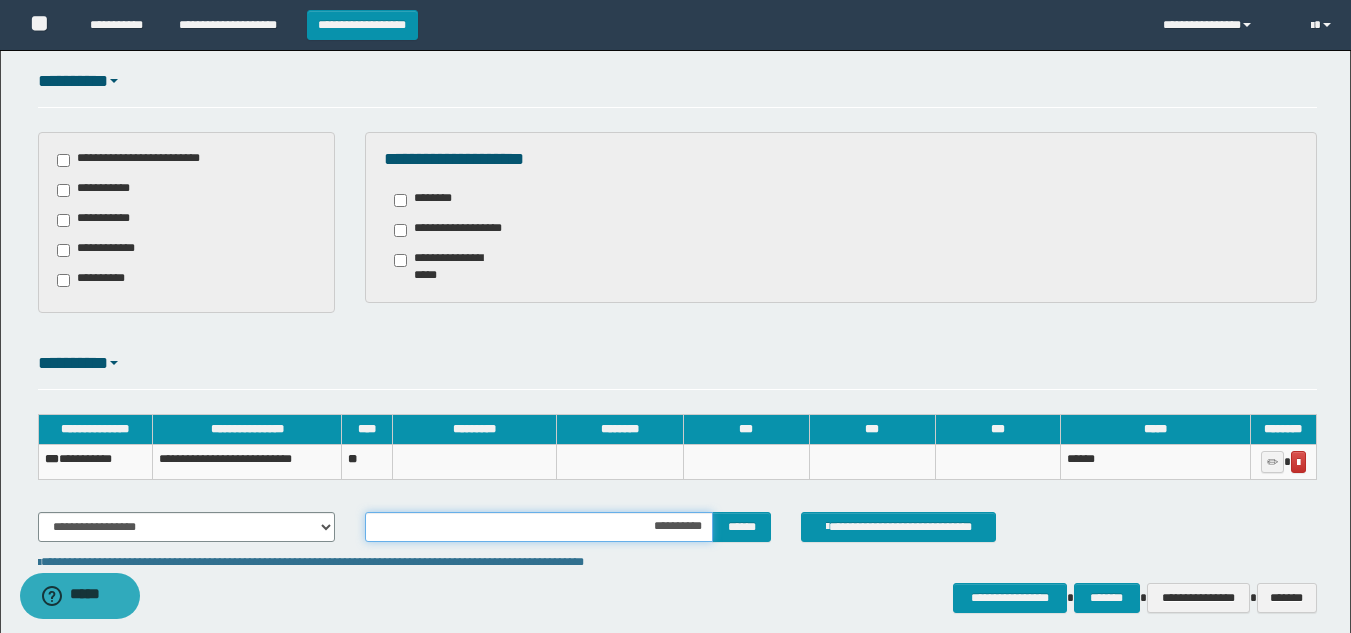 click on "**********" at bounding box center [539, 527] 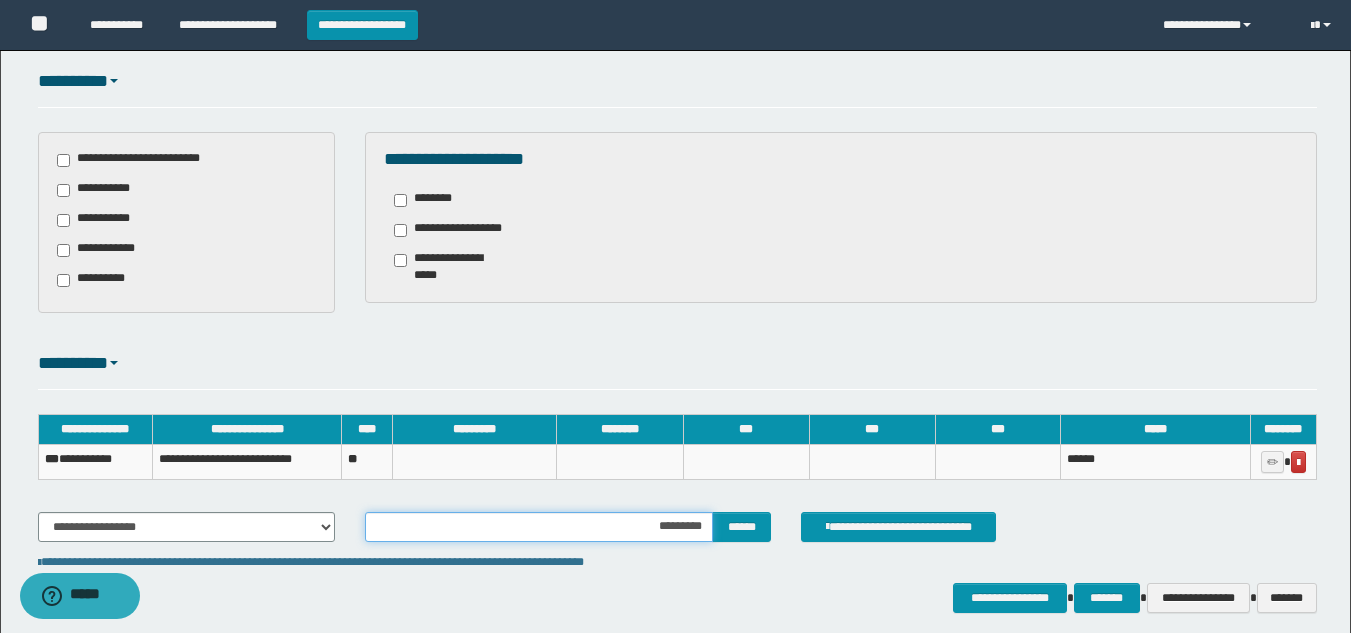 type on "**********" 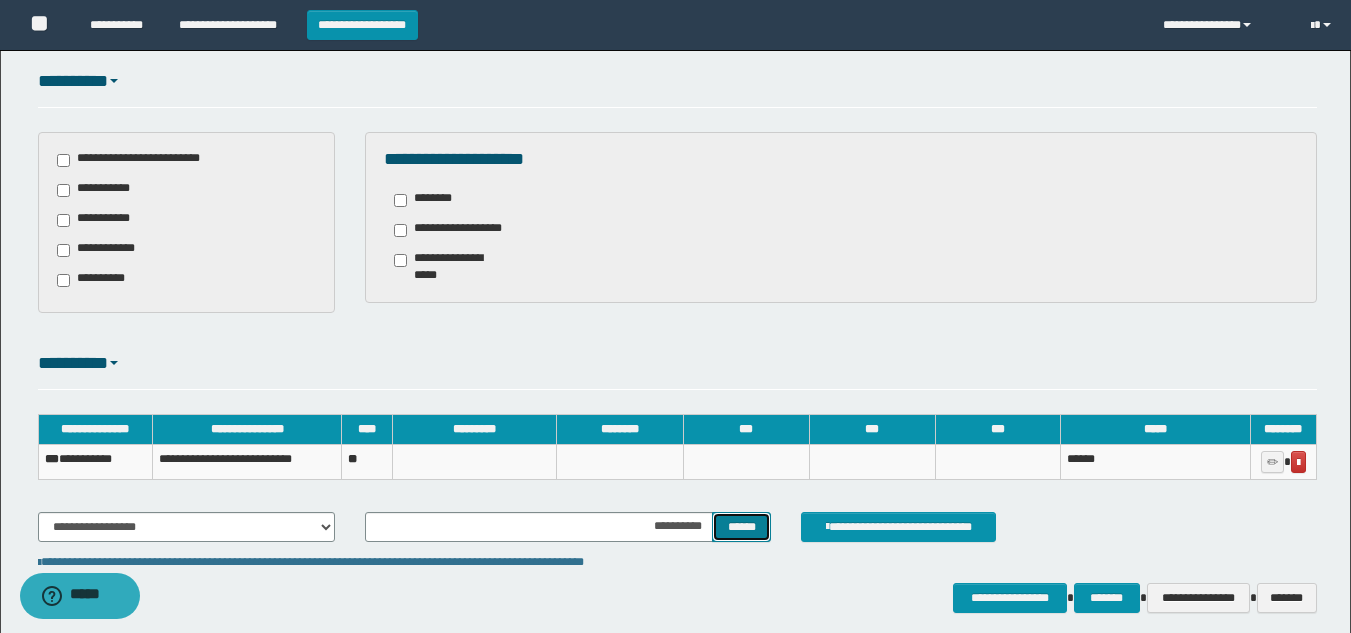 click on "******" at bounding box center (741, 527) 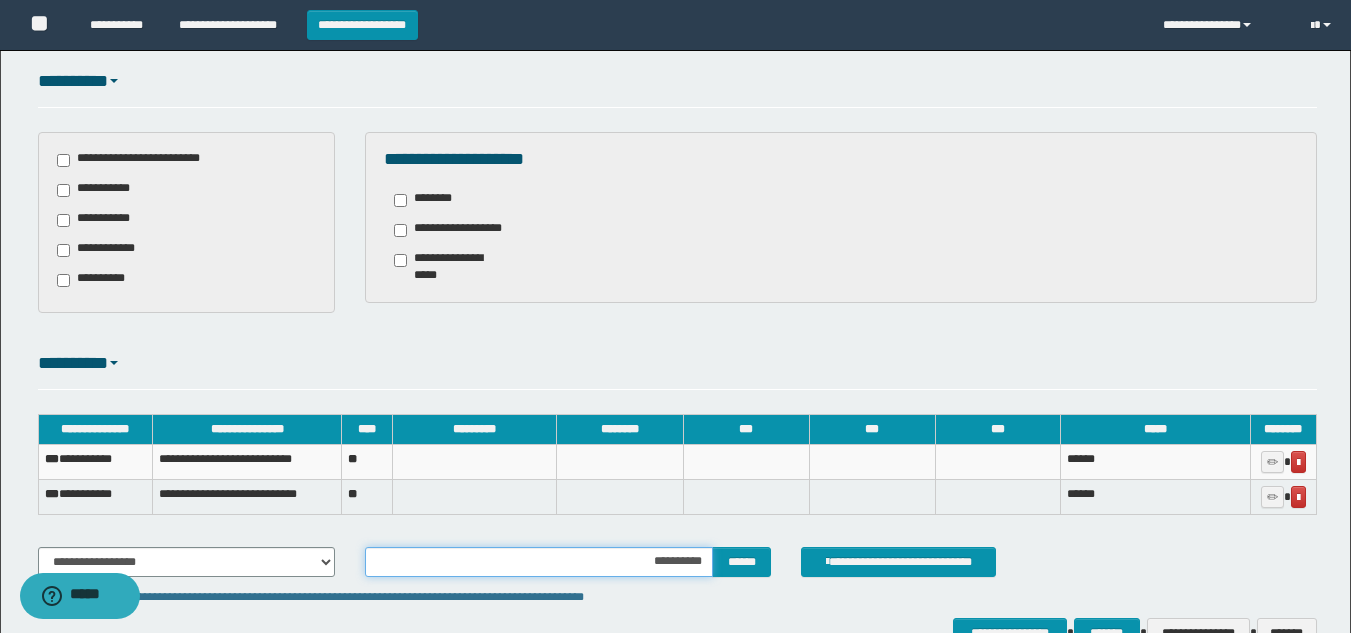 click on "**********" at bounding box center [539, 562] 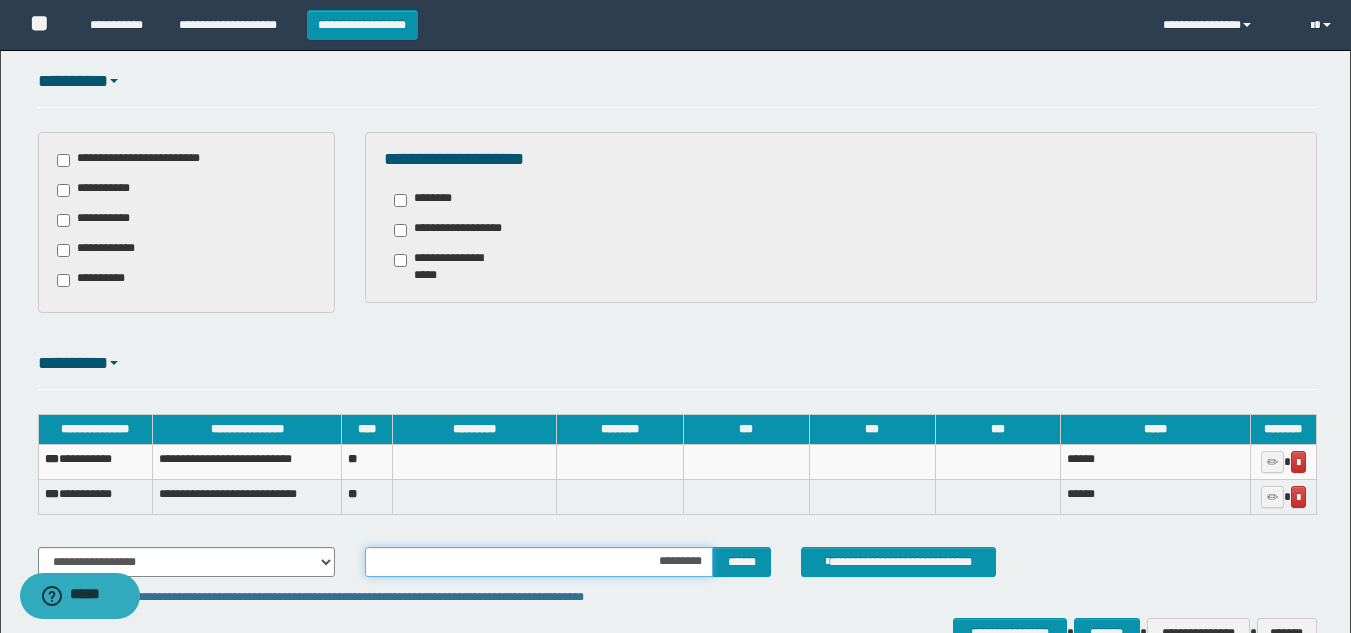 type on "**********" 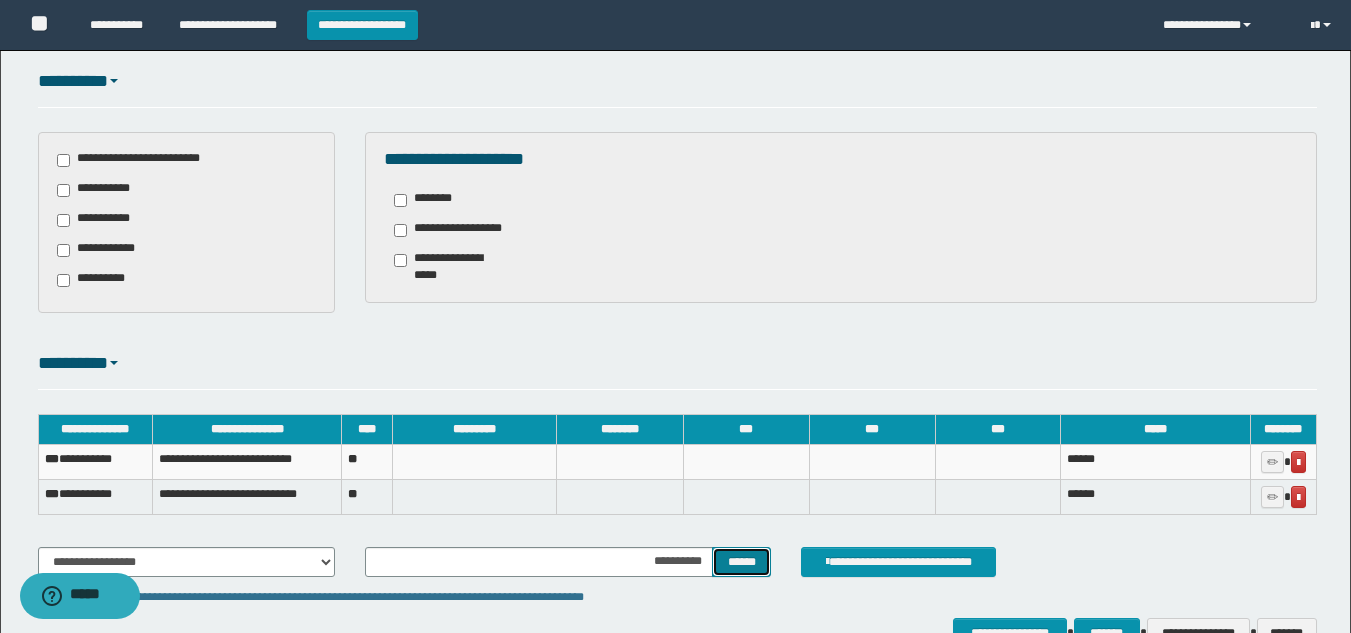 click on "******" at bounding box center (741, 562) 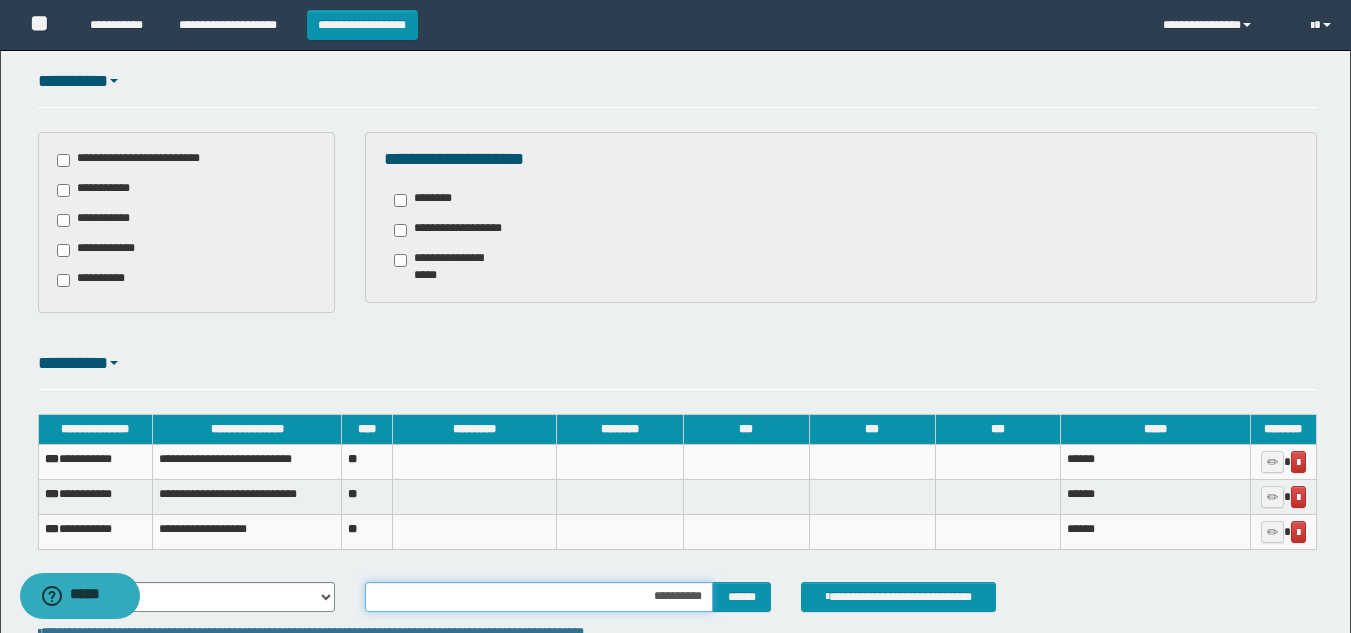 click on "**********" at bounding box center [539, 597] 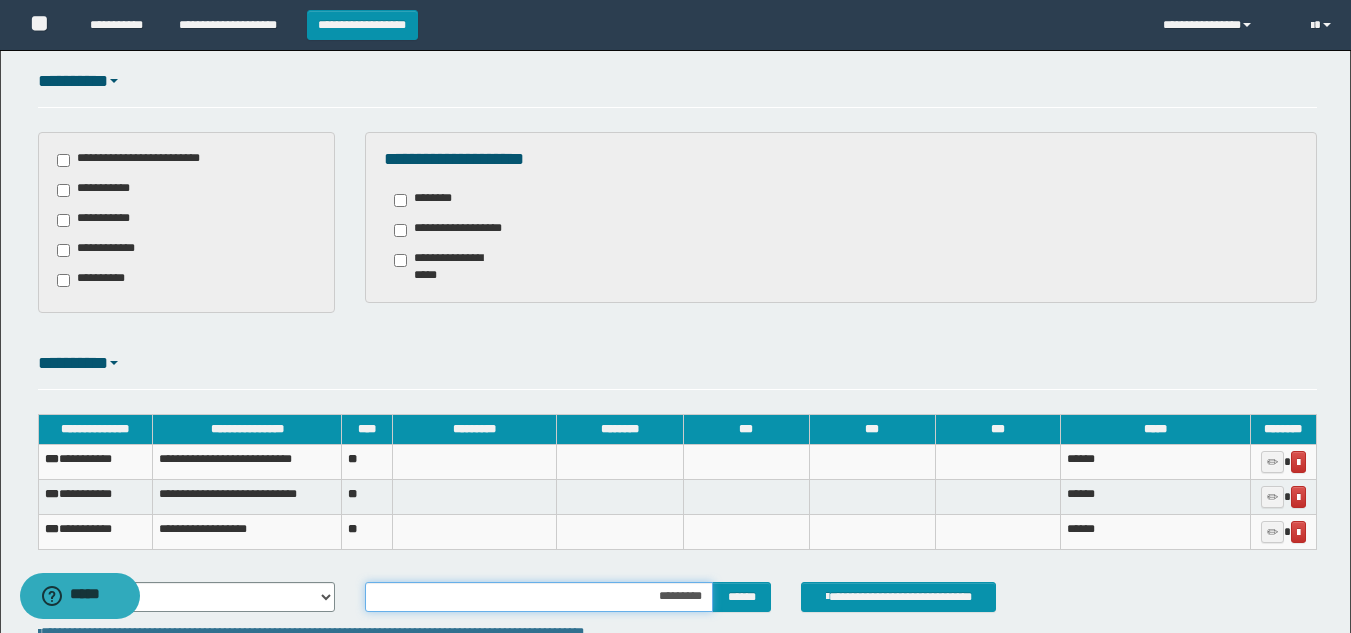 type on "**********" 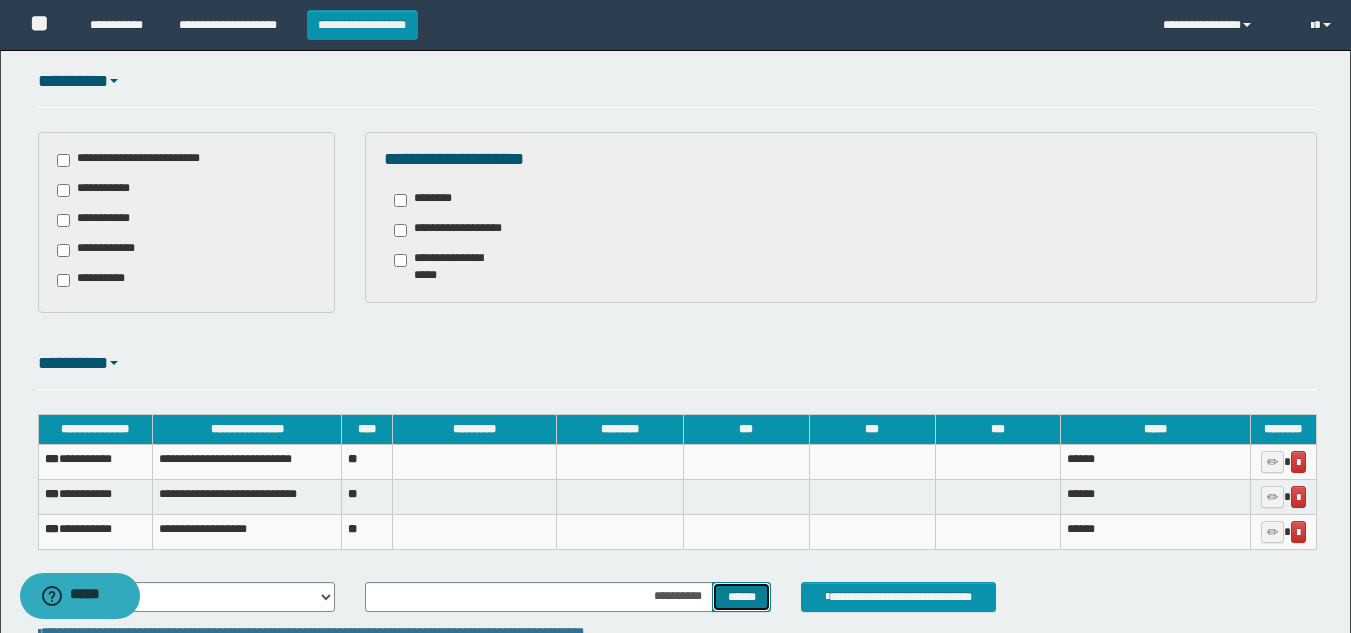 click on "******" at bounding box center (741, 597) 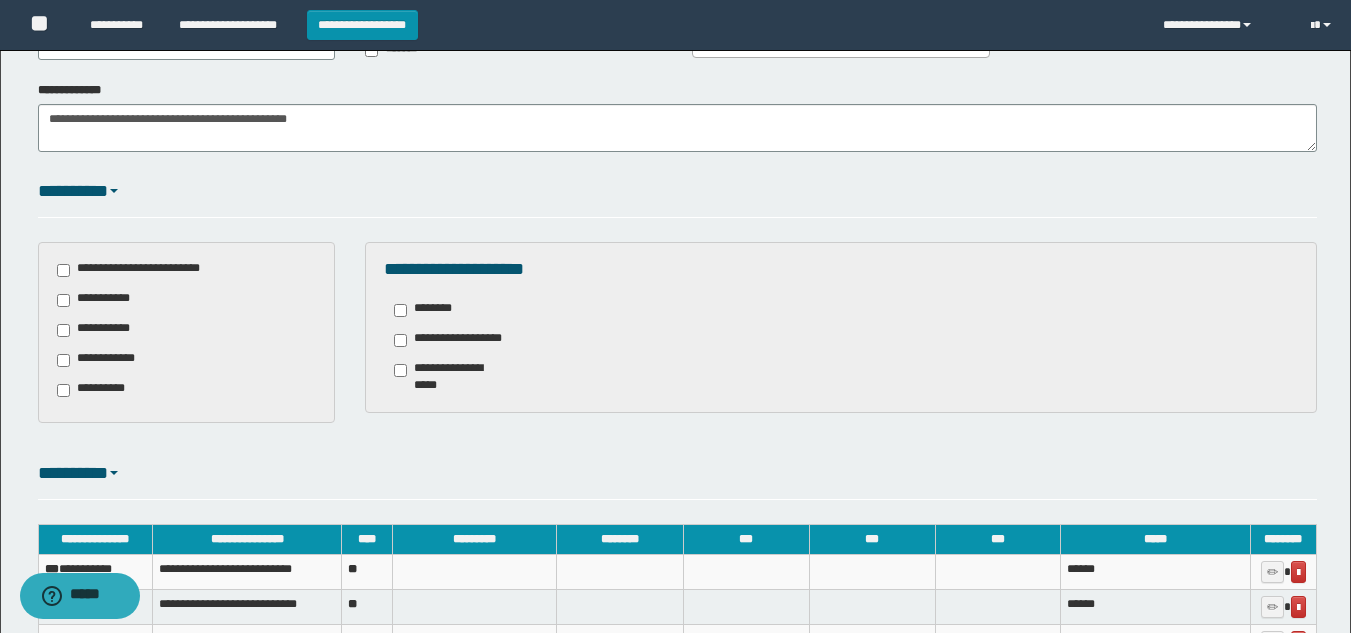 scroll, scrollTop: 692, scrollLeft: 0, axis: vertical 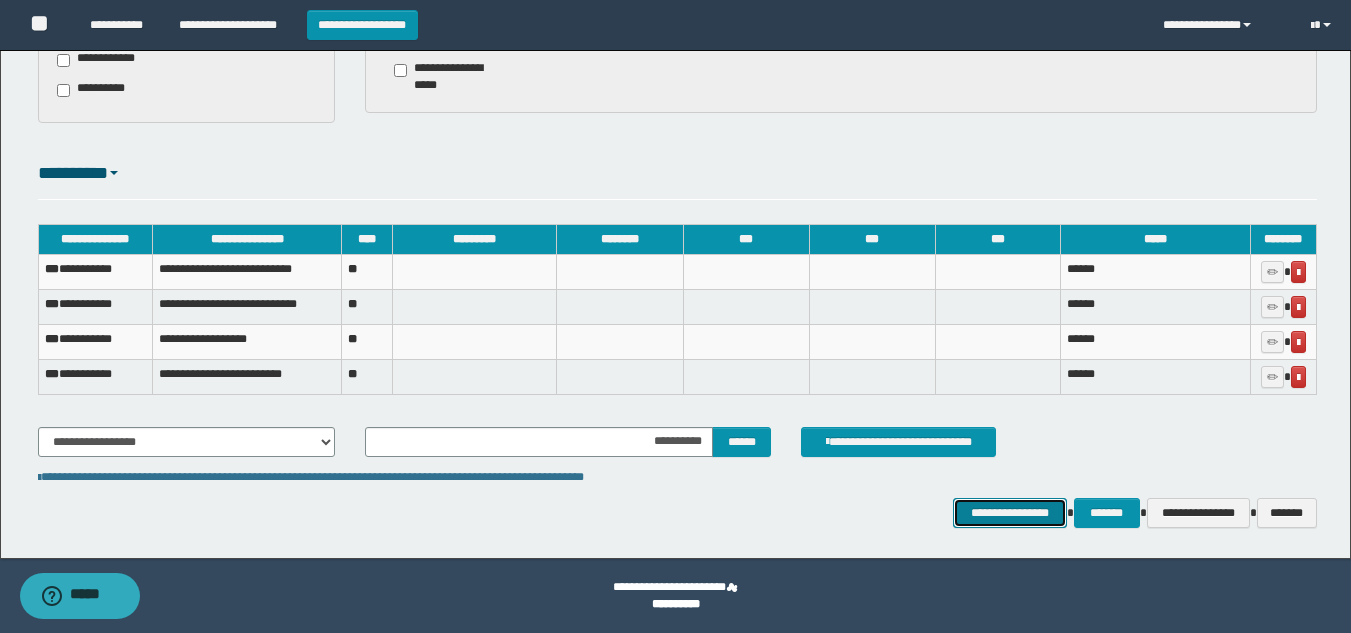 click on "**********" at bounding box center (1009, 513) 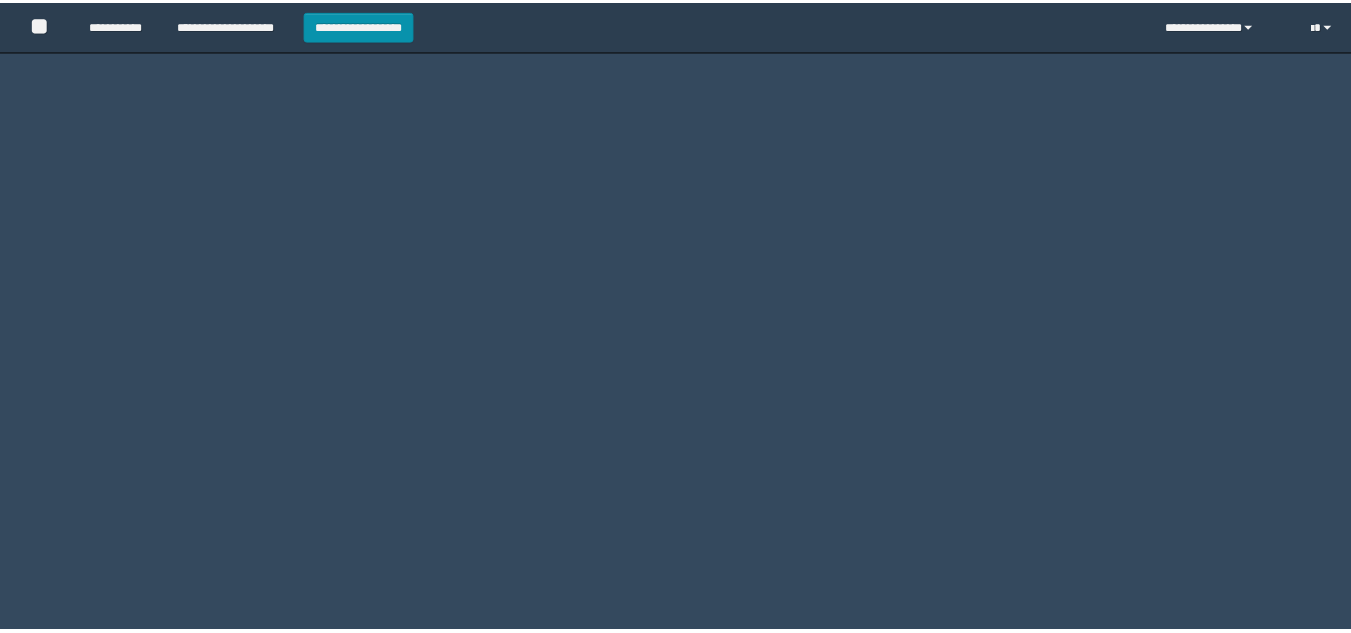 scroll, scrollTop: 0, scrollLeft: 0, axis: both 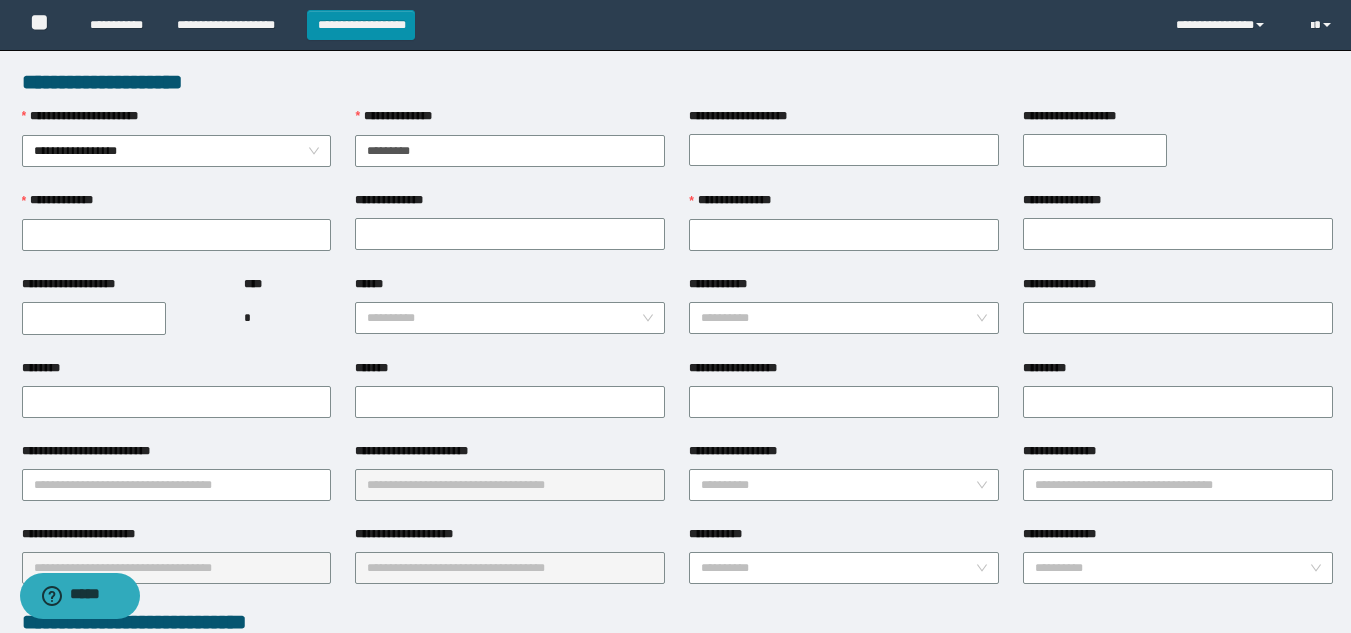 type on "**********" 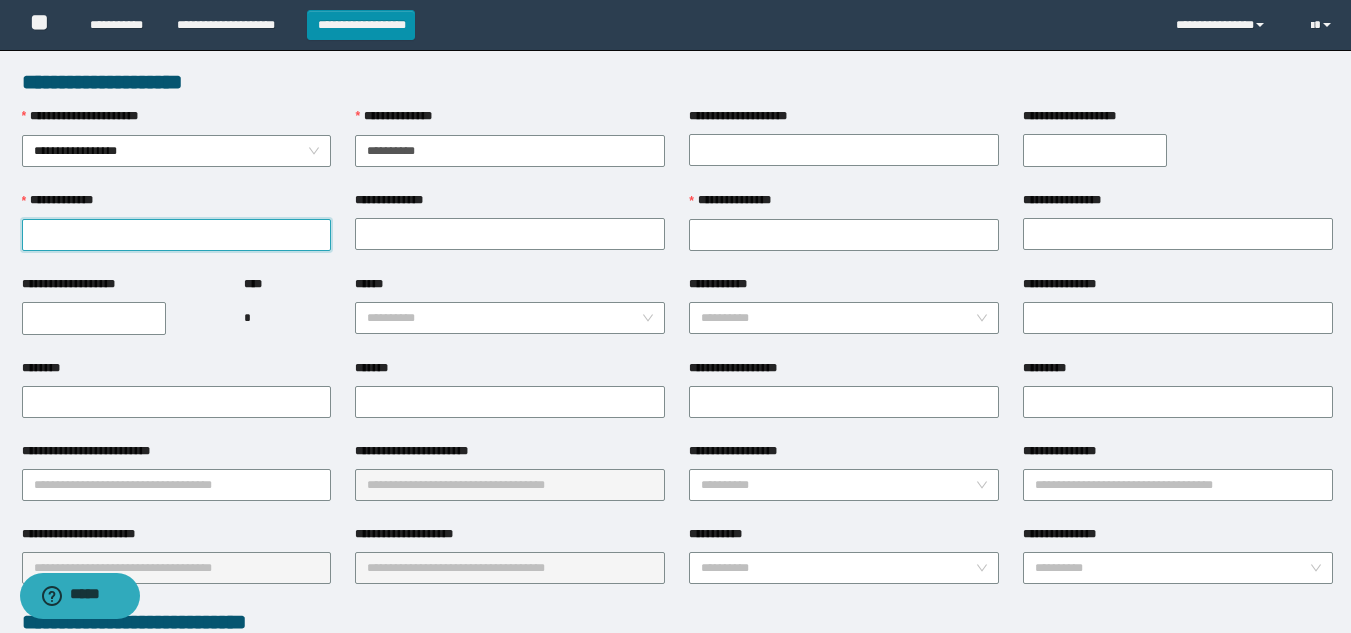 click on "**********" at bounding box center [177, 235] 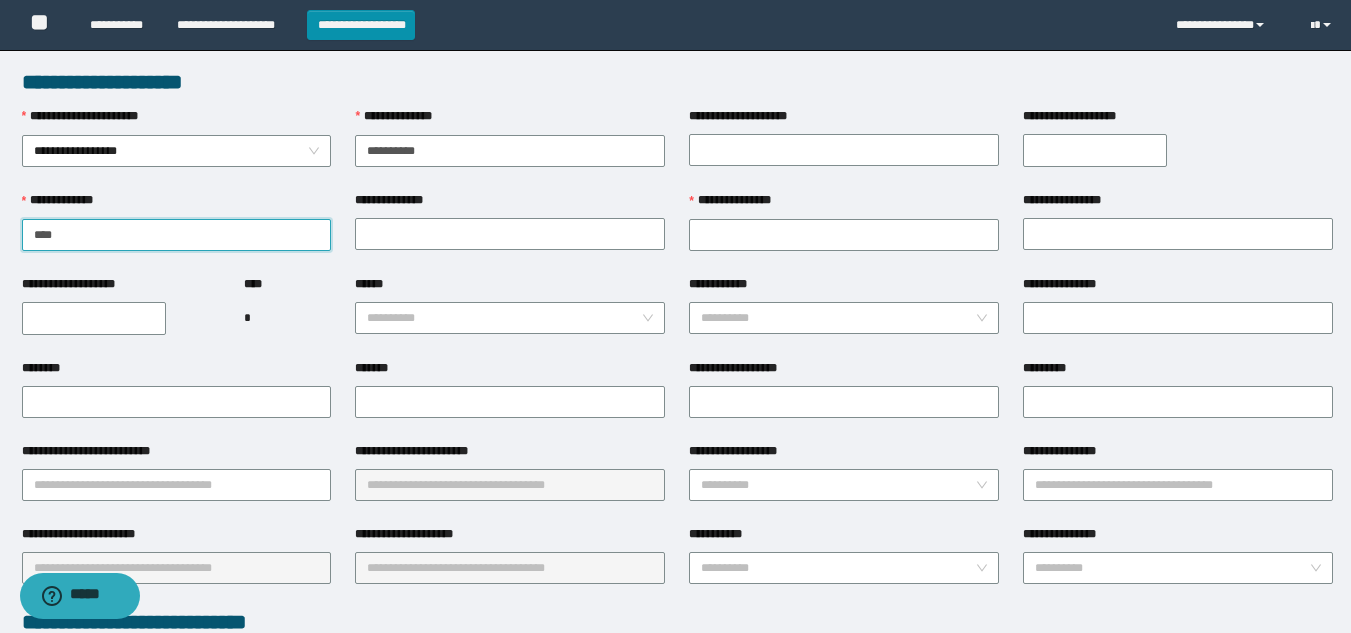 type on "****" 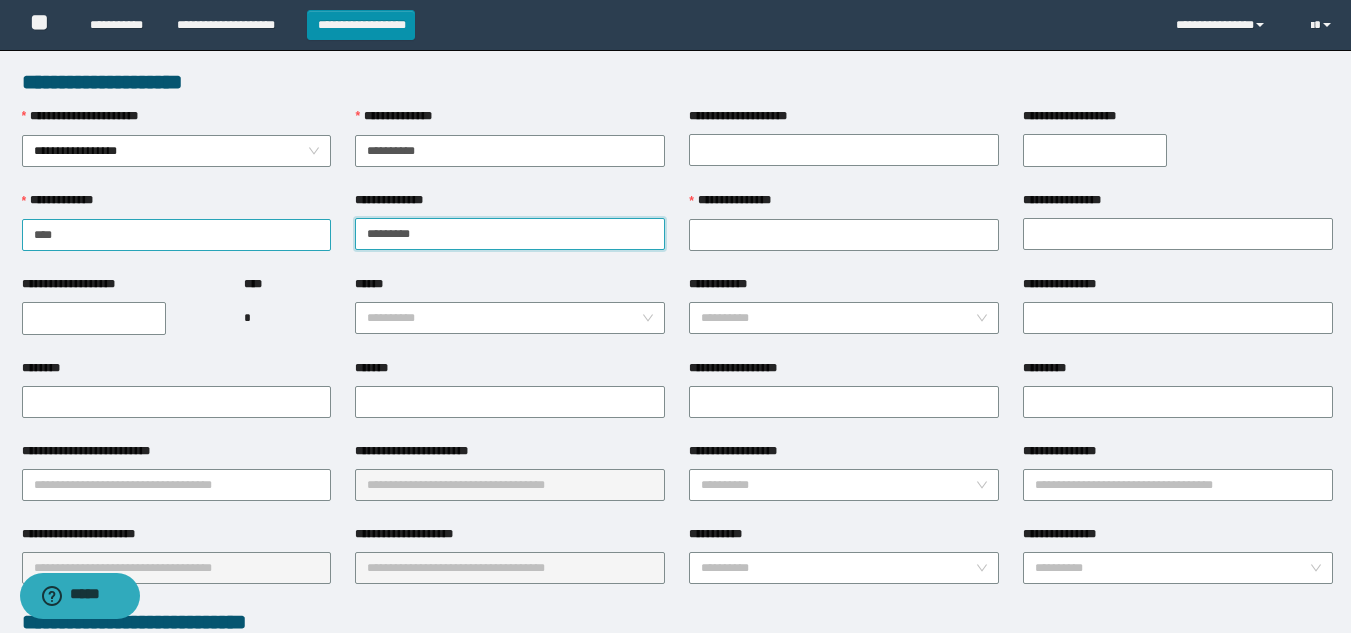 type on "*********" 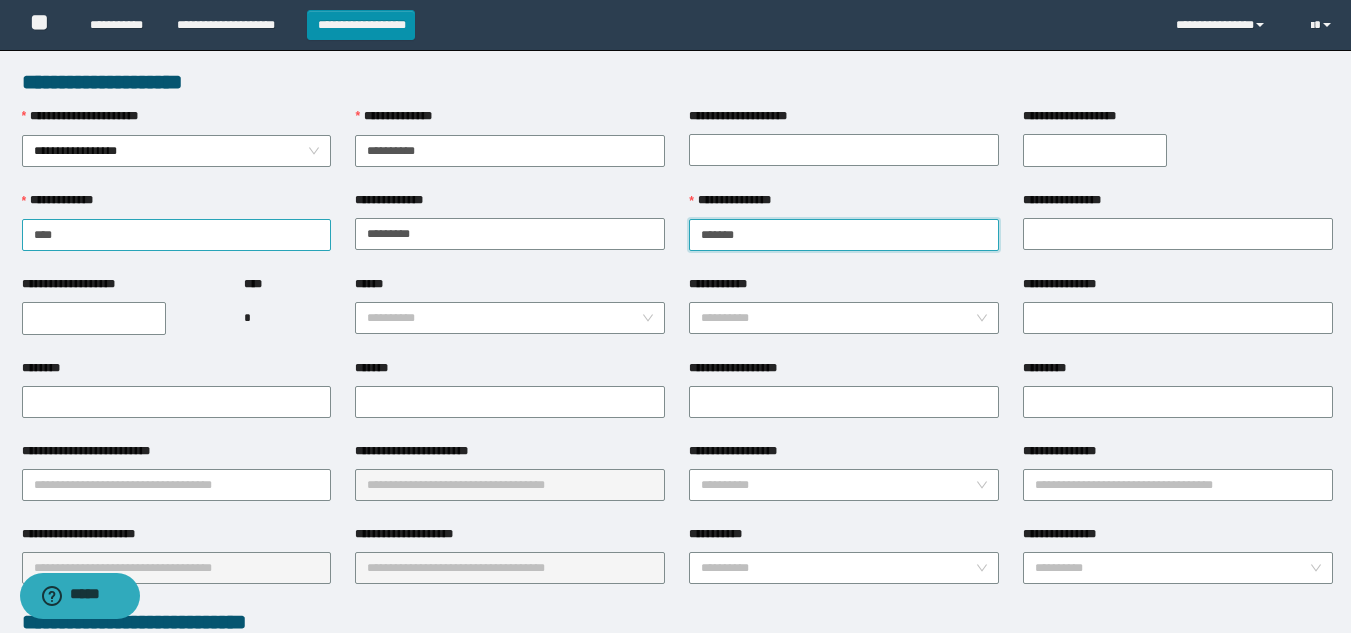type on "*******" 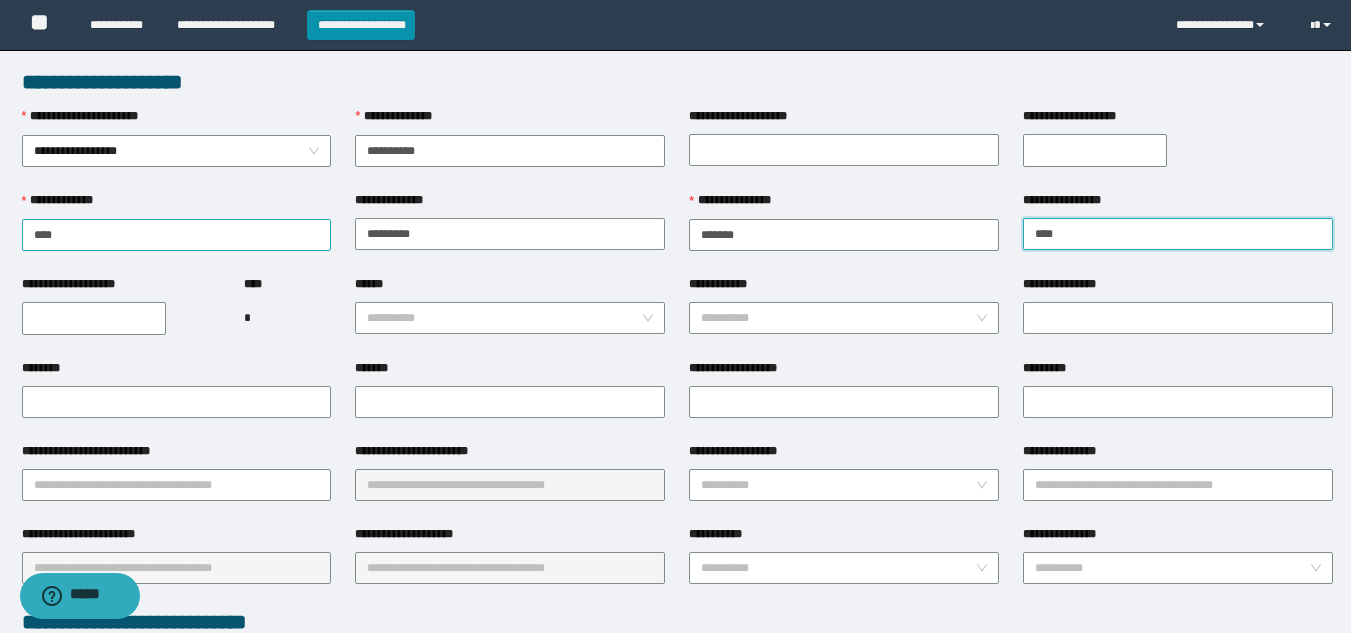 type on "****" 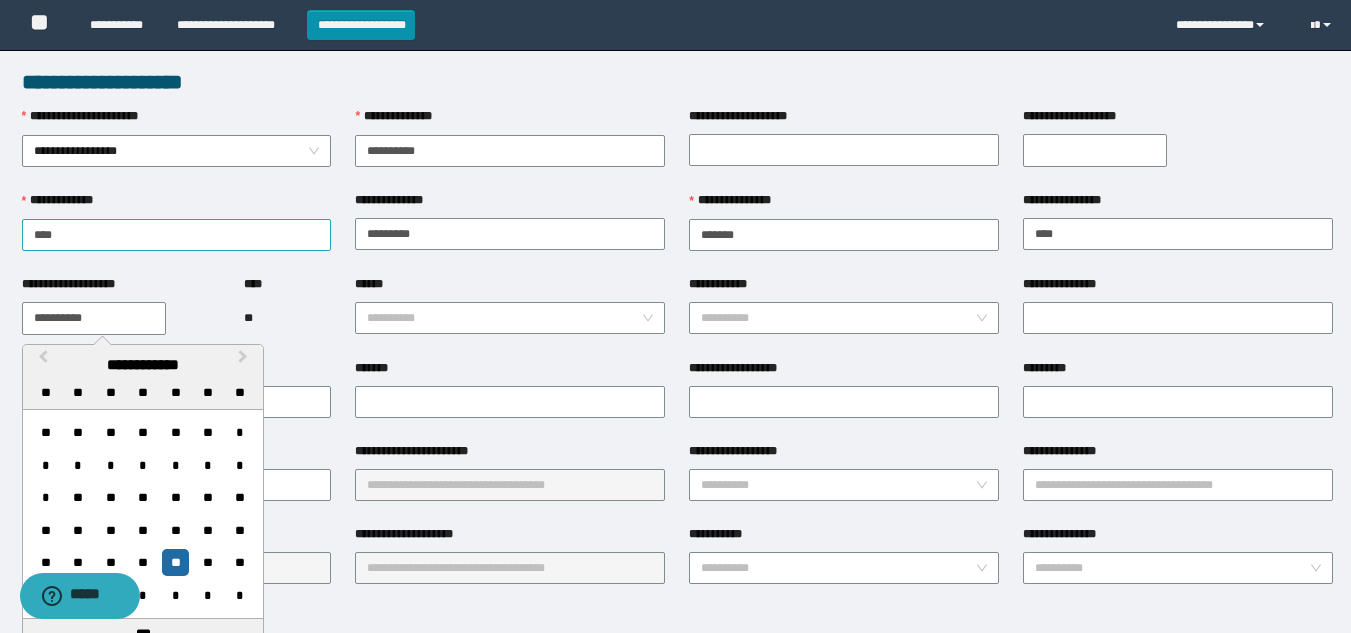 type on "**********" 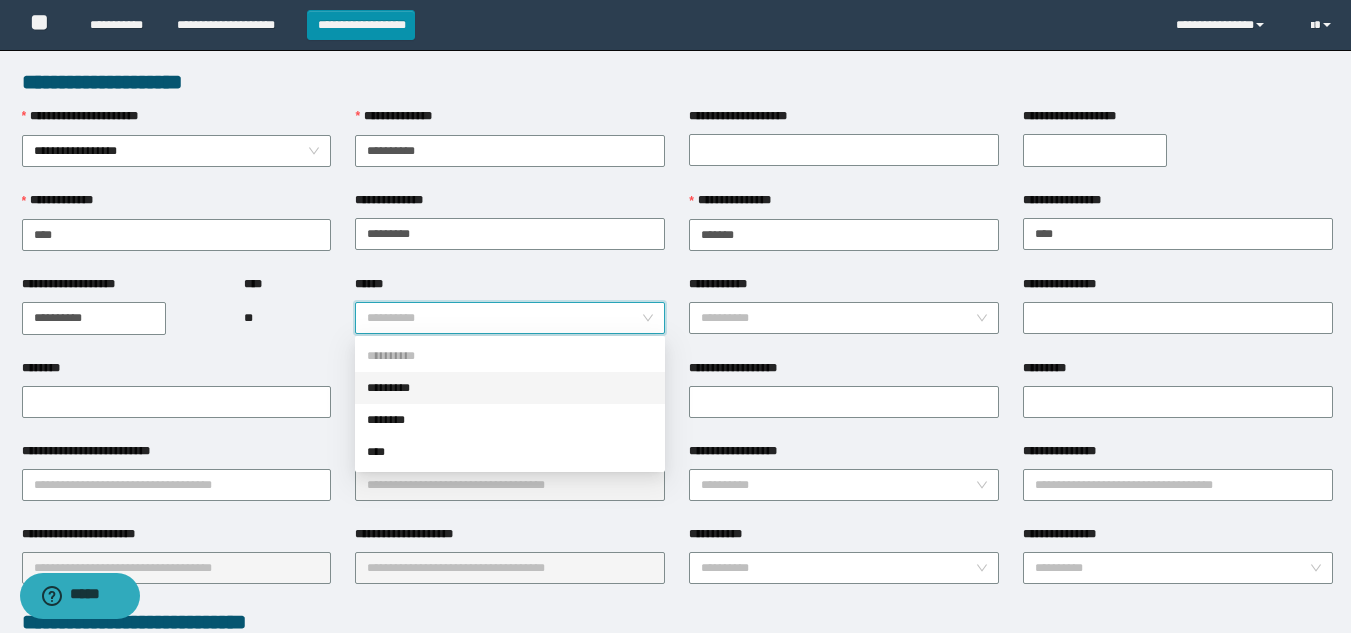 click on "******" at bounding box center (504, 318) 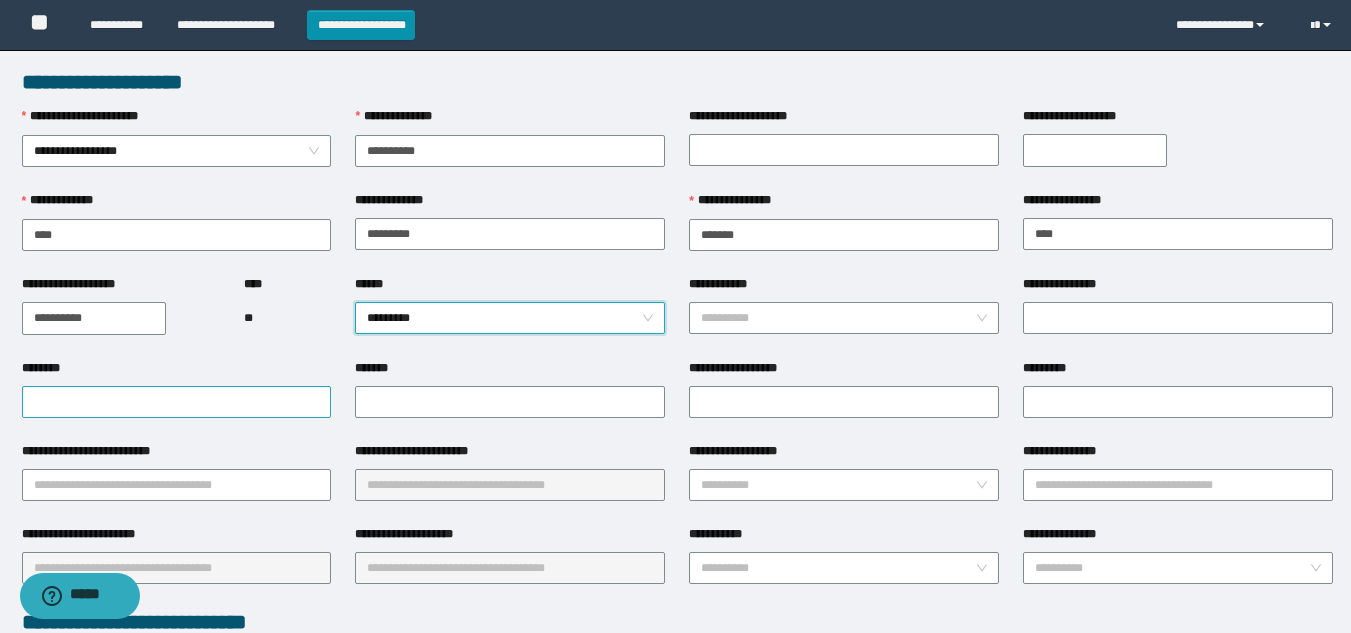 scroll, scrollTop: 200, scrollLeft: 0, axis: vertical 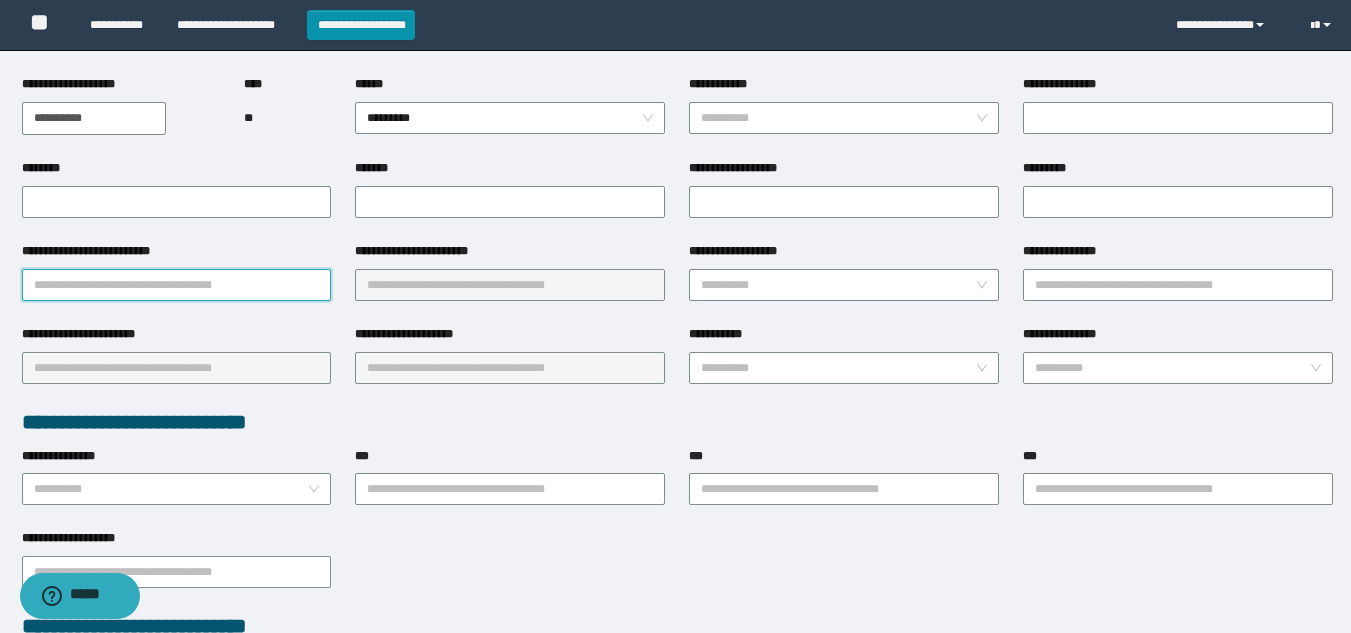 click on "**********" at bounding box center (177, 285) 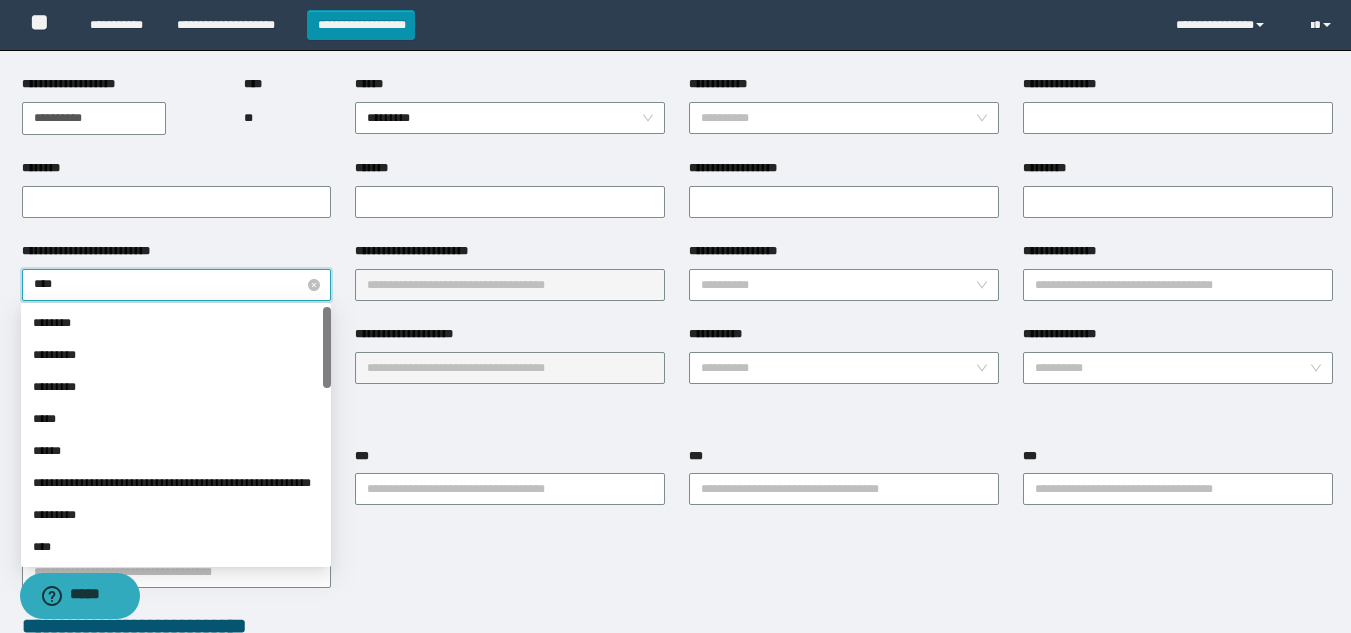 type on "*****" 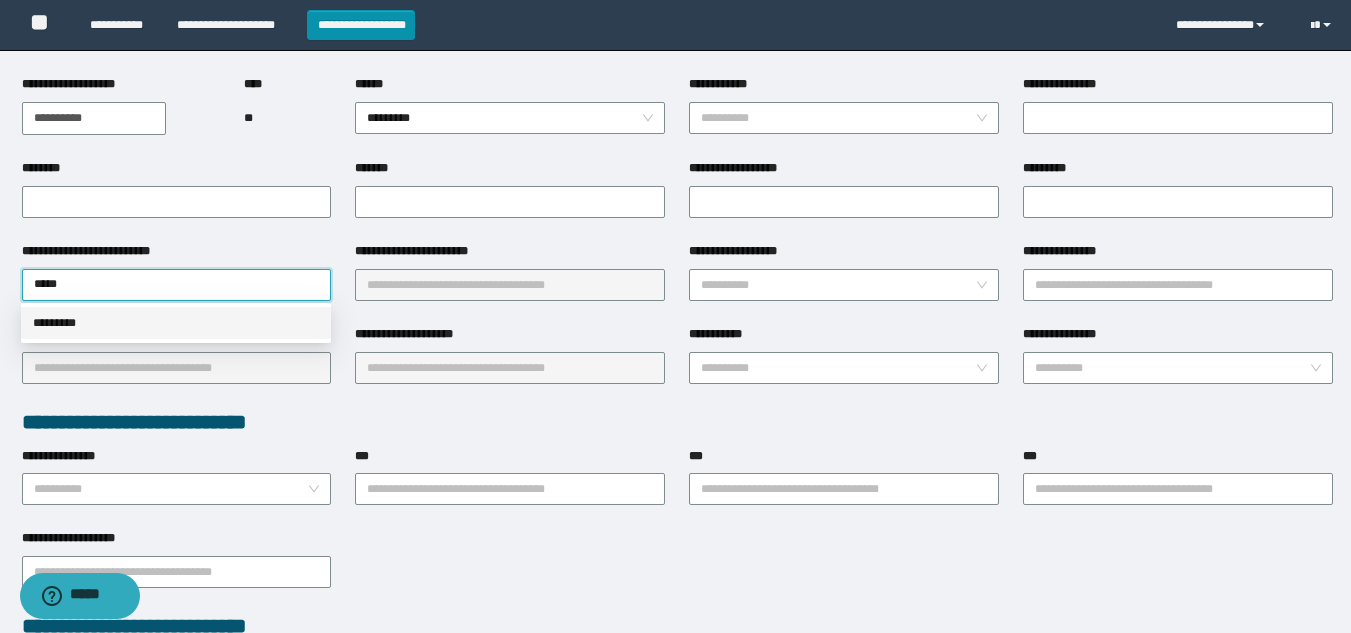 click on "*********" at bounding box center [176, 323] 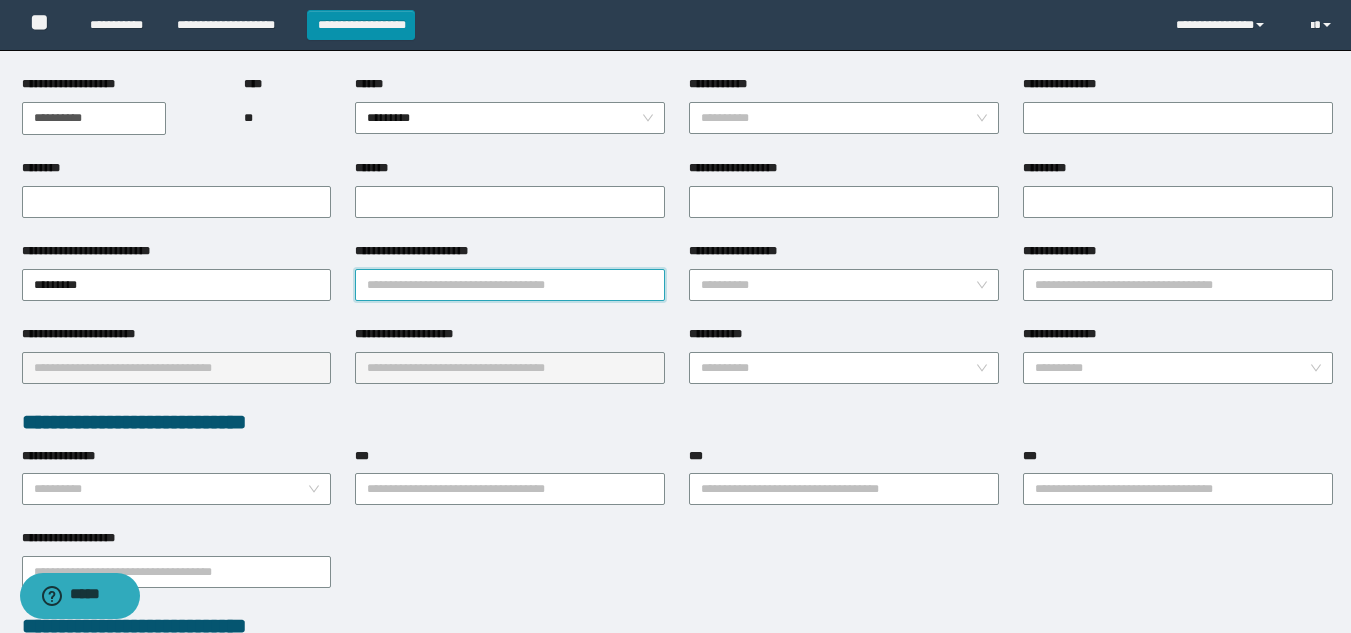 click on "**********" at bounding box center (510, 285) 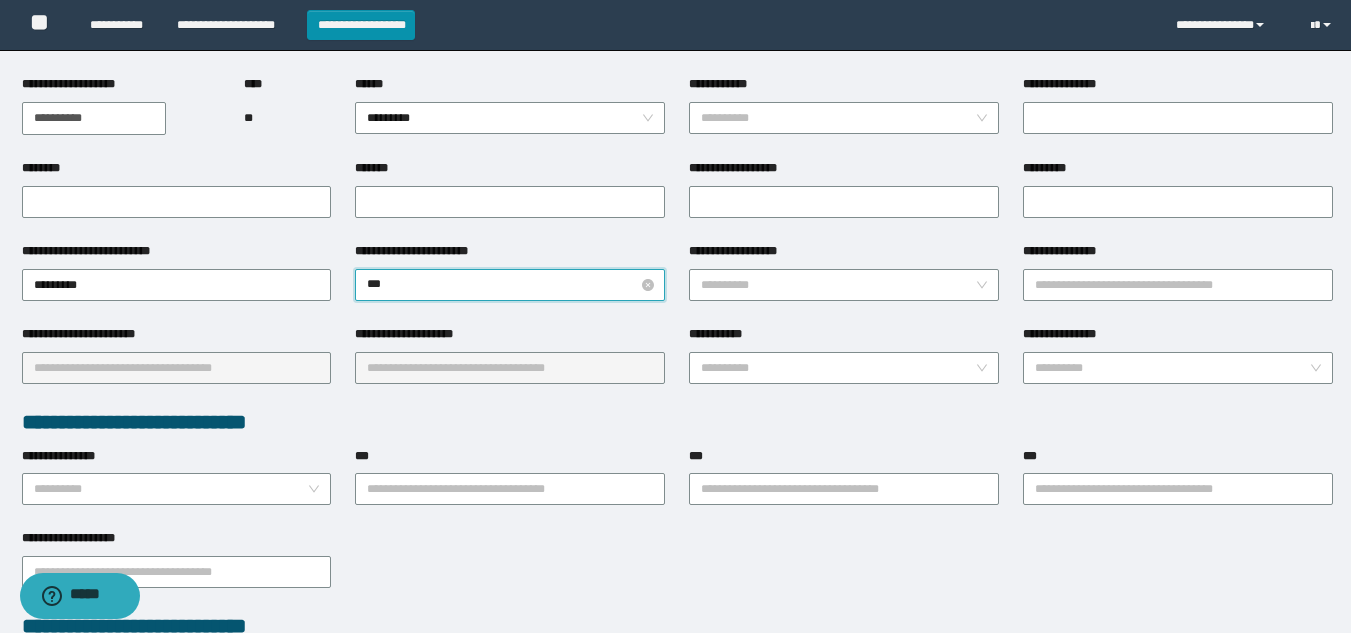 type on "****" 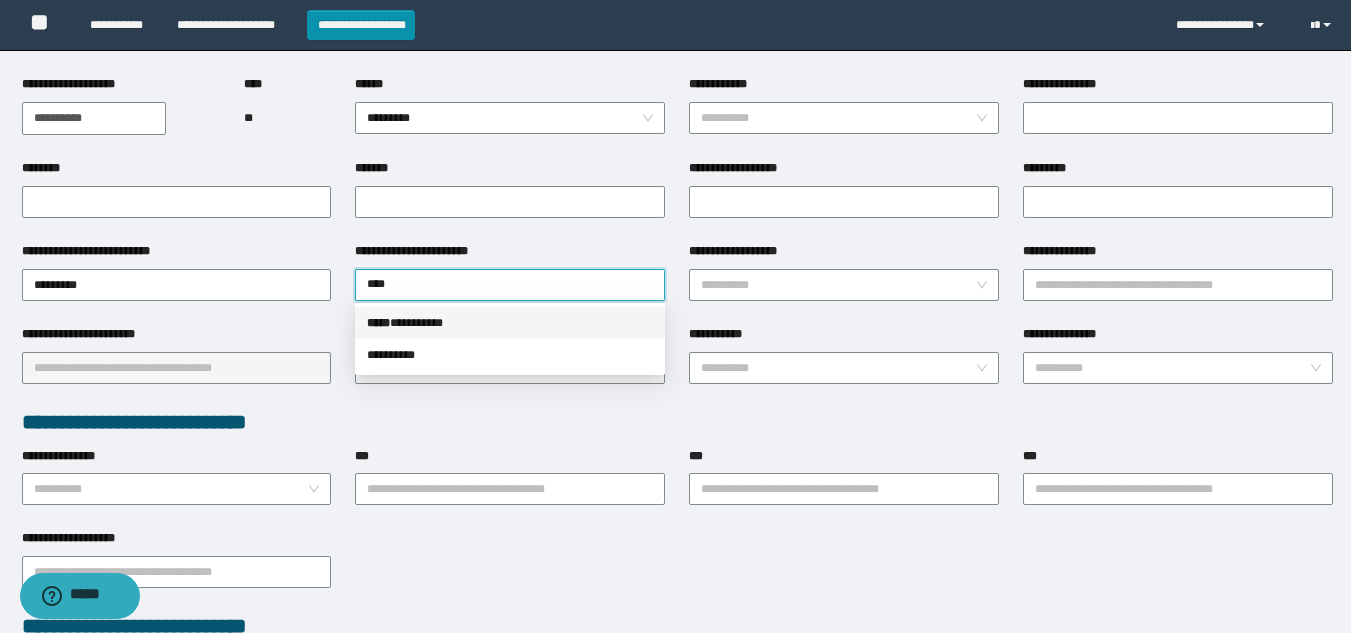 click on "***** * ********" at bounding box center [510, 323] 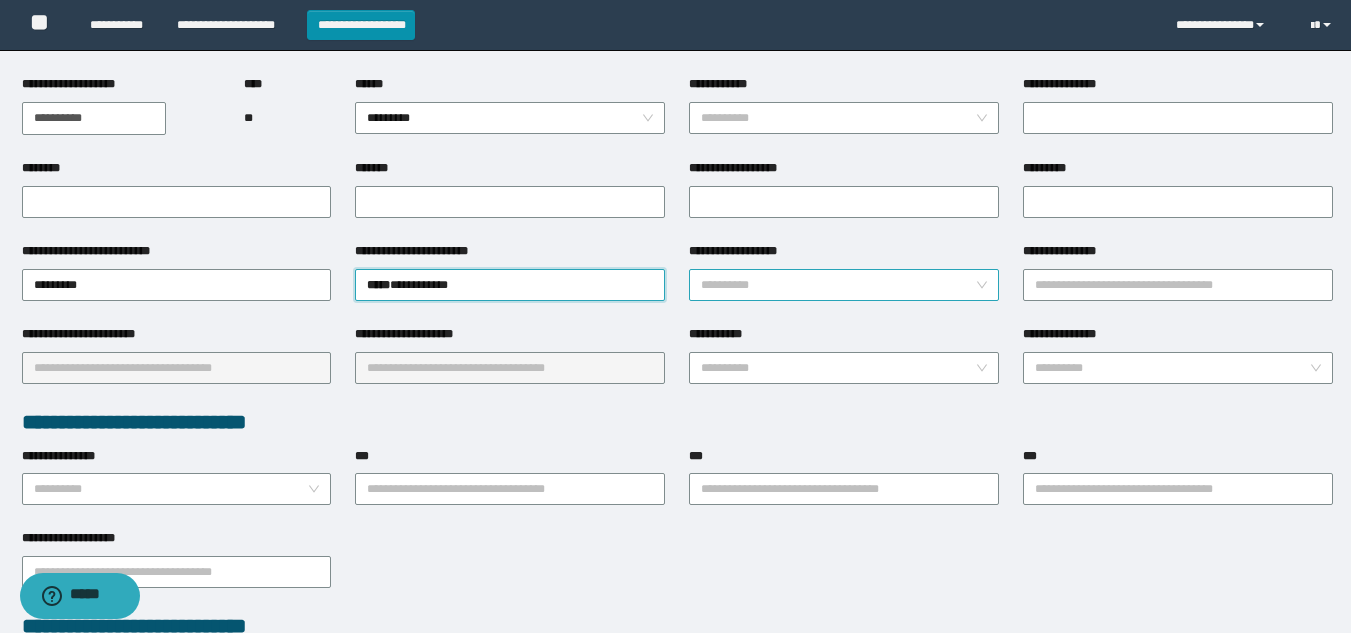 click on "**********" at bounding box center (838, 285) 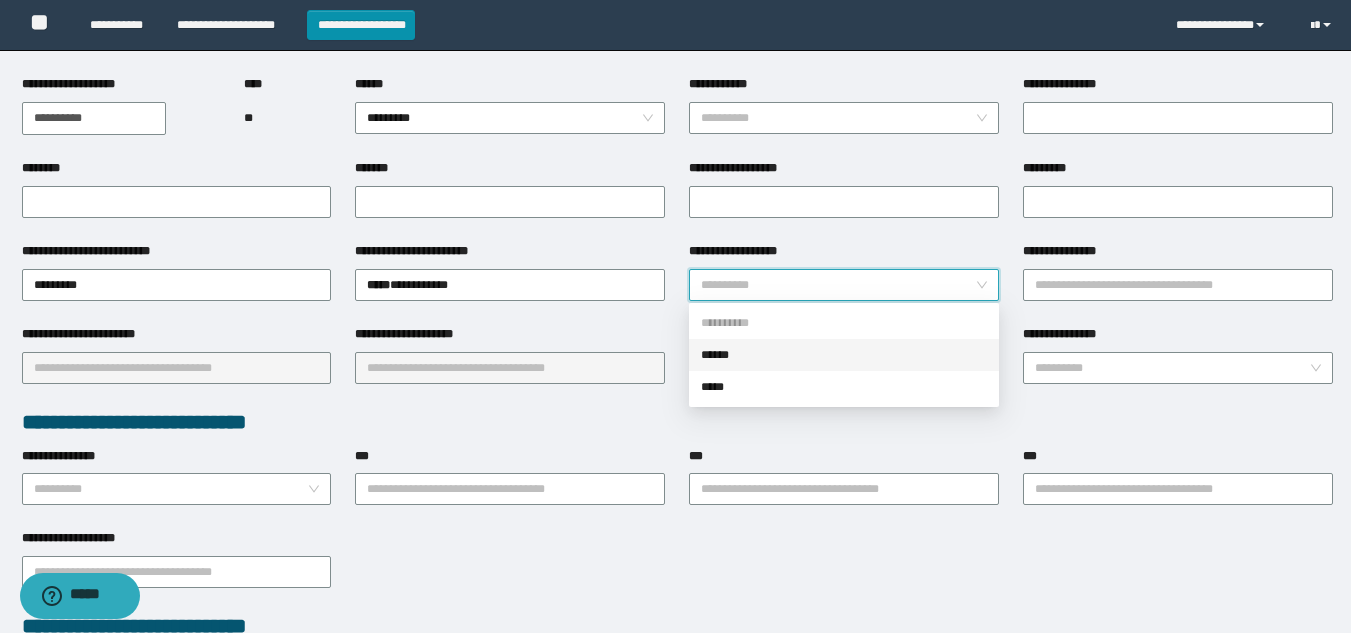 click on "******" at bounding box center [844, 355] 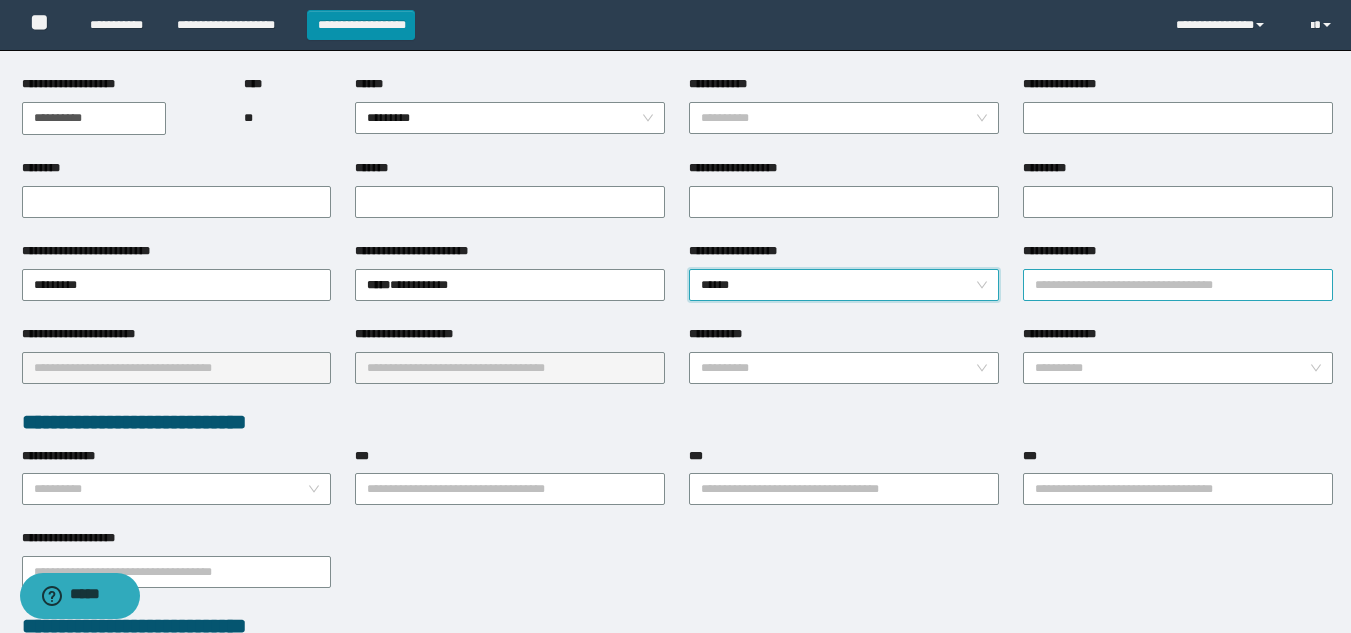 click on "**********" at bounding box center (1178, 285) 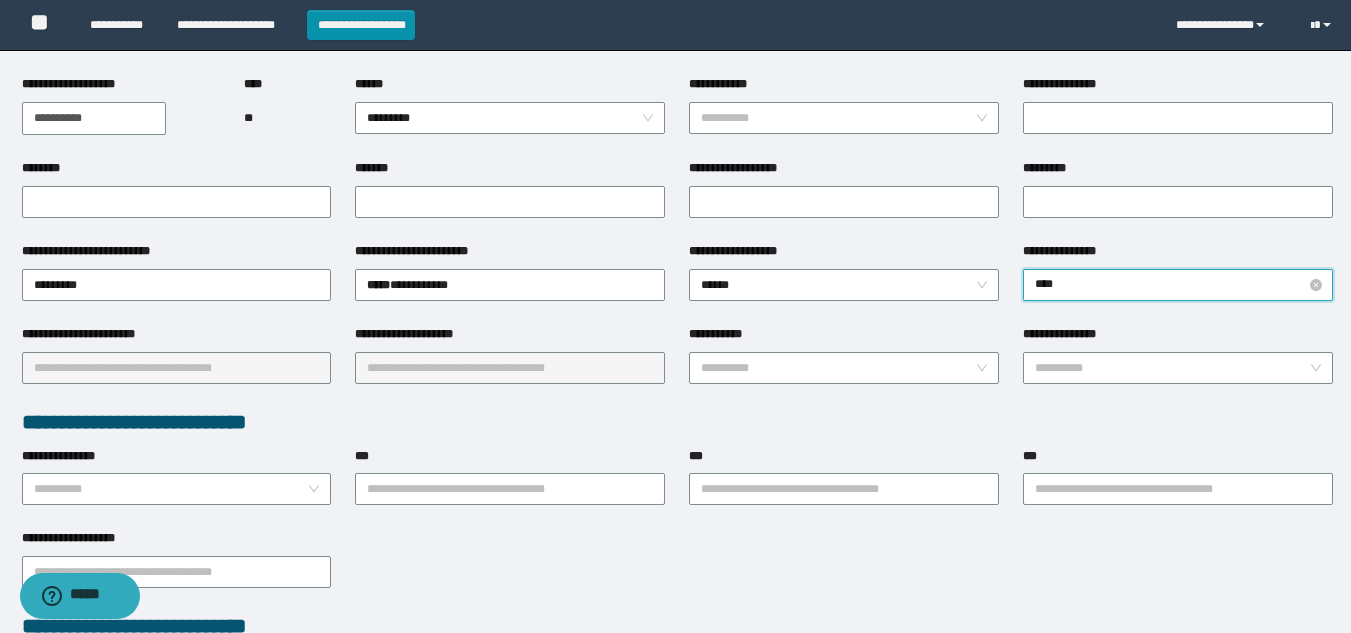 type on "*****" 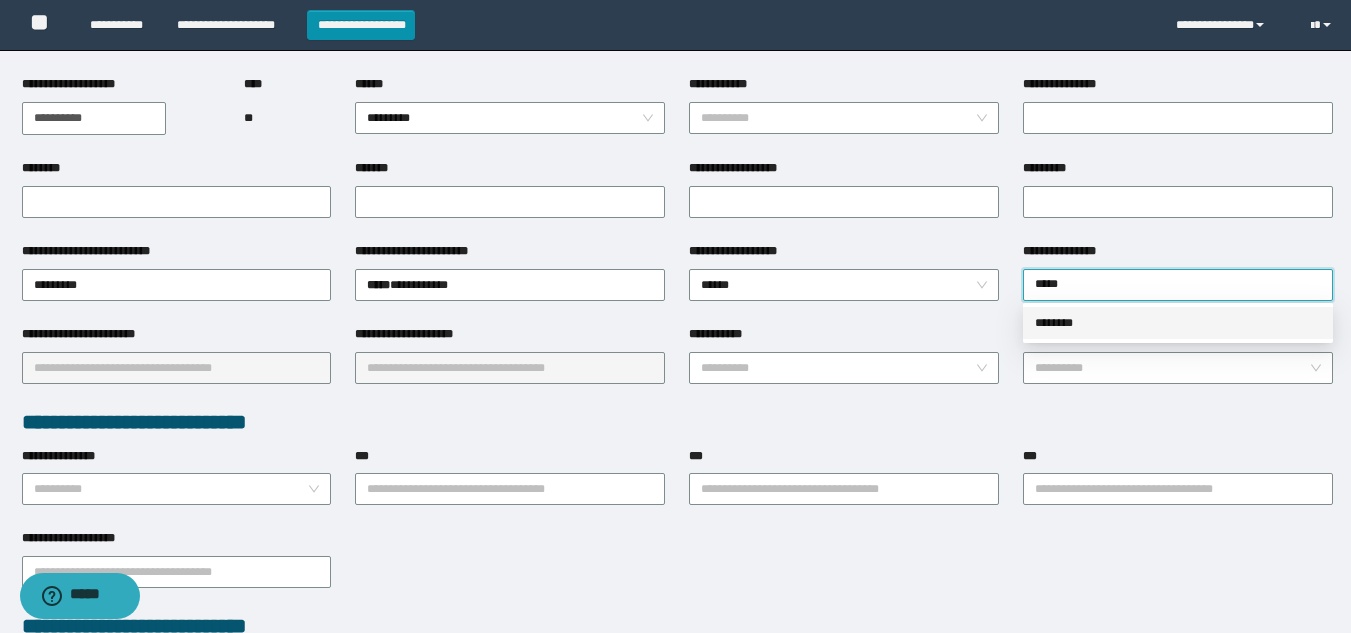 click on "********" at bounding box center (1178, 323) 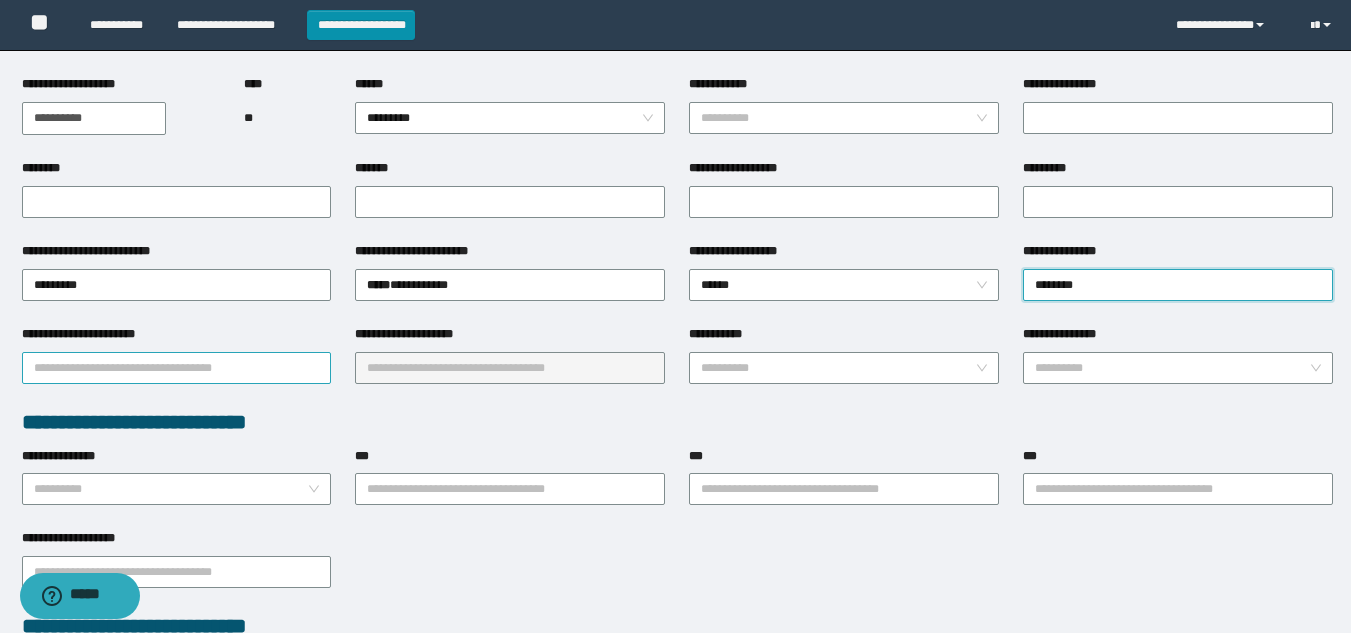 click on "**********" at bounding box center (177, 368) 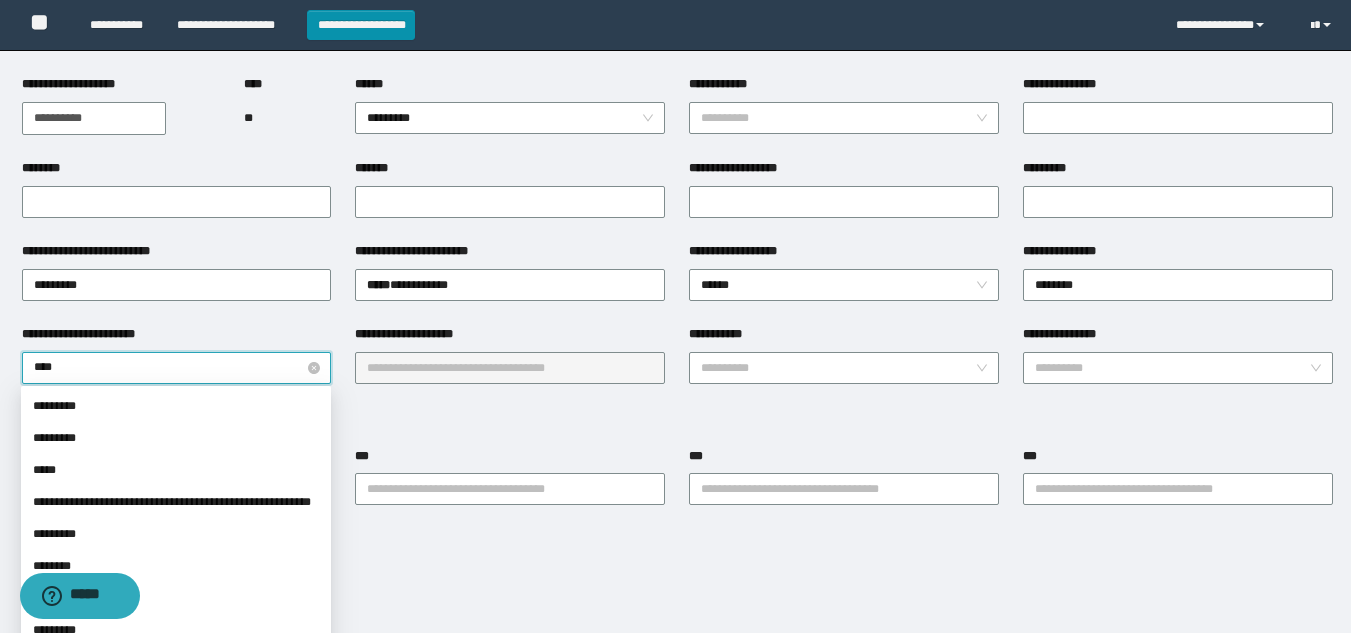 type on "*****" 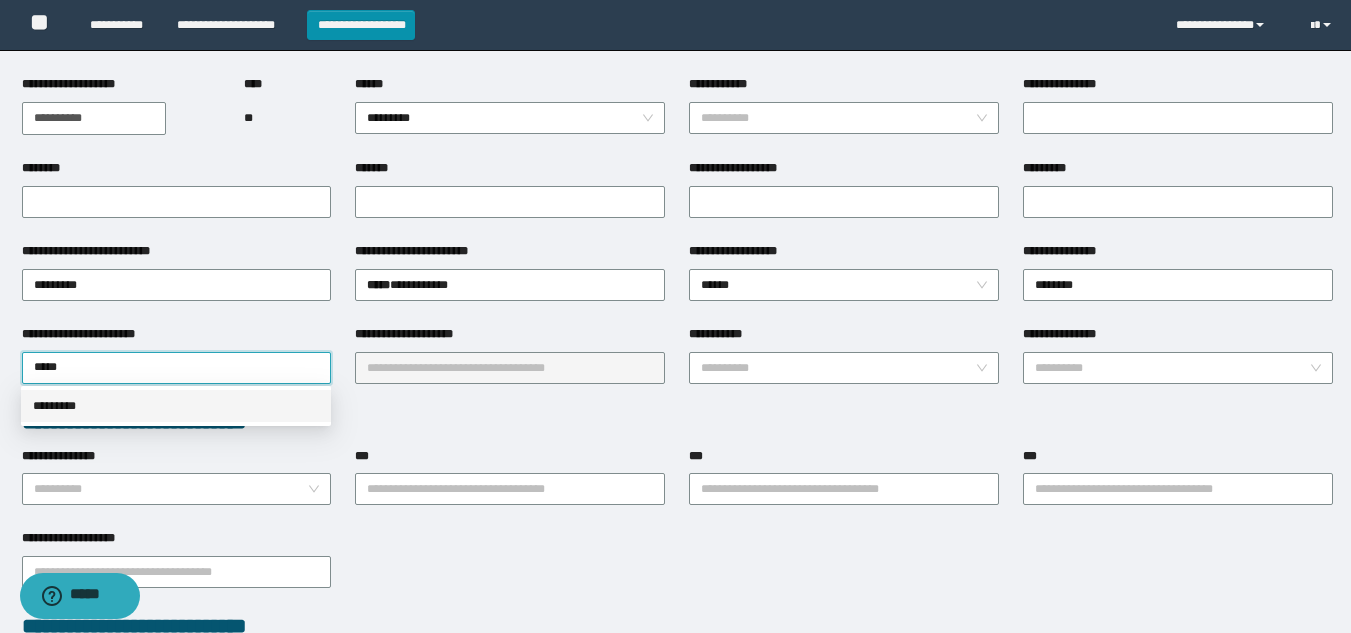 click on "*********" at bounding box center (176, 406) 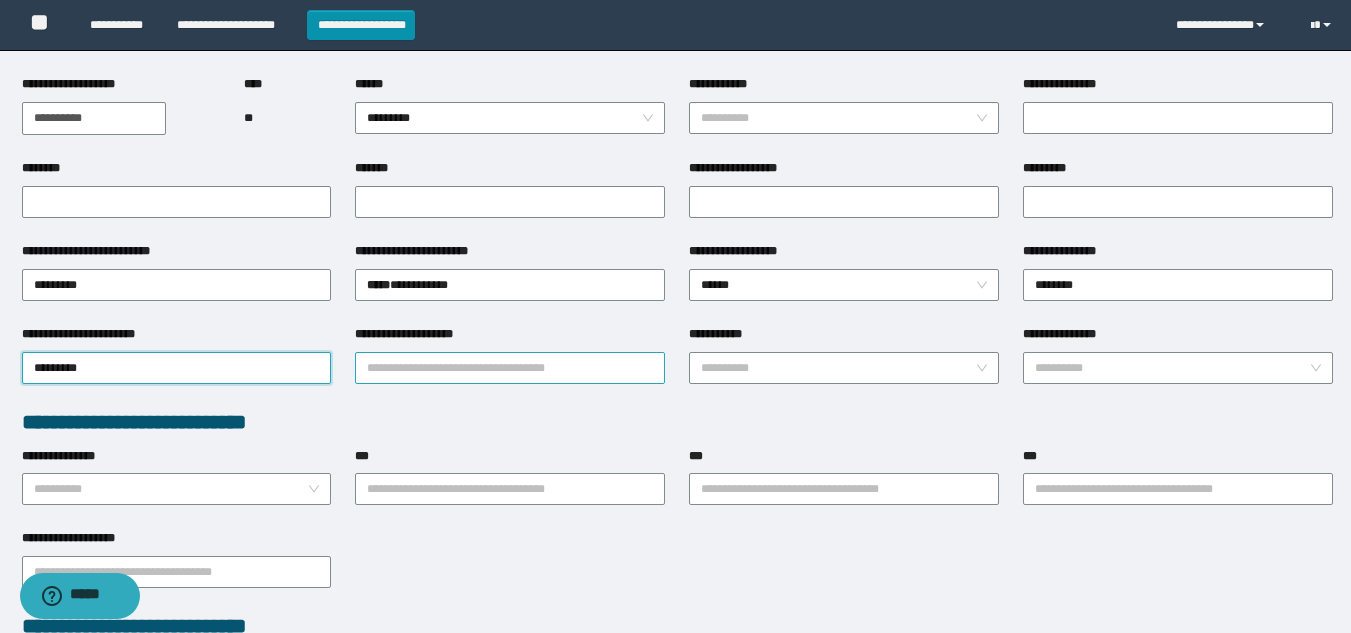 click on "**********" at bounding box center (510, 368) 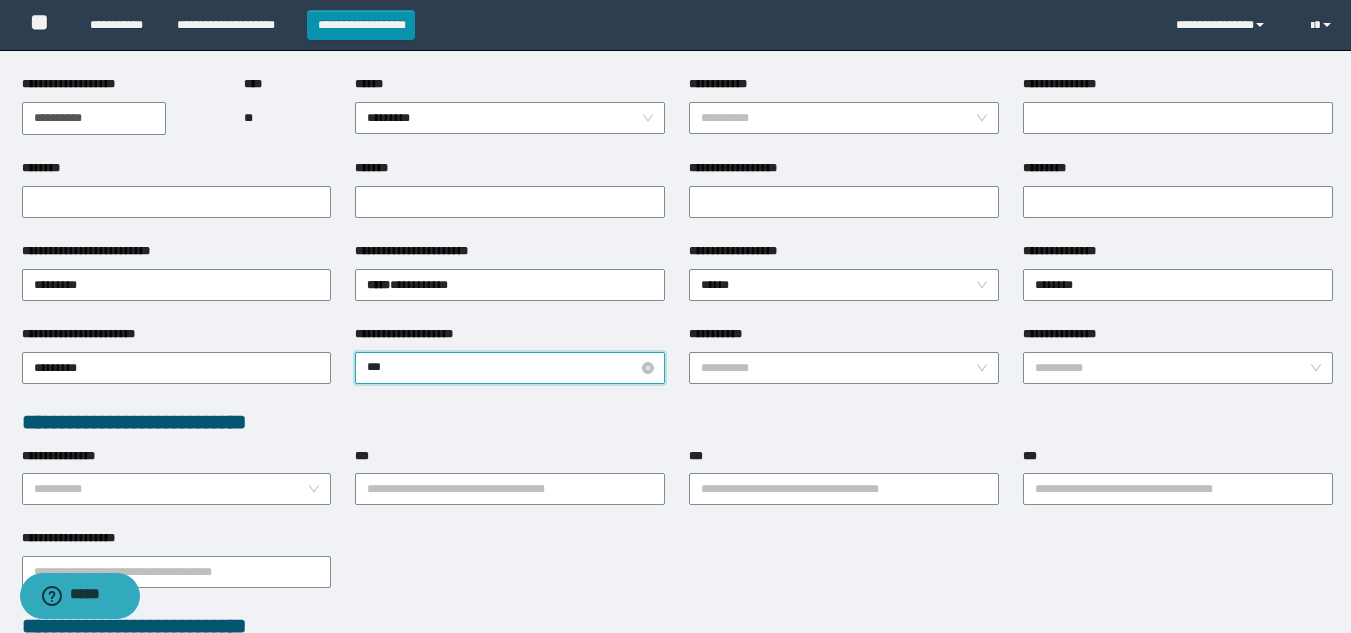 type on "****" 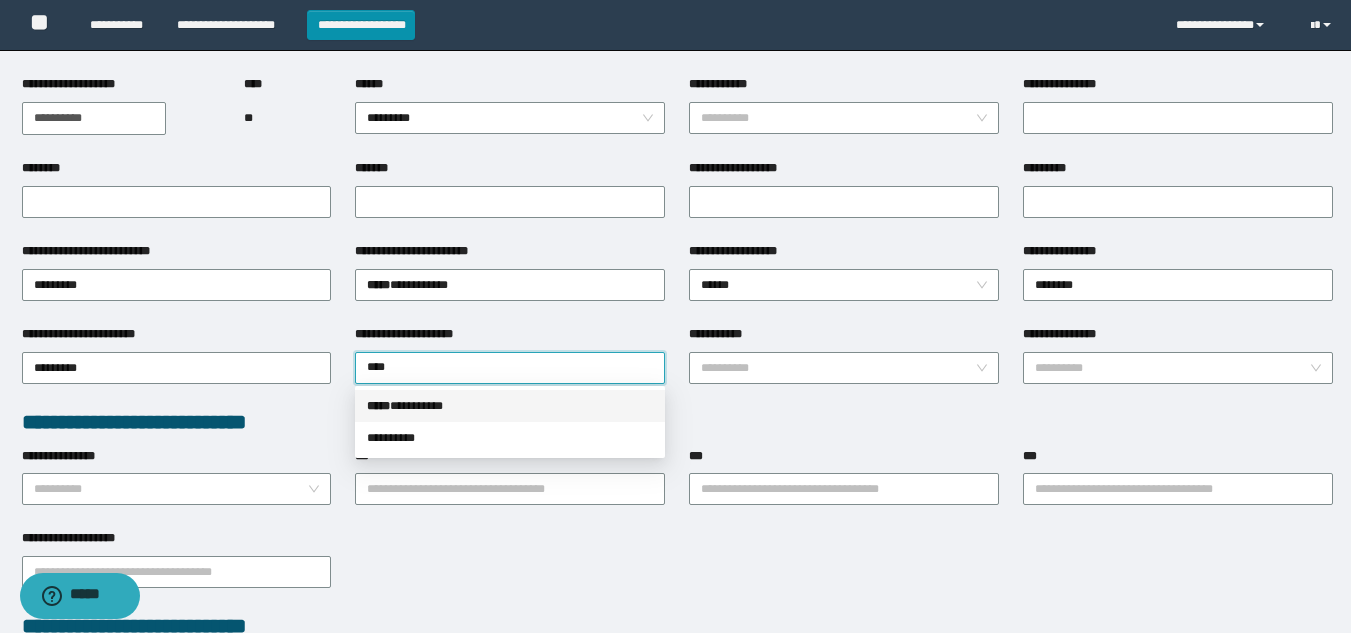 click on "*****" at bounding box center (378, 406) 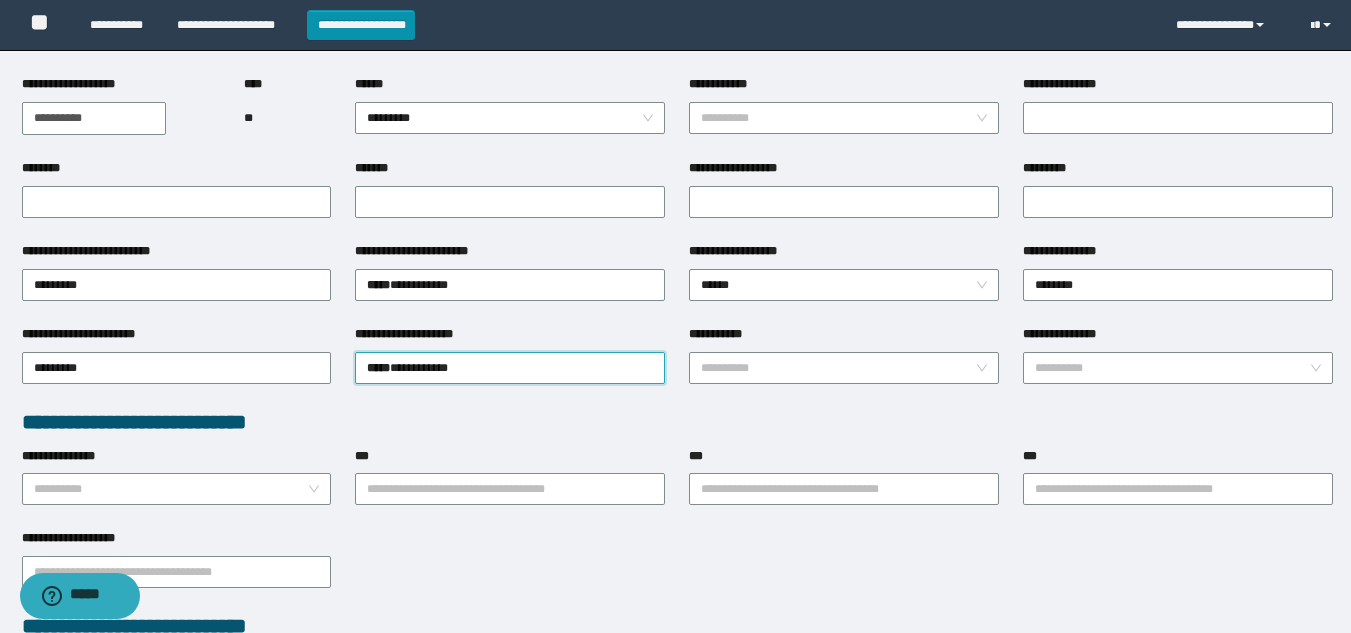 scroll, scrollTop: 300, scrollLeft: 0, axis: vertical 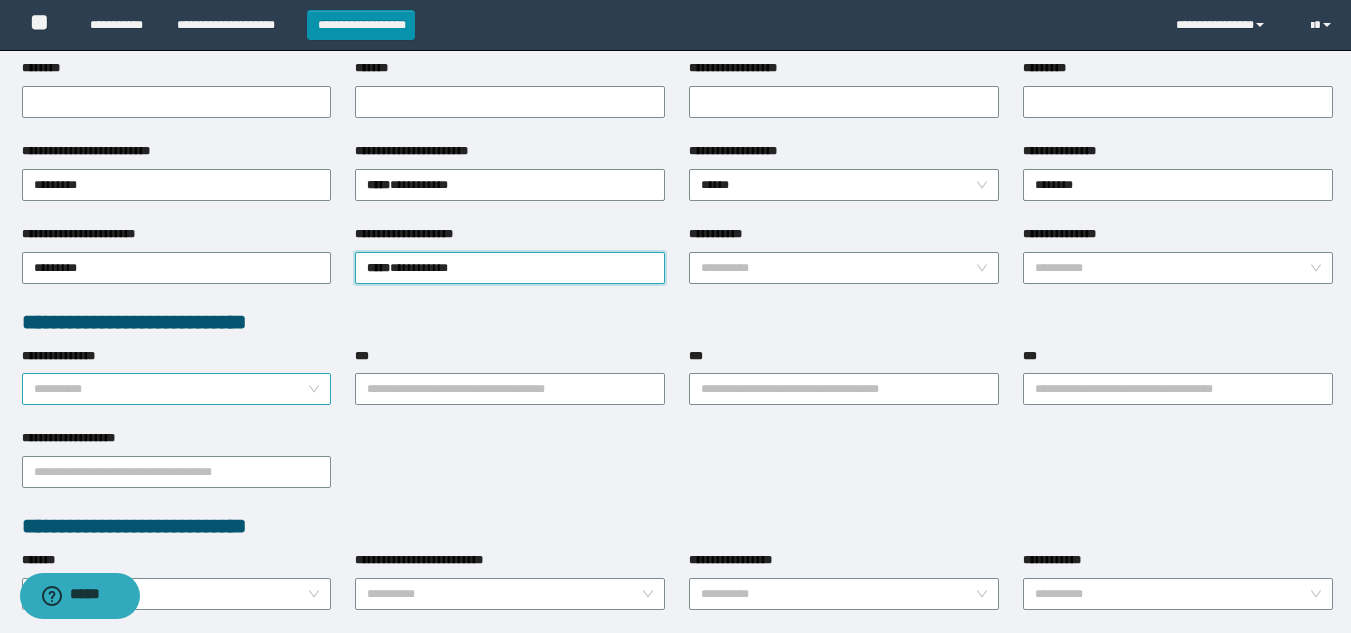 click on "**********" at bounding box center (171, 389) 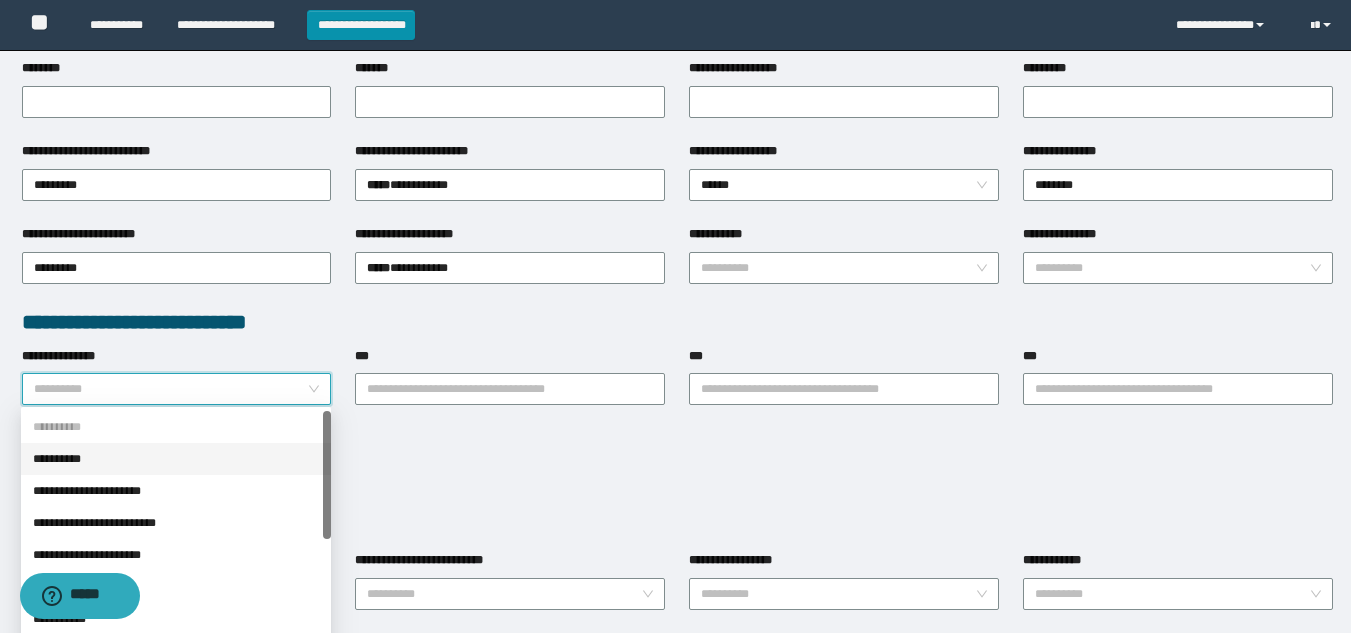 click on "**********" at bounding box center (176, 459) 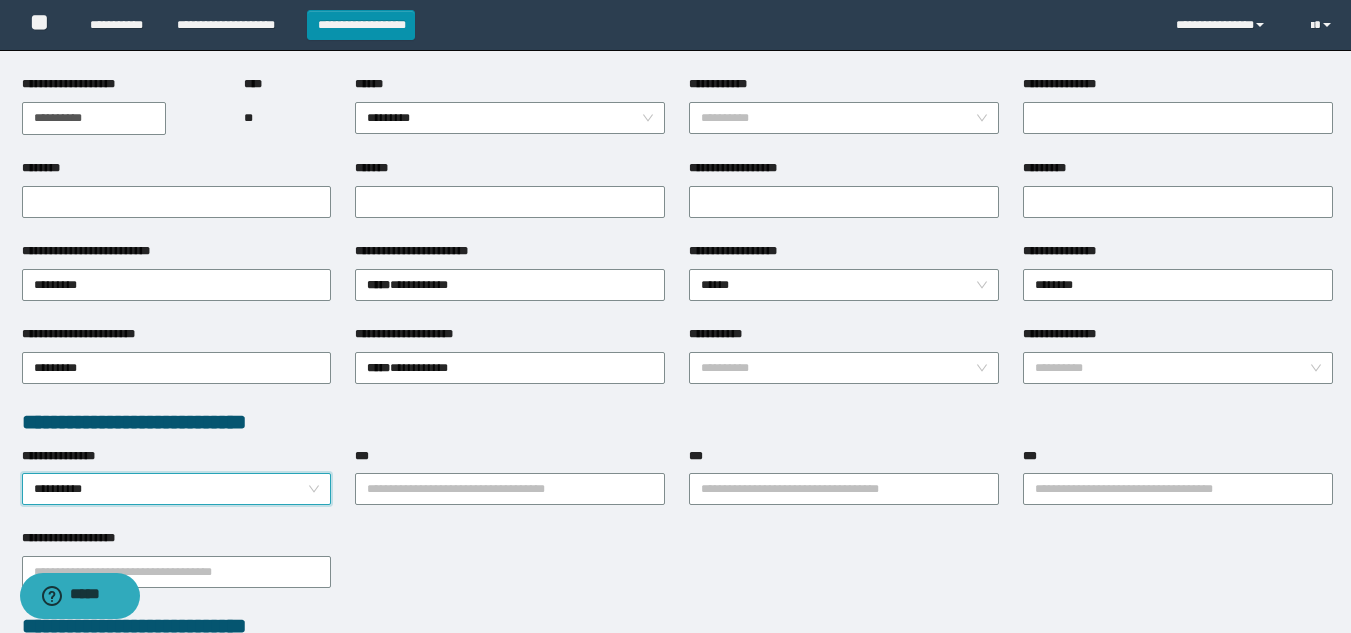 scroll, scrollTop: 300, scrollLeft: 0, axis: vertical 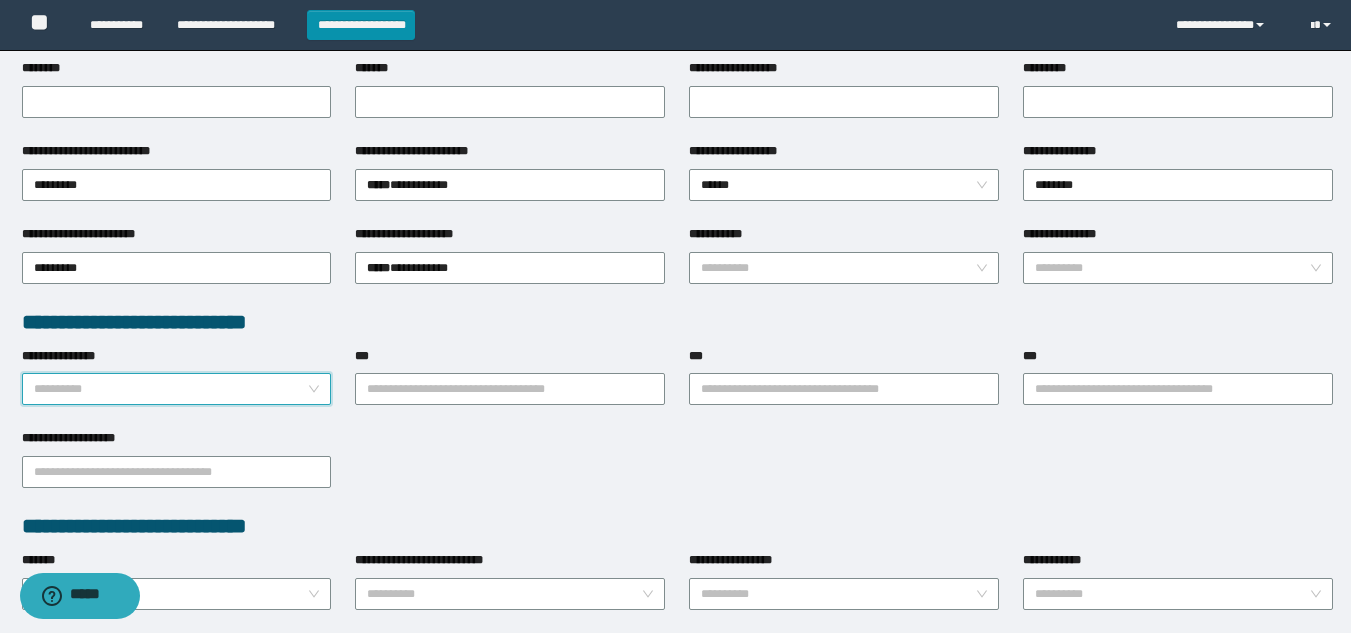 click on "**********" at bounding box center (177, 389) 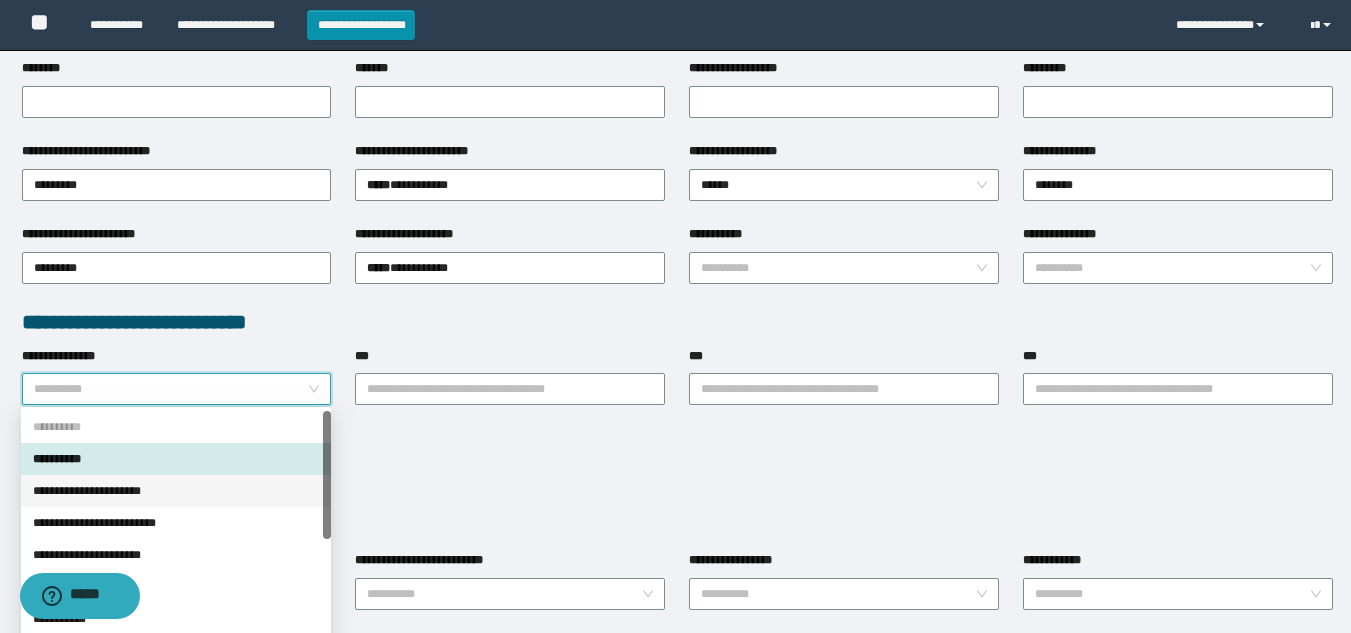 scroll, scrollTop: 100, scrollLeft: 0, axis: vertical 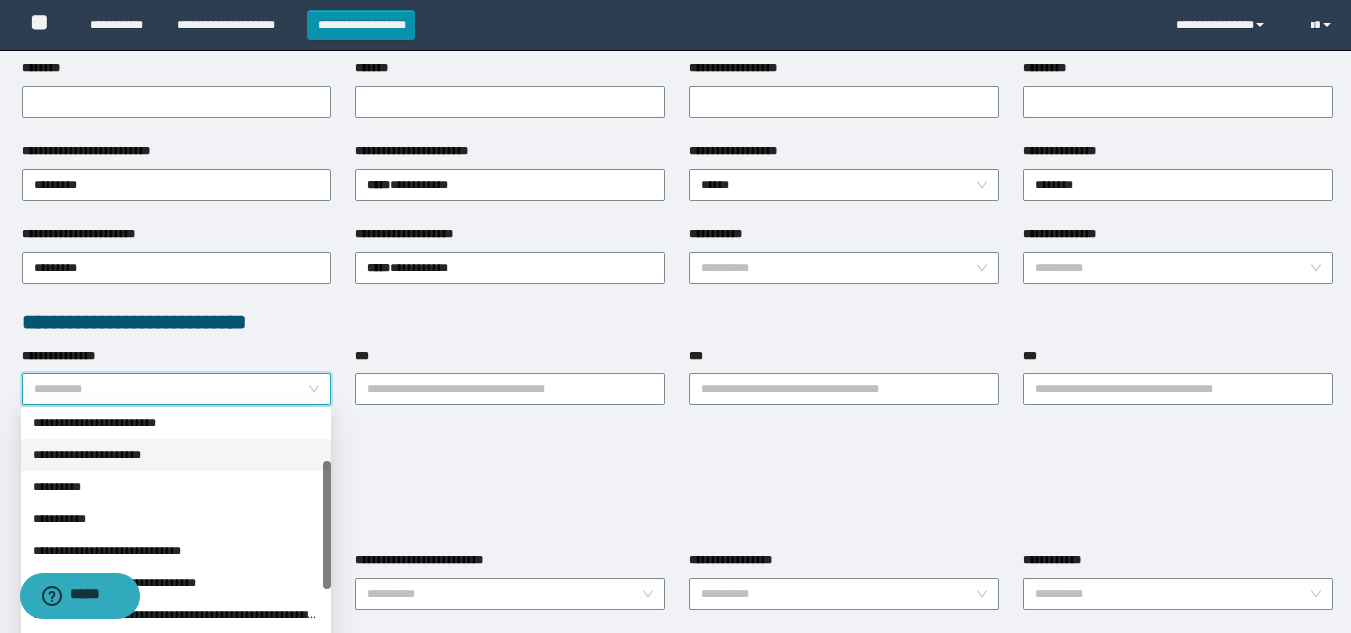 click on "**********" at bounding box center [176, 455] 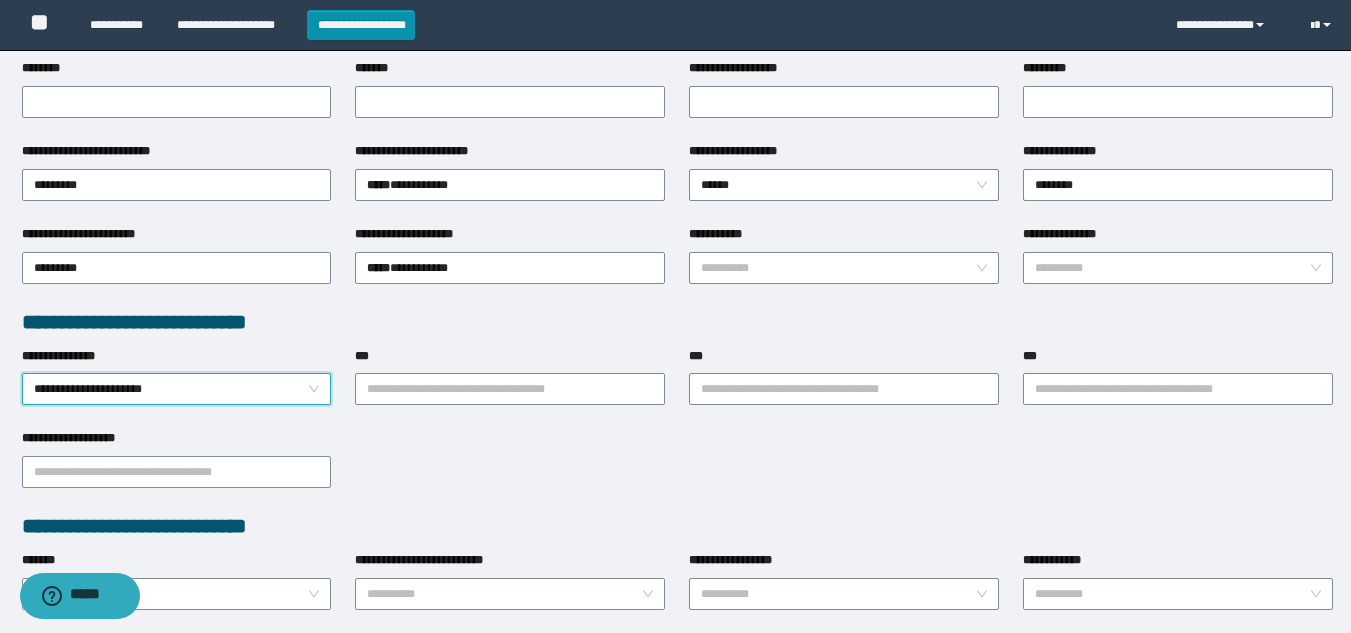 click on "**********" at bounding box center (177, 389) 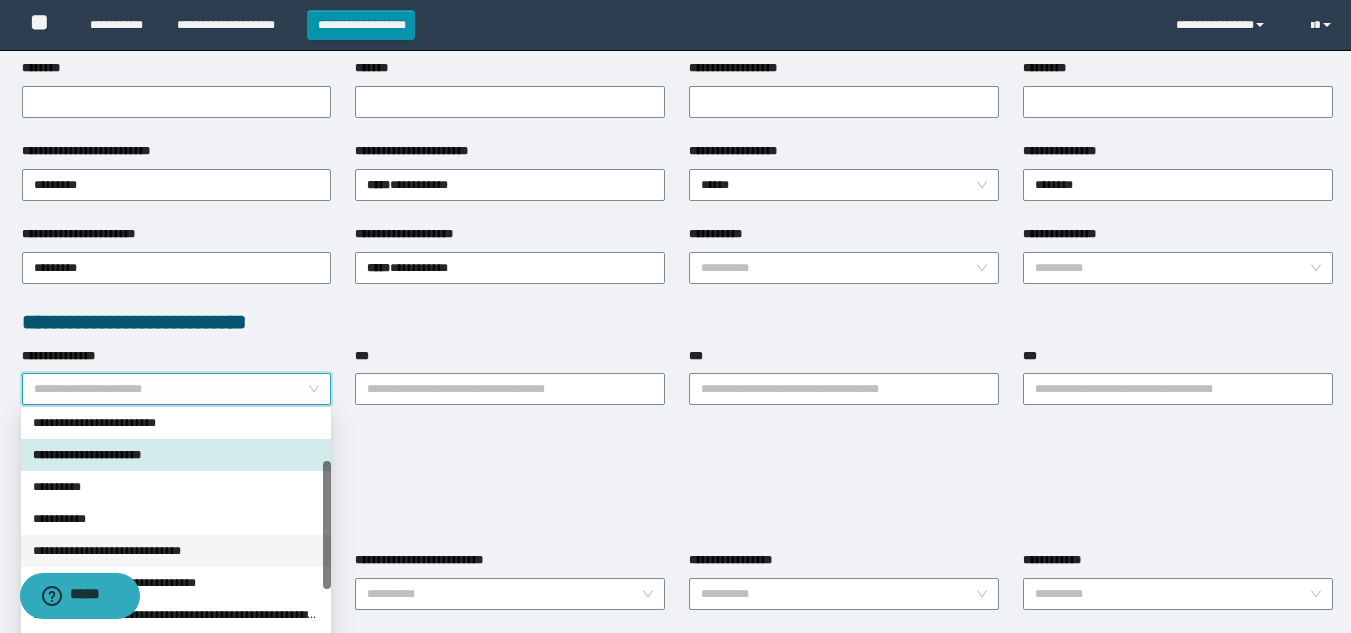 scroll, scrollTop: 0, scrollLeft: 0, axis: both 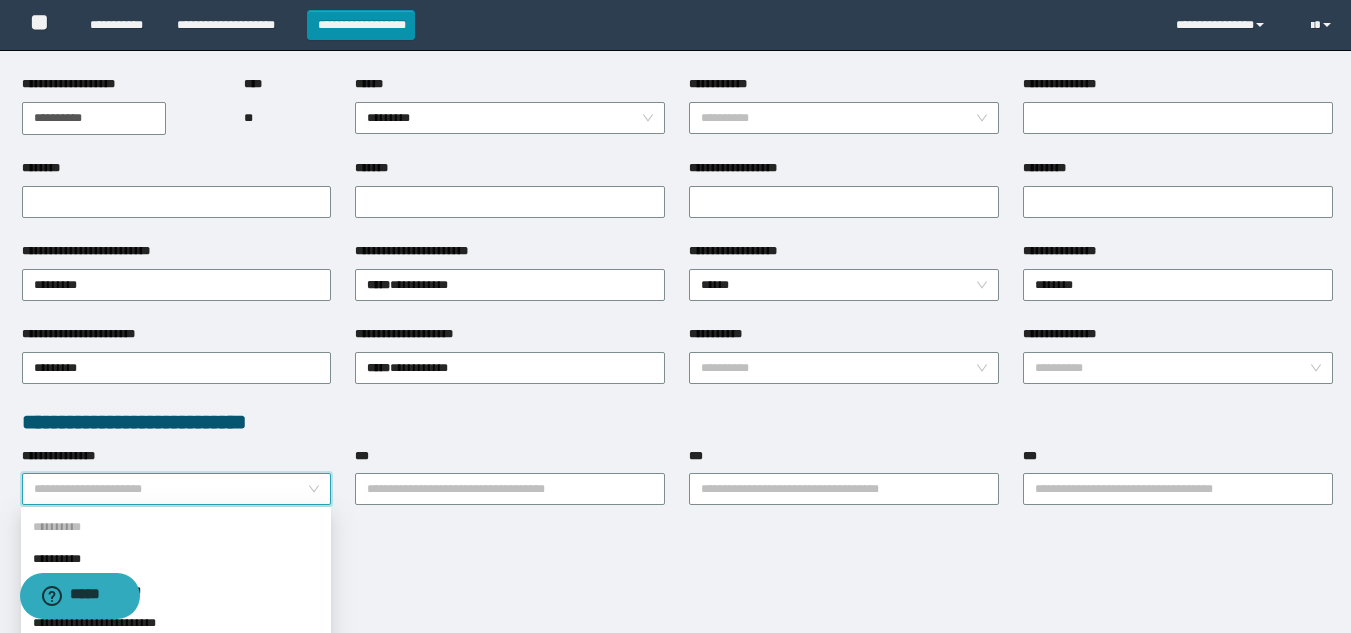 click on "**********" at bounding box center (177, 489) 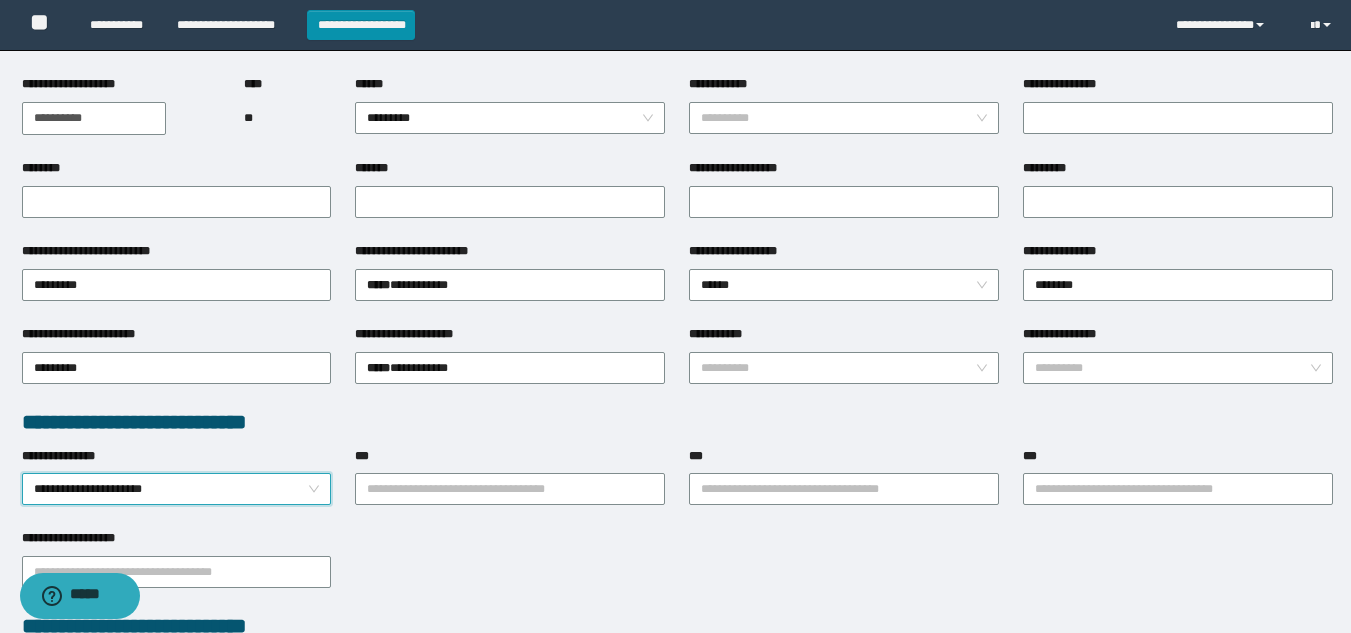 scroll, scrollTop: 300, scrollLeft: 0, axis: vertical 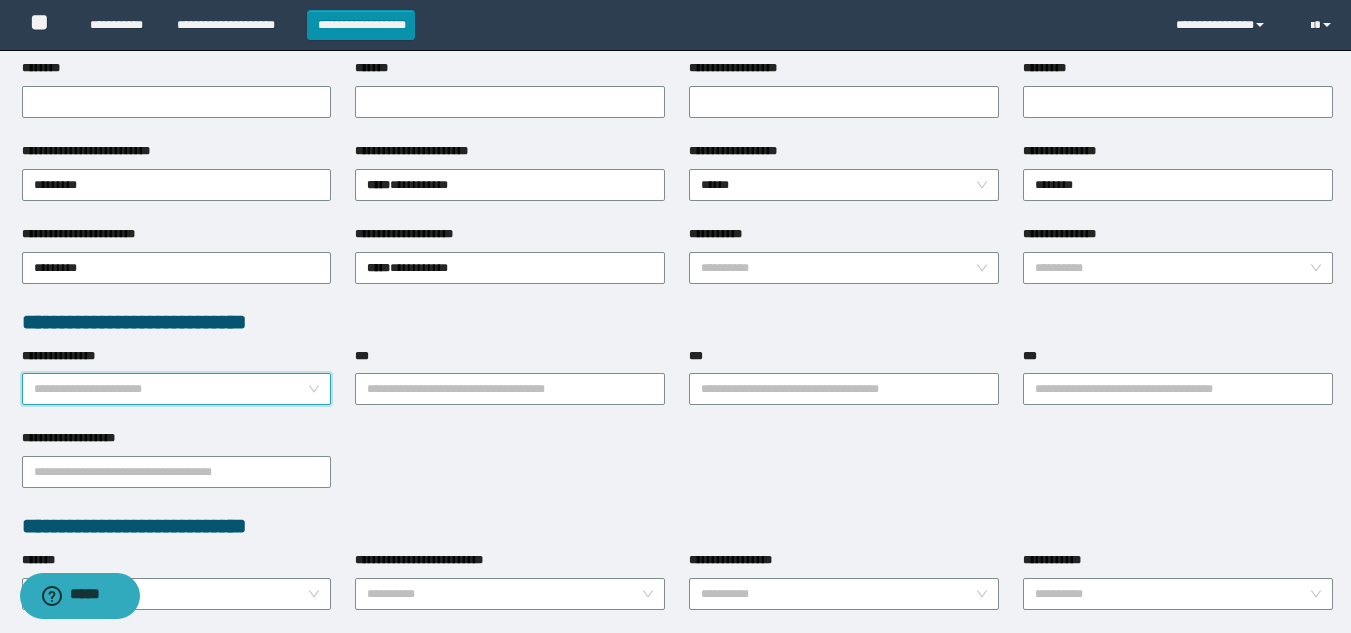 click on "**********" at bounding box center (177, 389) 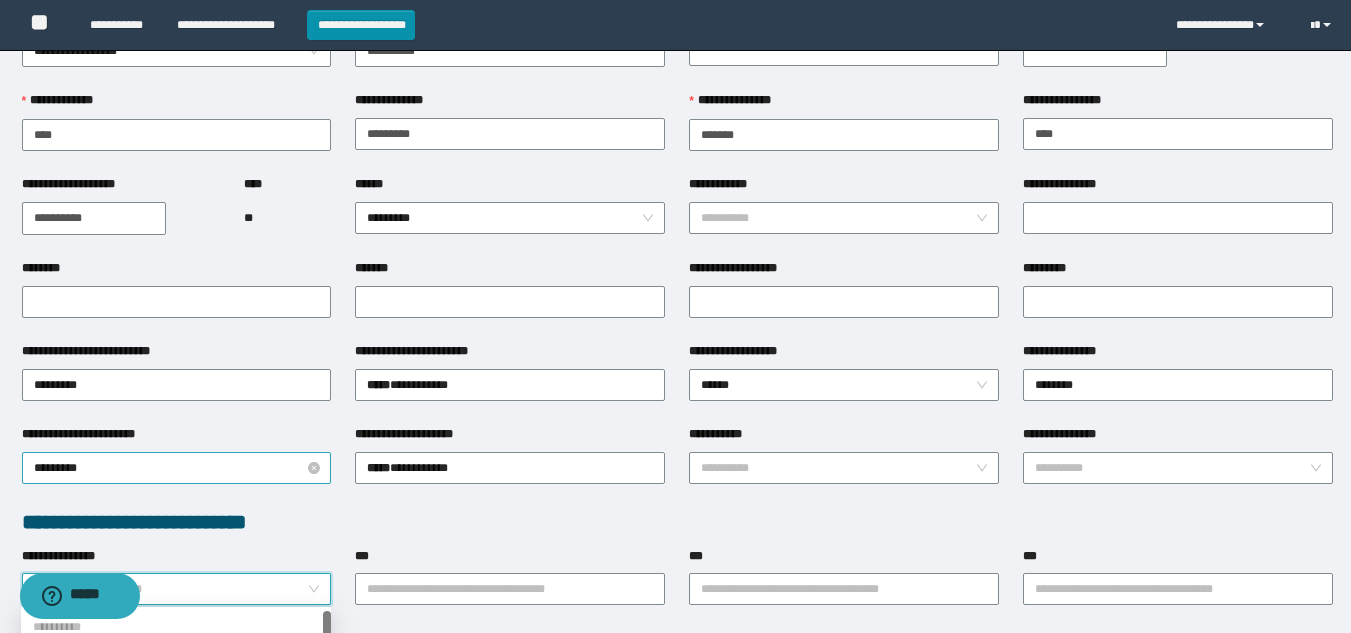 scroll, scrollTop: 400, scrollLeft: 0, axis: vertical 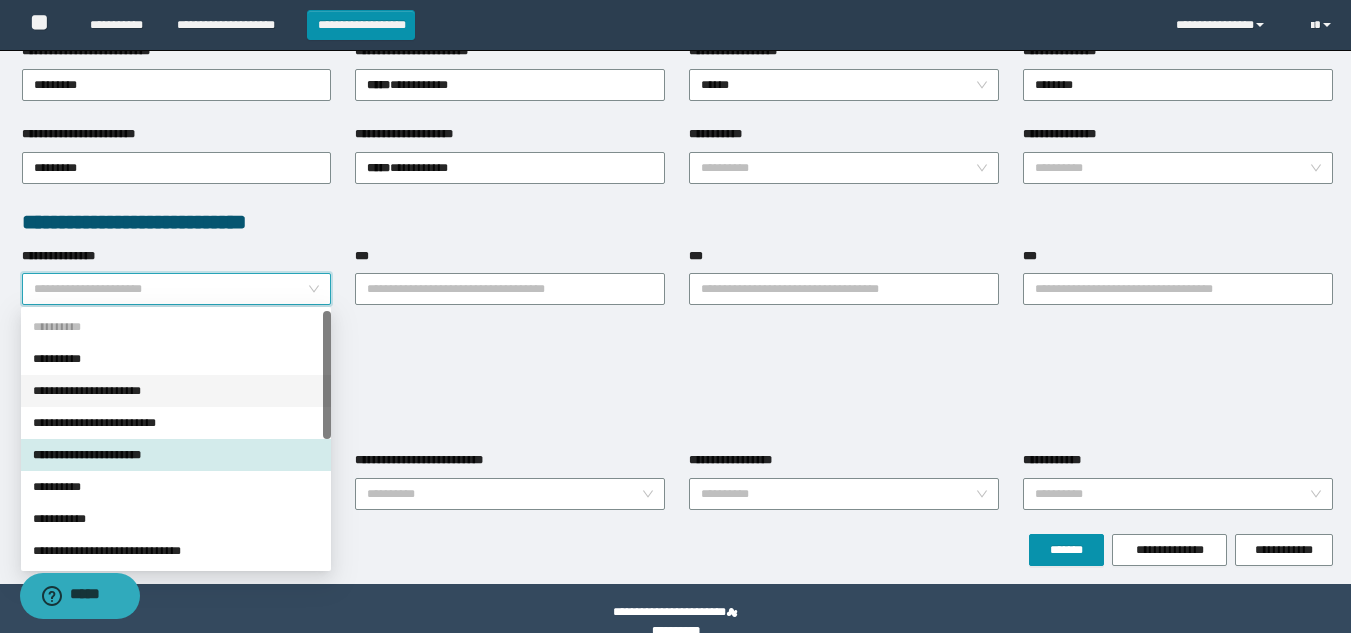 click on "**********" at bounding box center [176, 391] 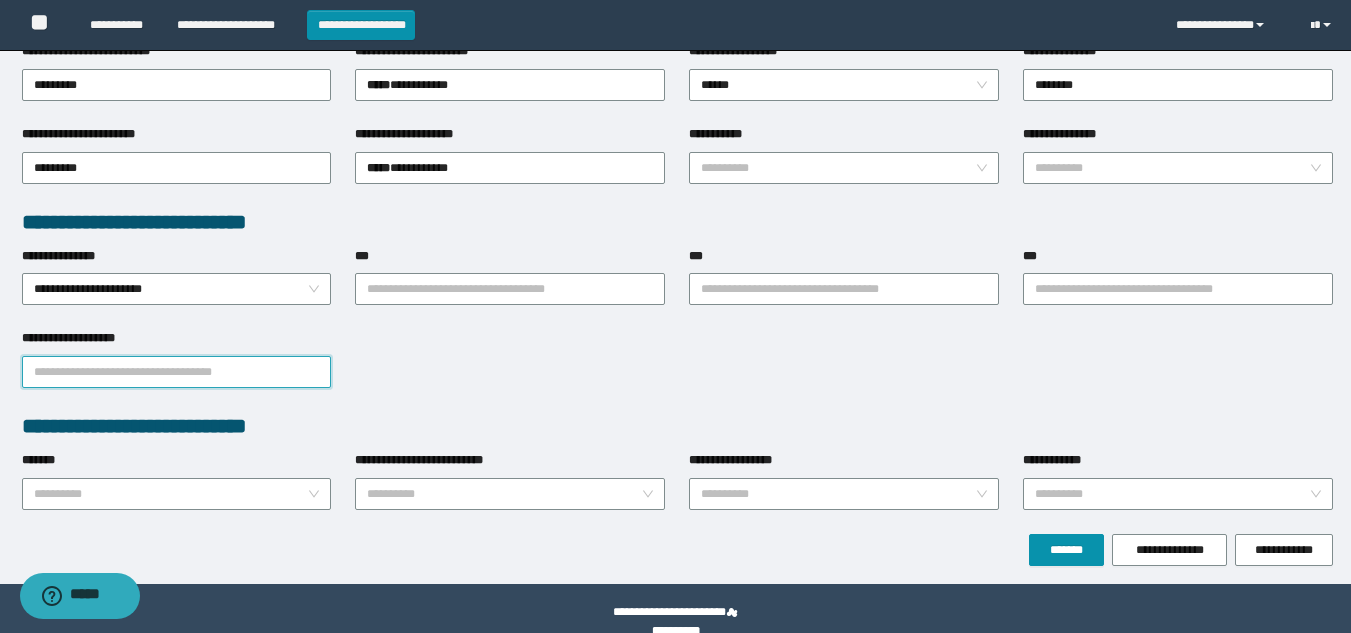click on "**********" at bounding box center (177, 372) 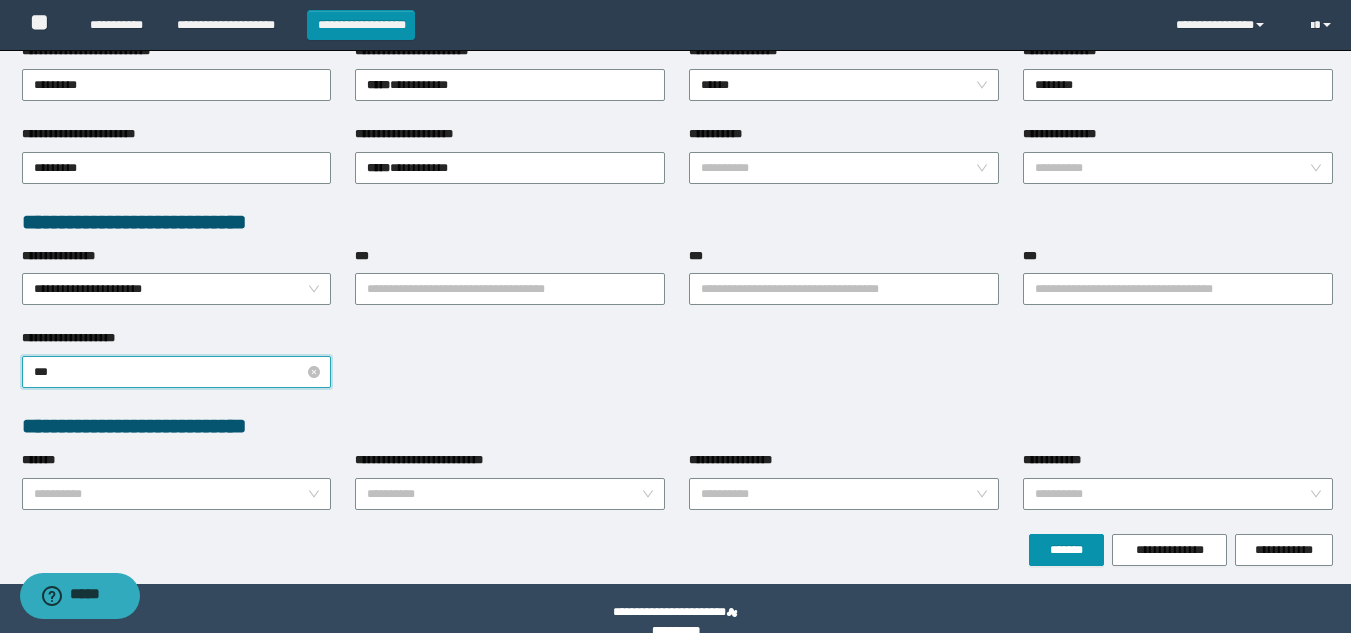 type on "****" 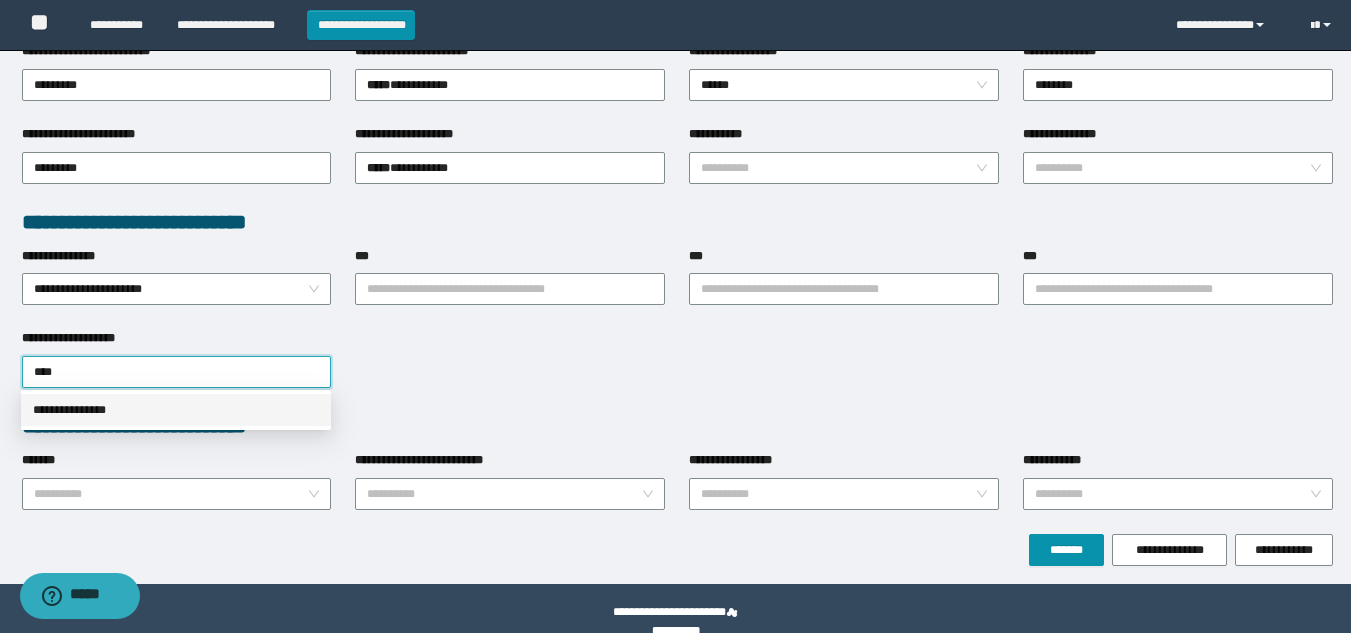 click on "**********" at bounding box center (176, 410) 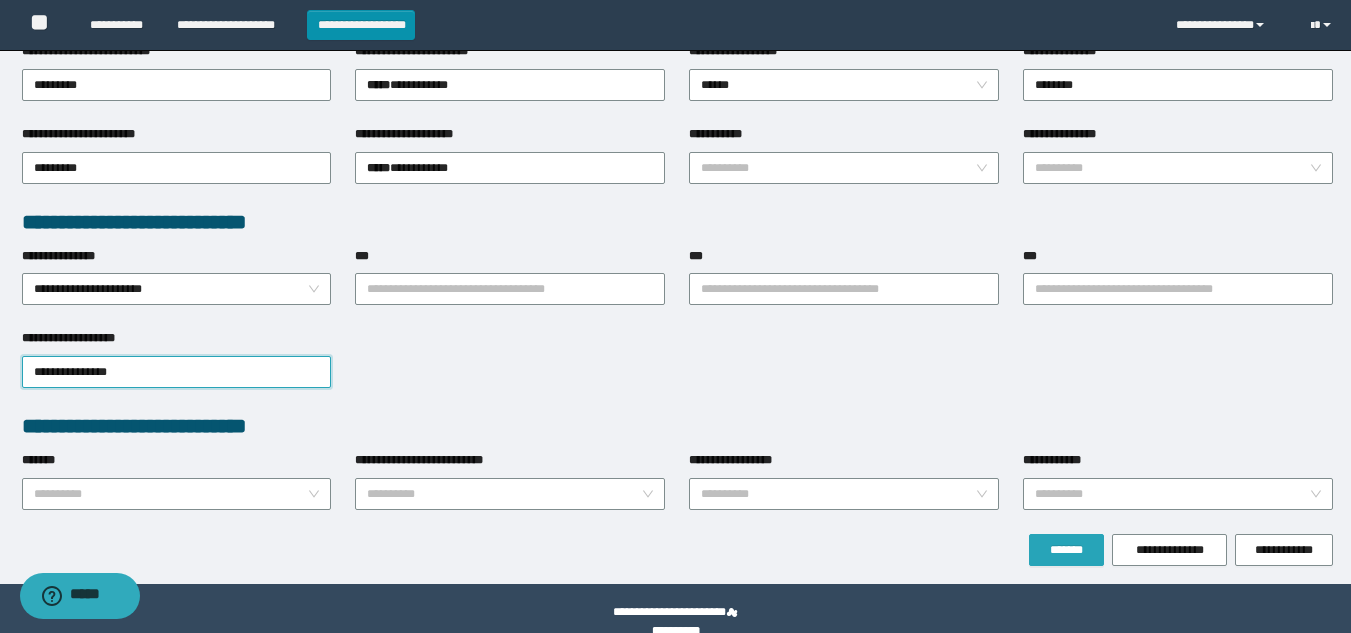 click on "*******" at bounding box center [1066, 550] 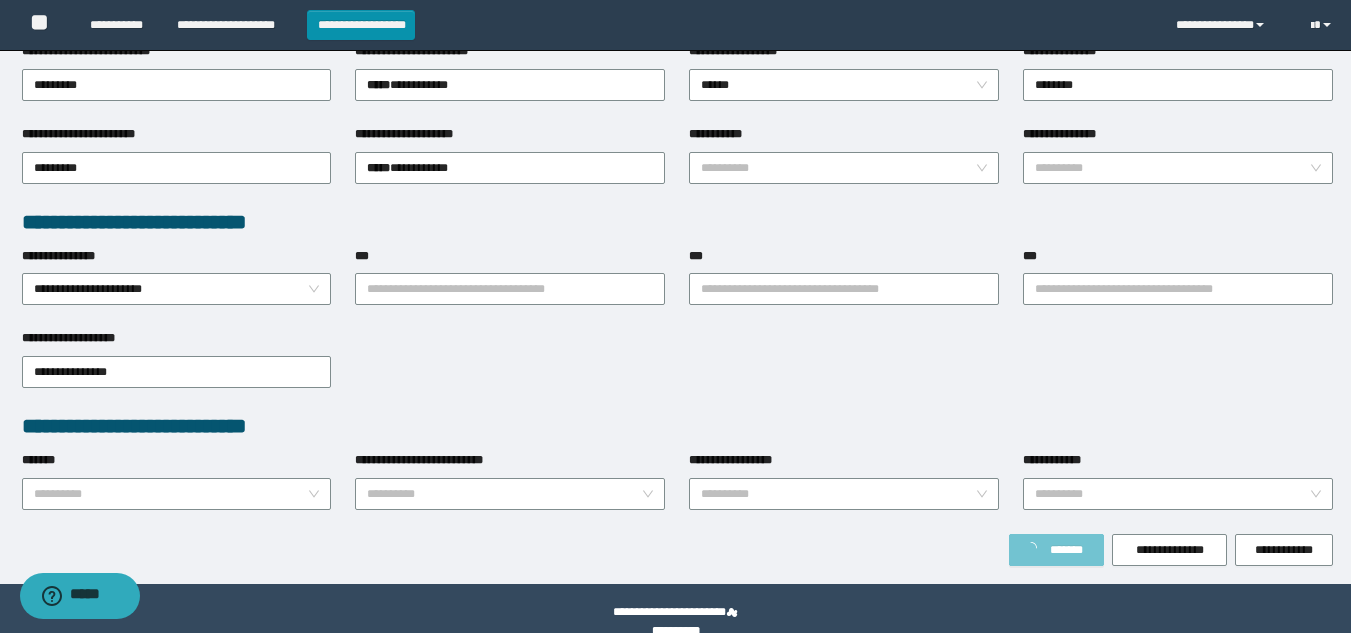 scroll, scrollTop: 453, scrollLeft: 0, axis: vertical 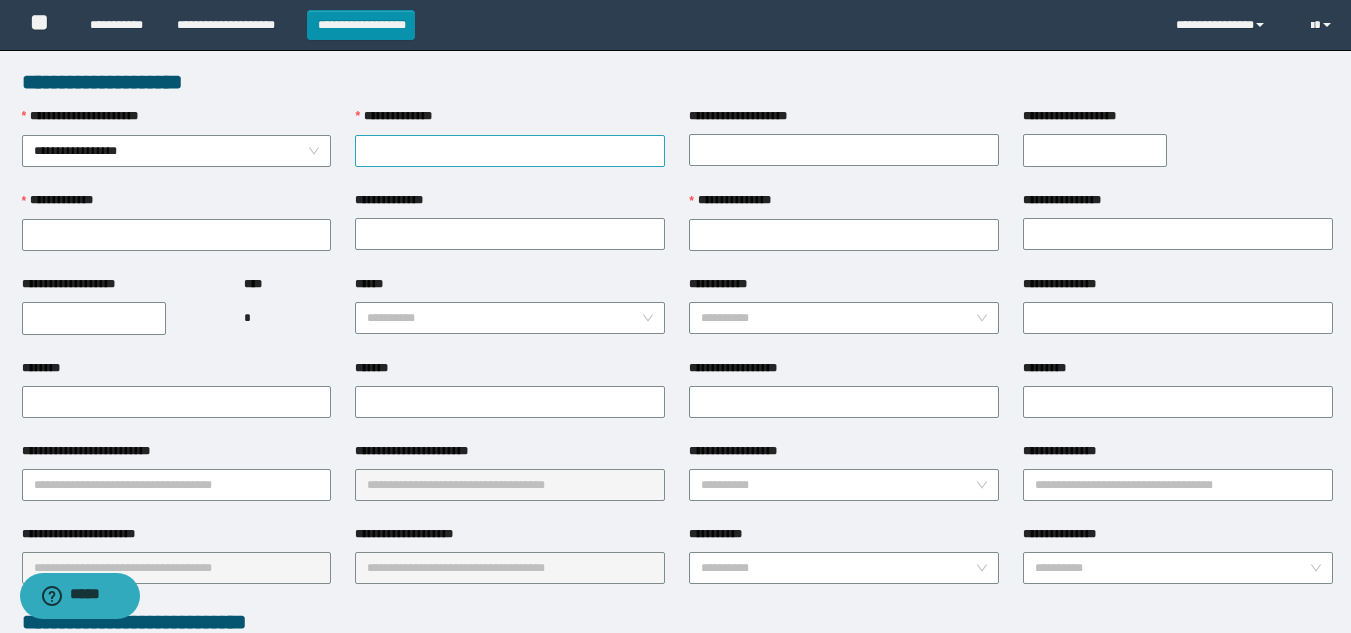 click on "**********" at bounding box center [510, 151] 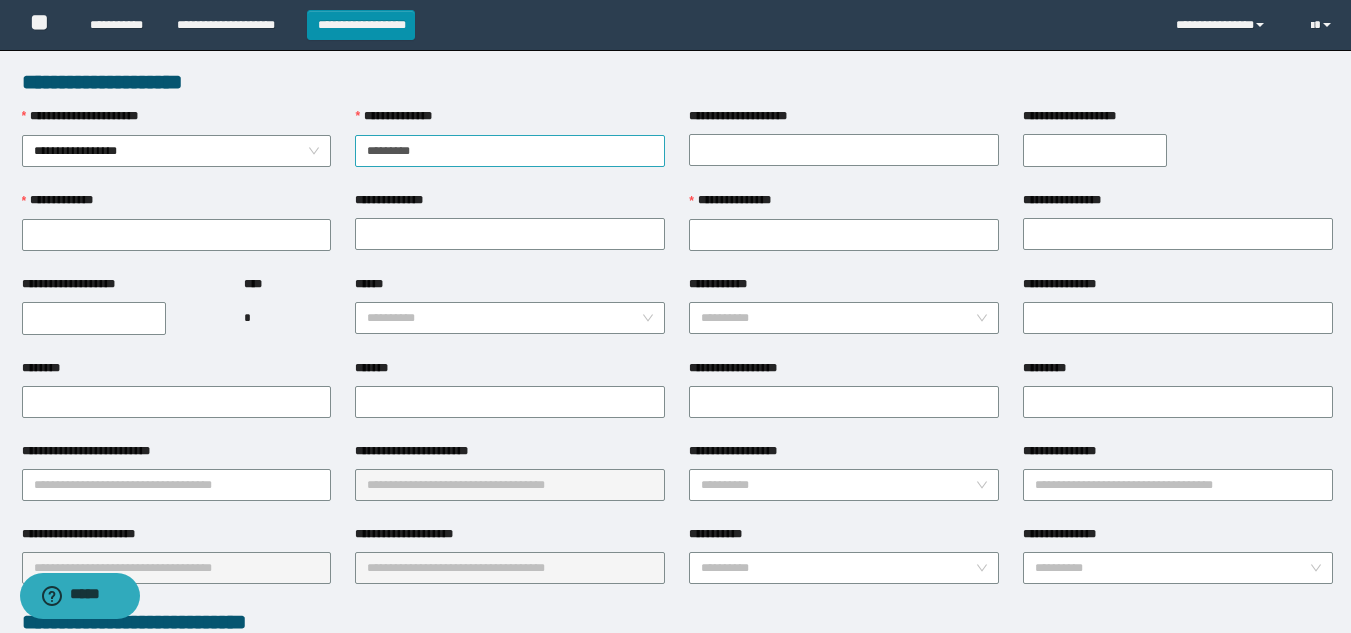 type on "**********" 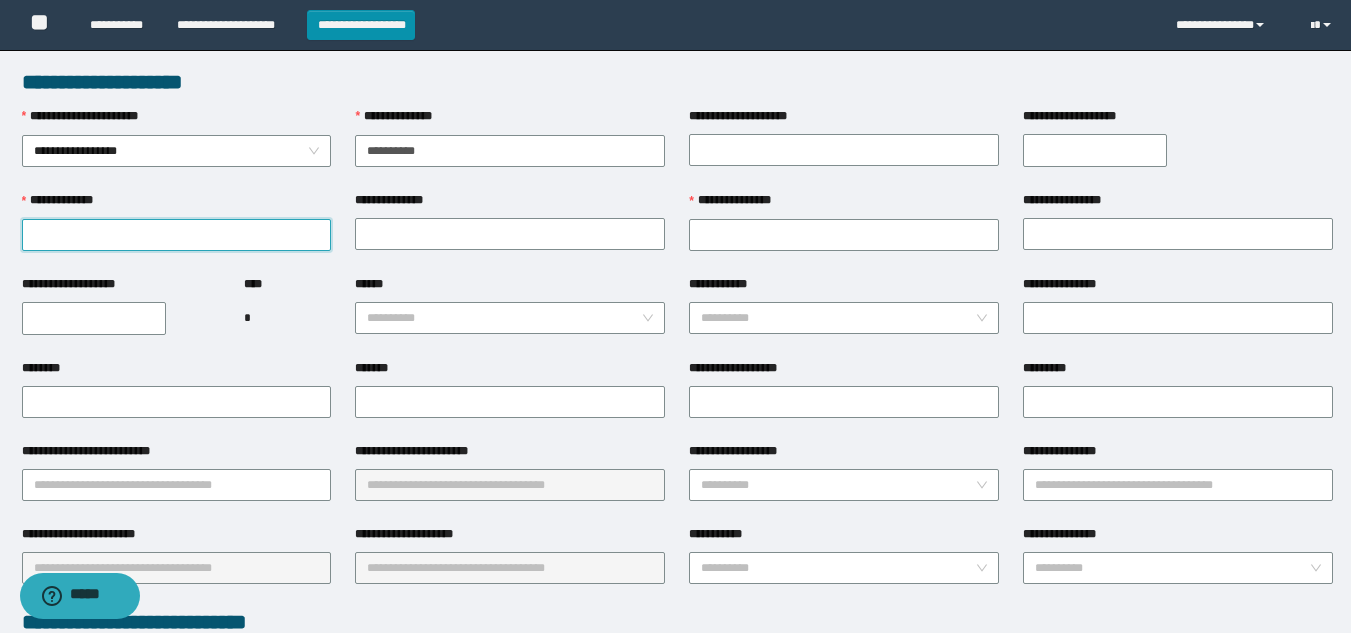 click on "**********" at bounding box center (177, 235) 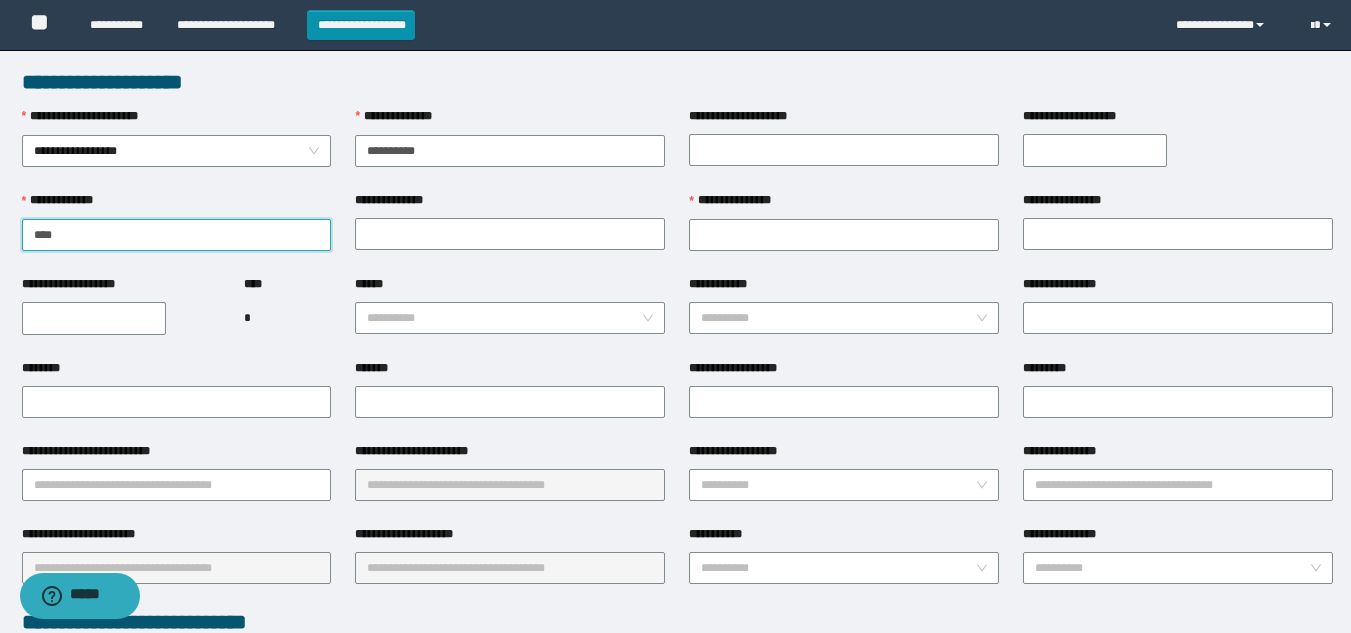 type on "****" 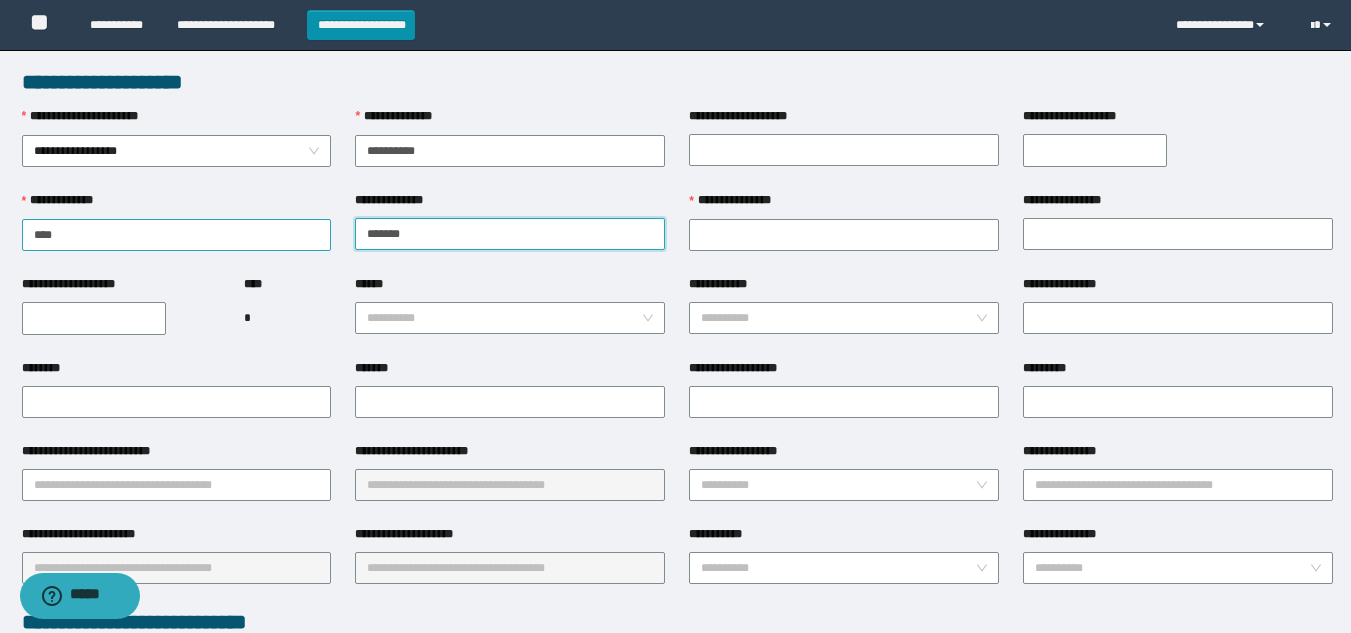 type on "*******" 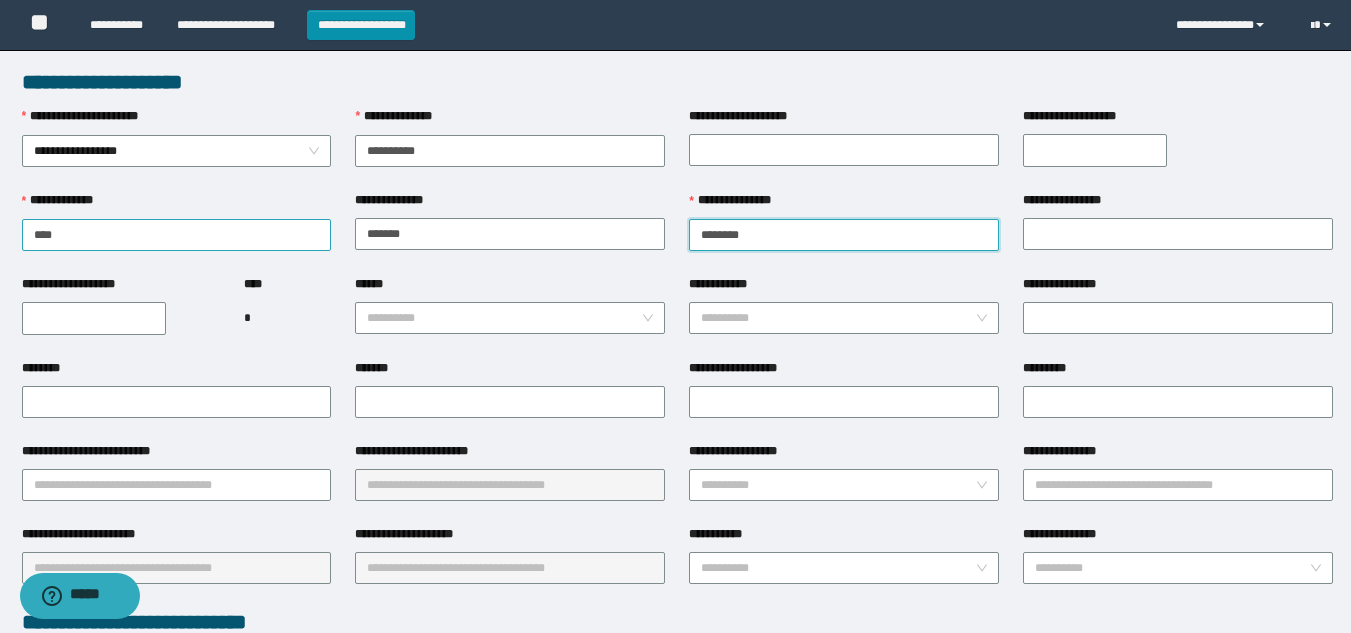 type on "********" 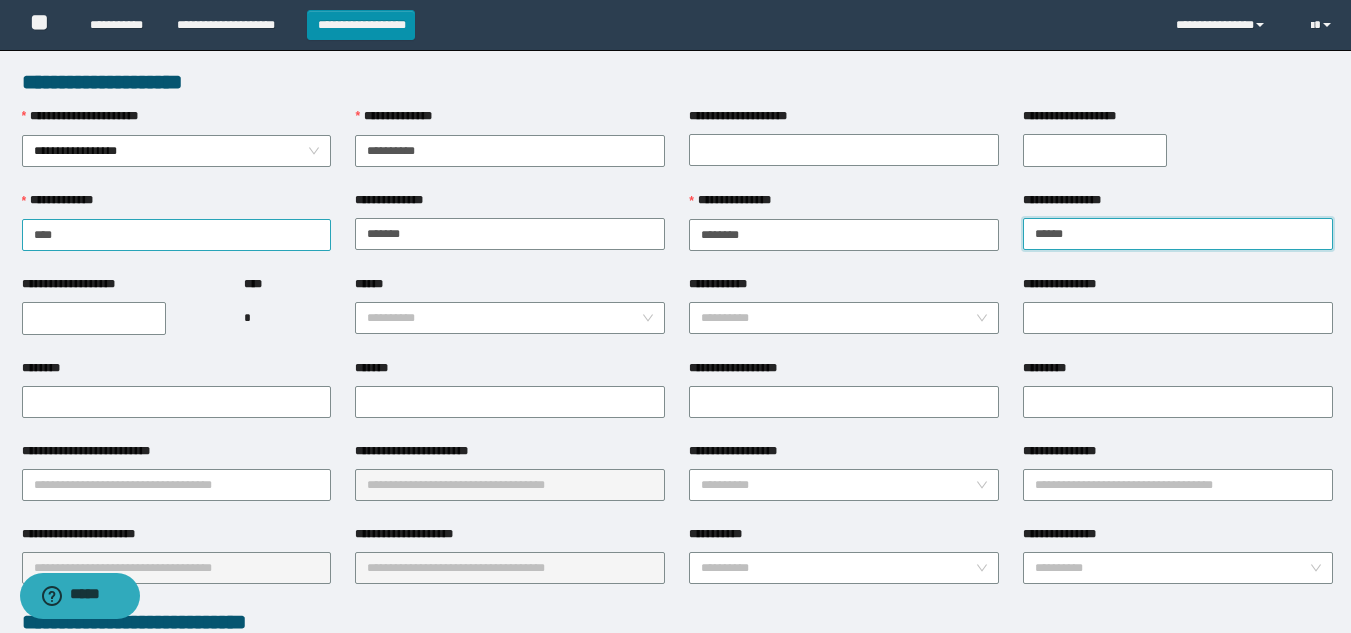 type on "******" 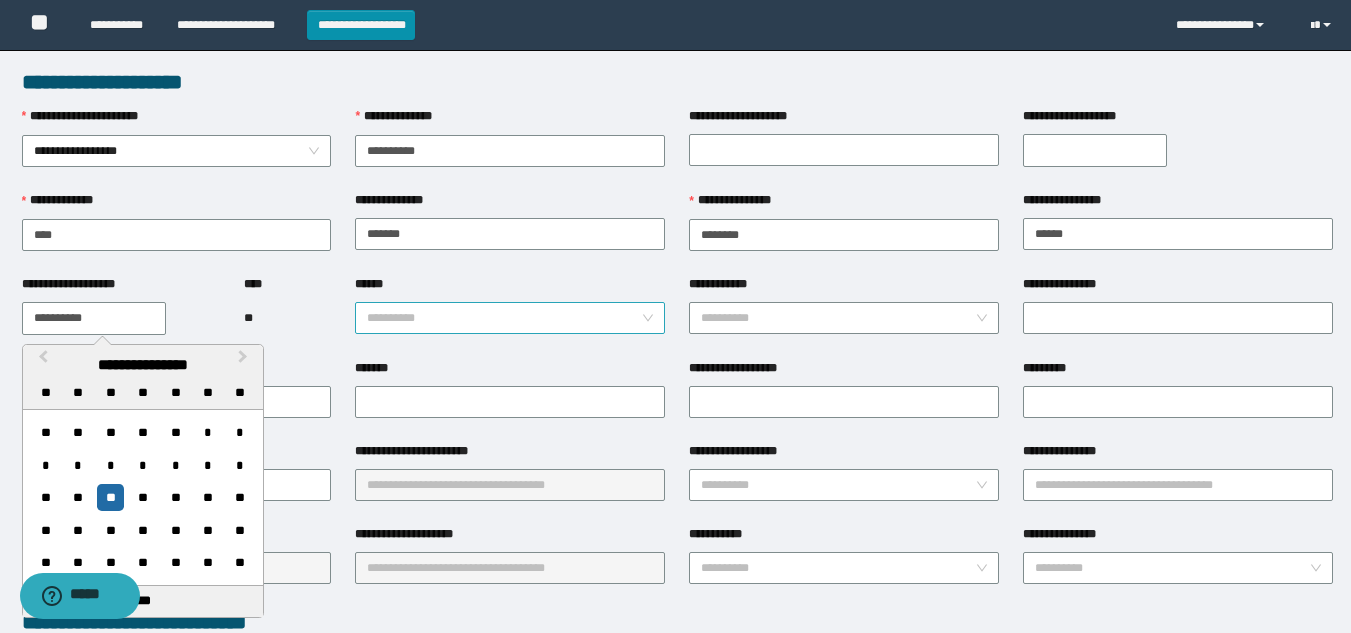 type on "**********" 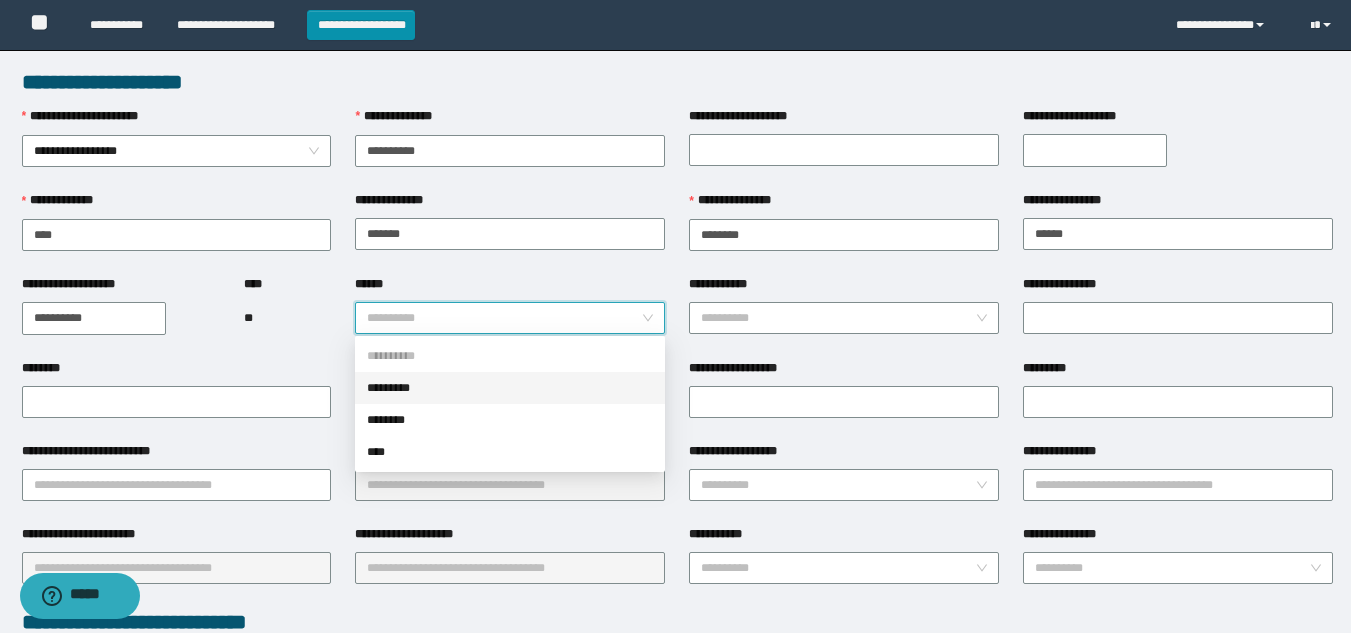 click on "*********" at bounding box center [510, 388] 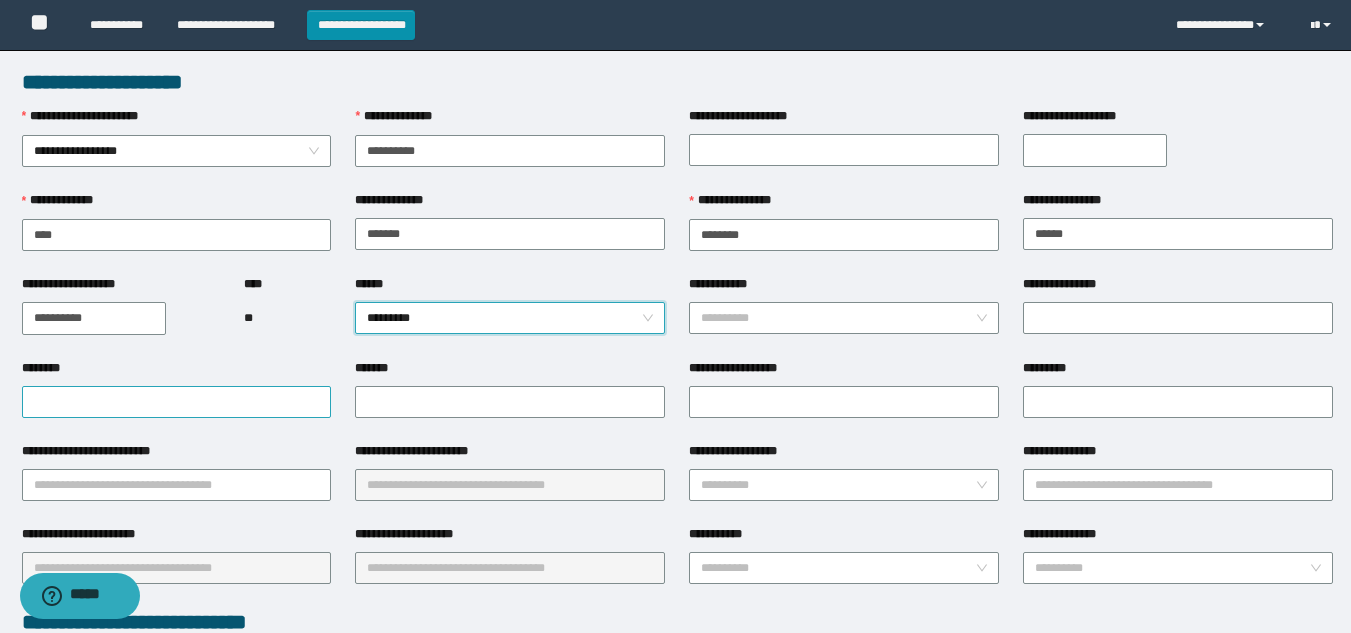 scroll, scrollTop: 200, scrollLeft: 0, axis: vertical 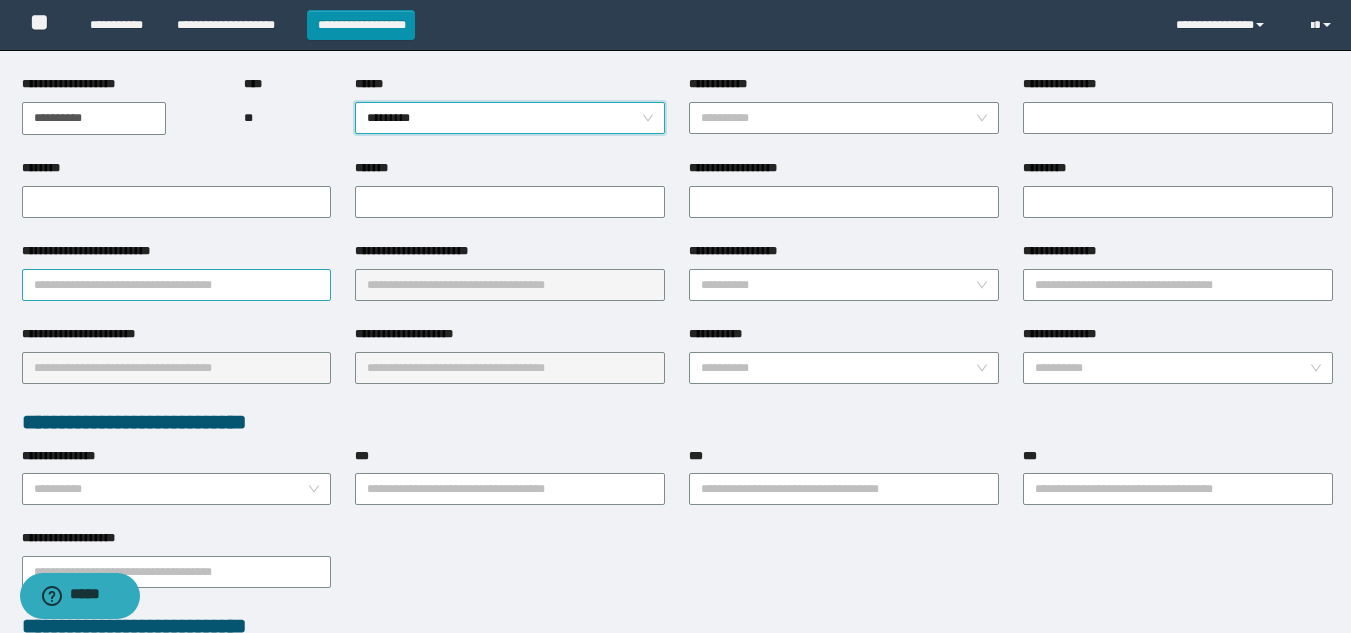 click on "**********" at bounding box center [177, 285] 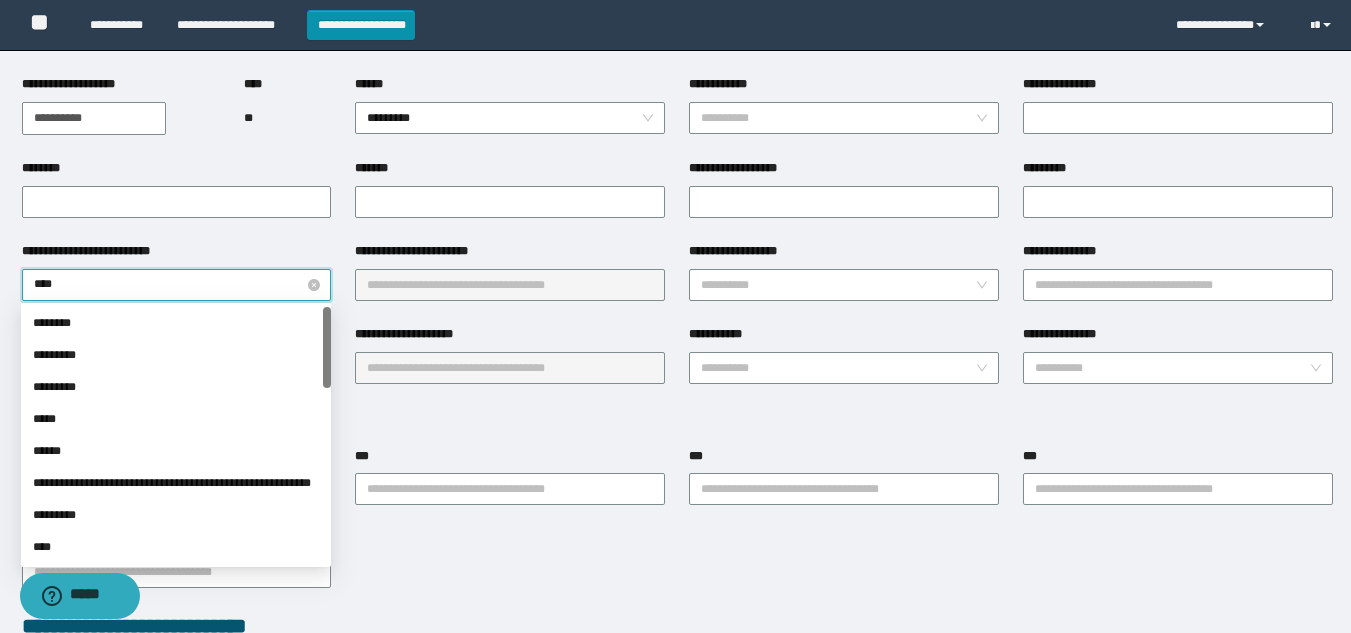 type on "*****" 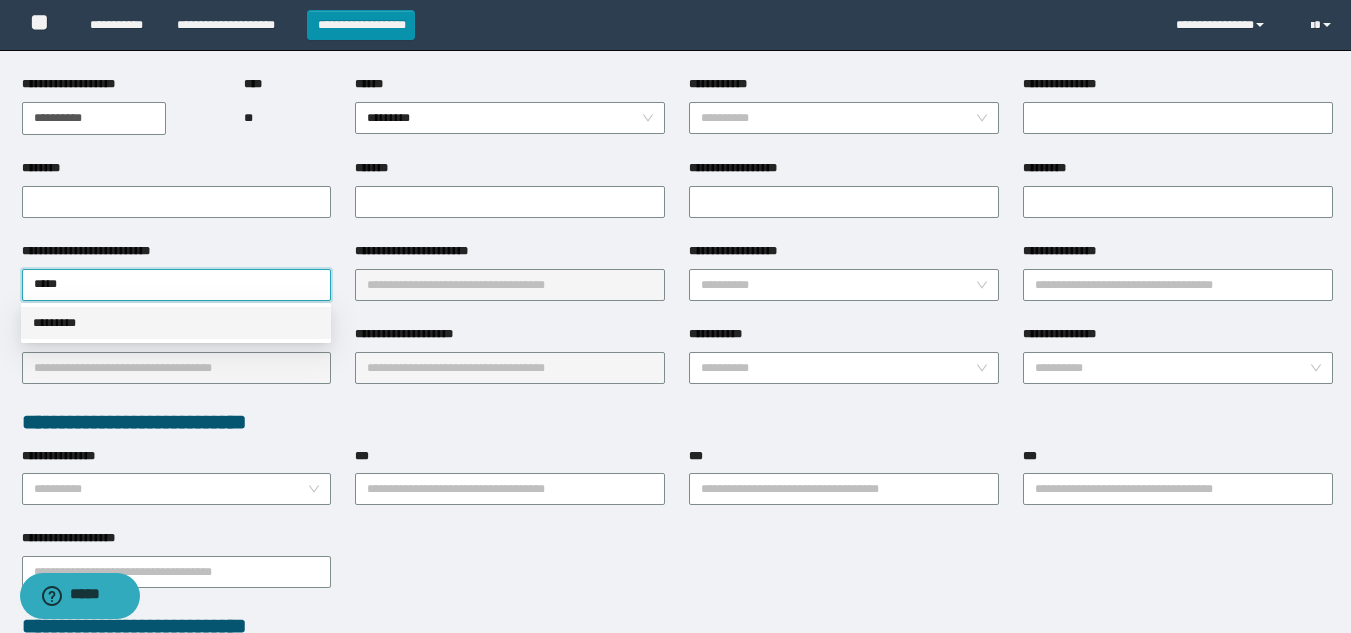click on "*********" at bounding box center [176, 323] 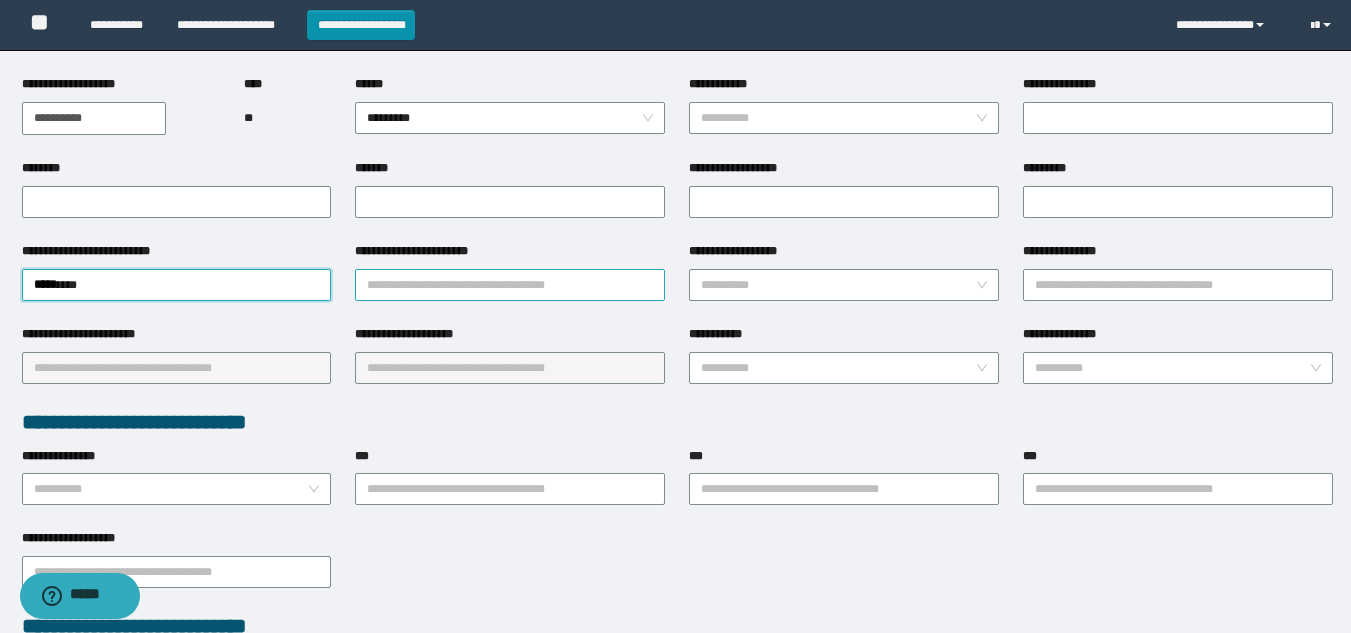 click on "**********" at bounding box center (510, 285) 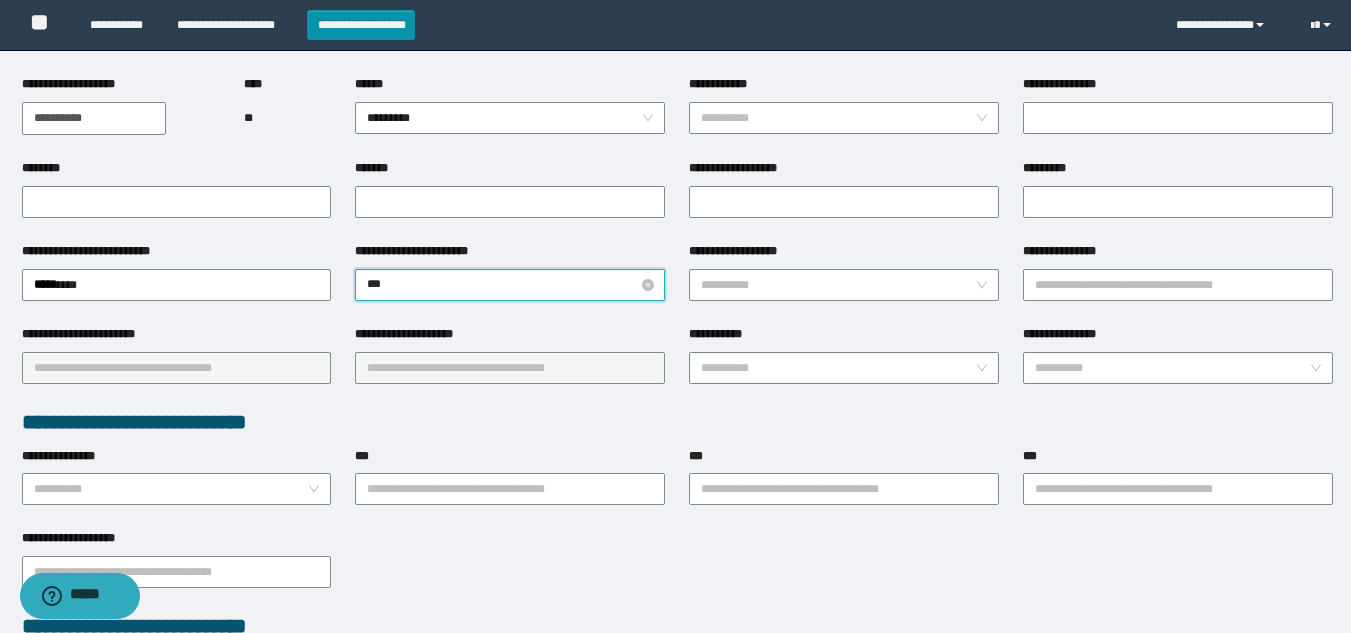 type on "****" 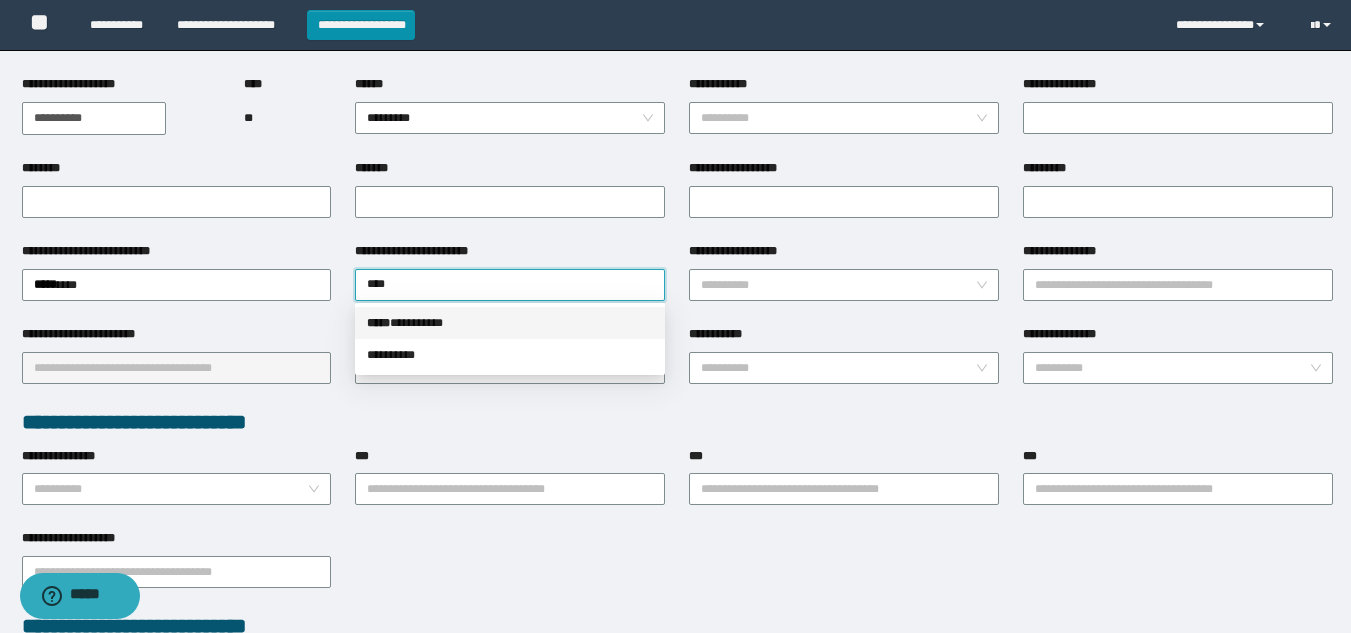 drag, startPoint x: 448, startPoint y: 332, endPoint x: 714, endPoint y: 294, distance: 268.7006 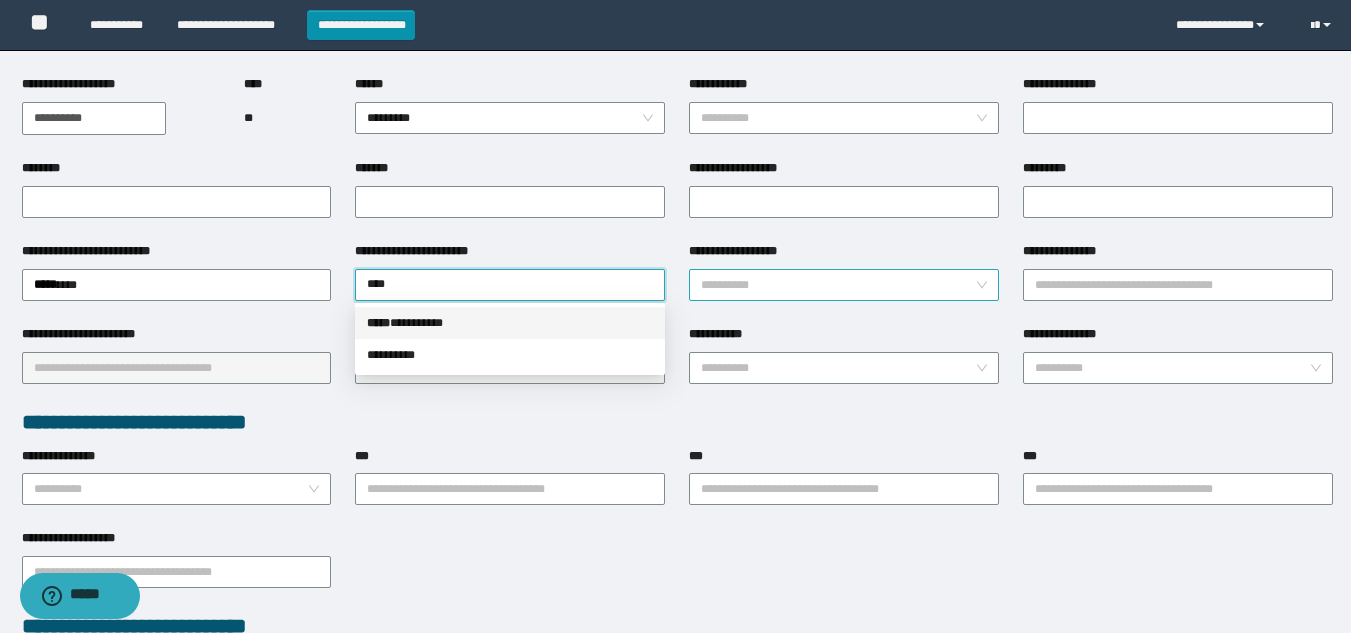 click on "***** * ********" at bounding box center (510, 323) 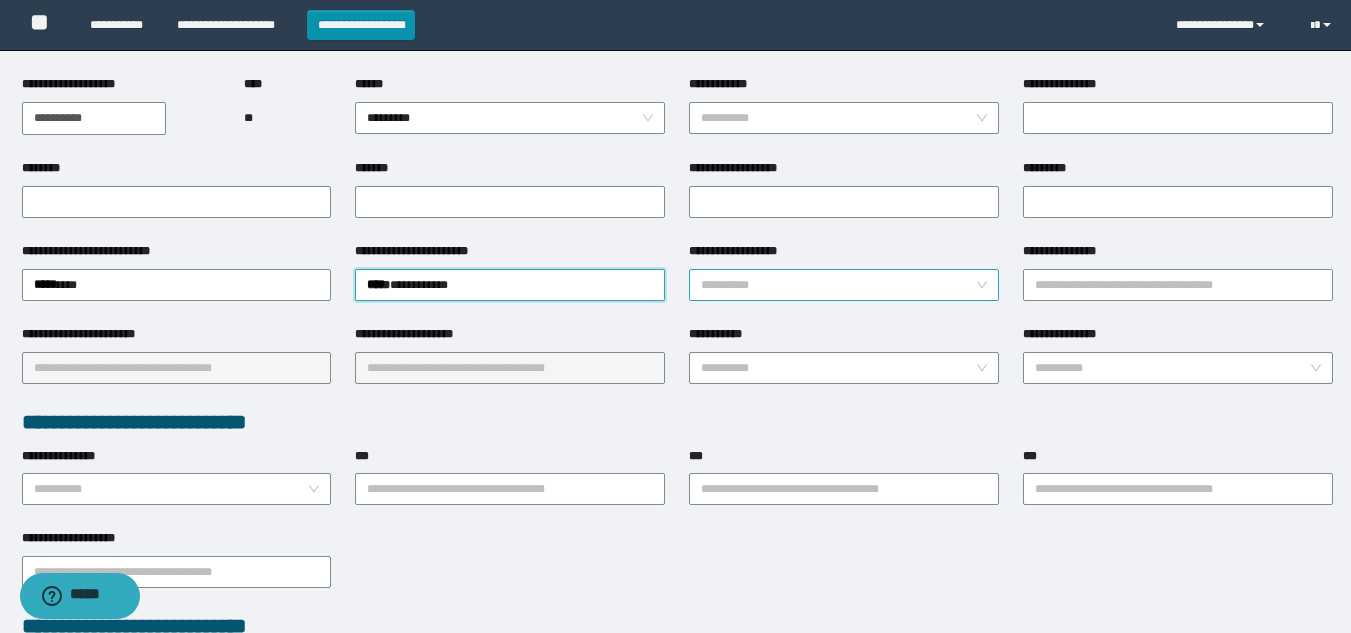 click on "**********" at bounding box center [838, 285] 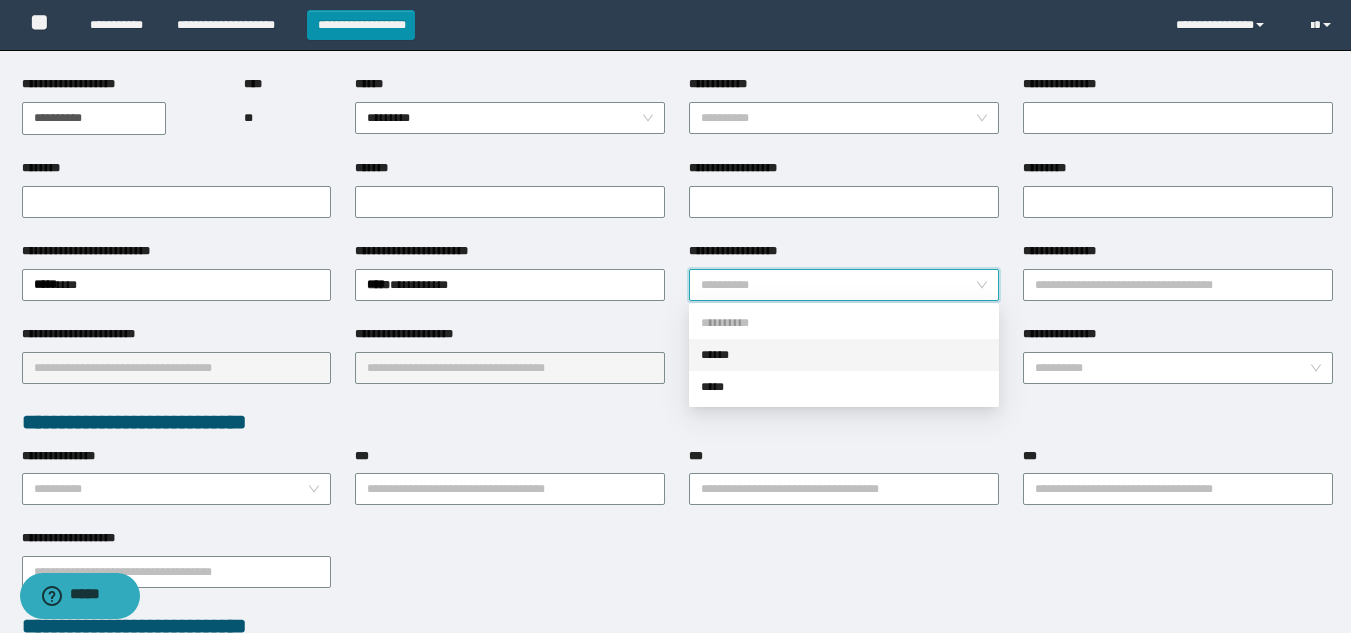 click on "******" at bounding box center (844, 355) 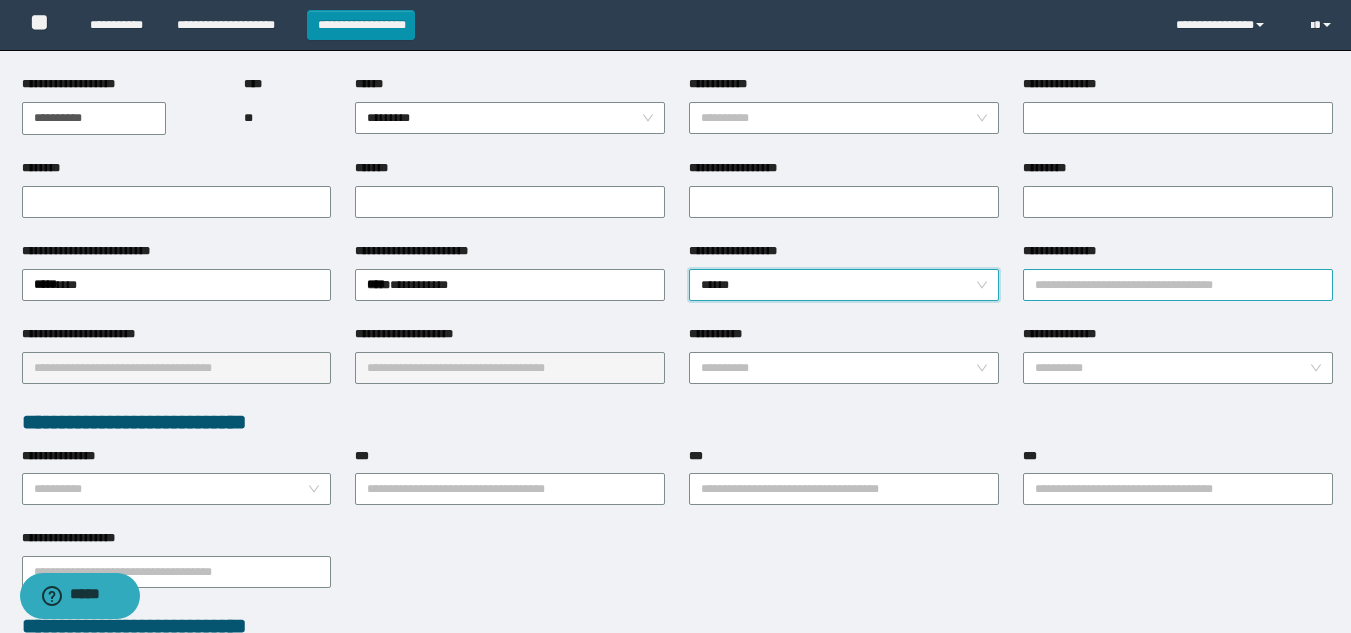 click on "**********" at bounding box center (1178, 285) 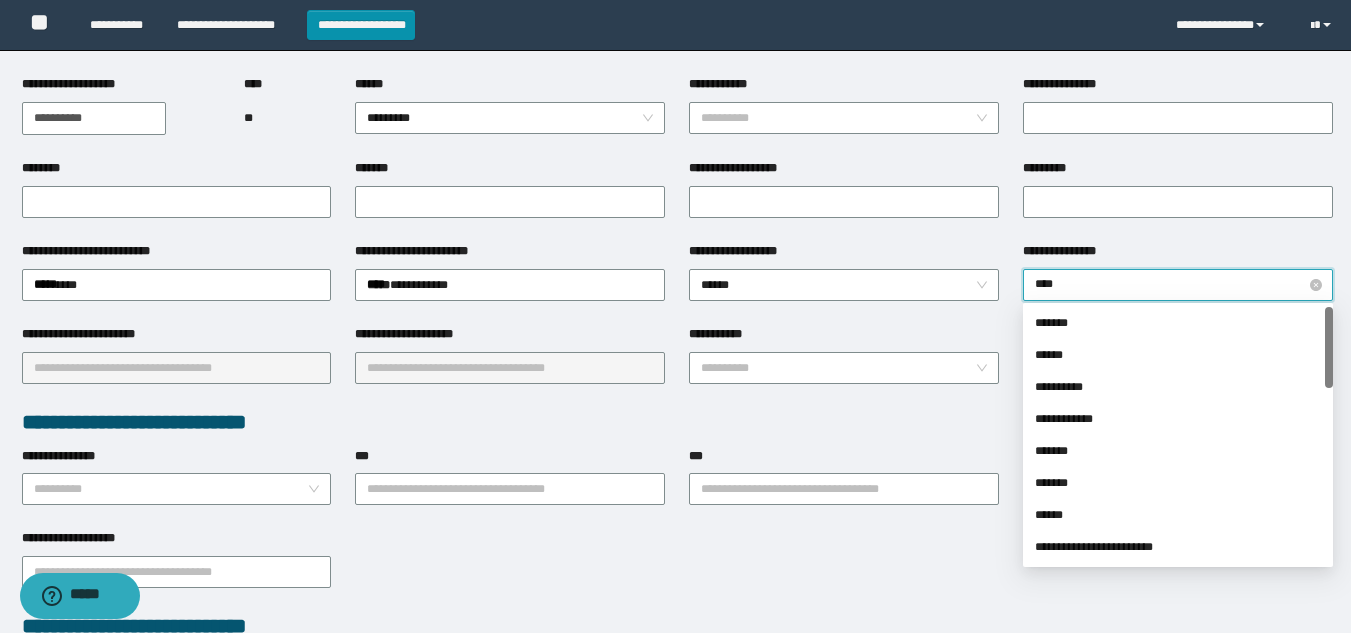 type on "*****" 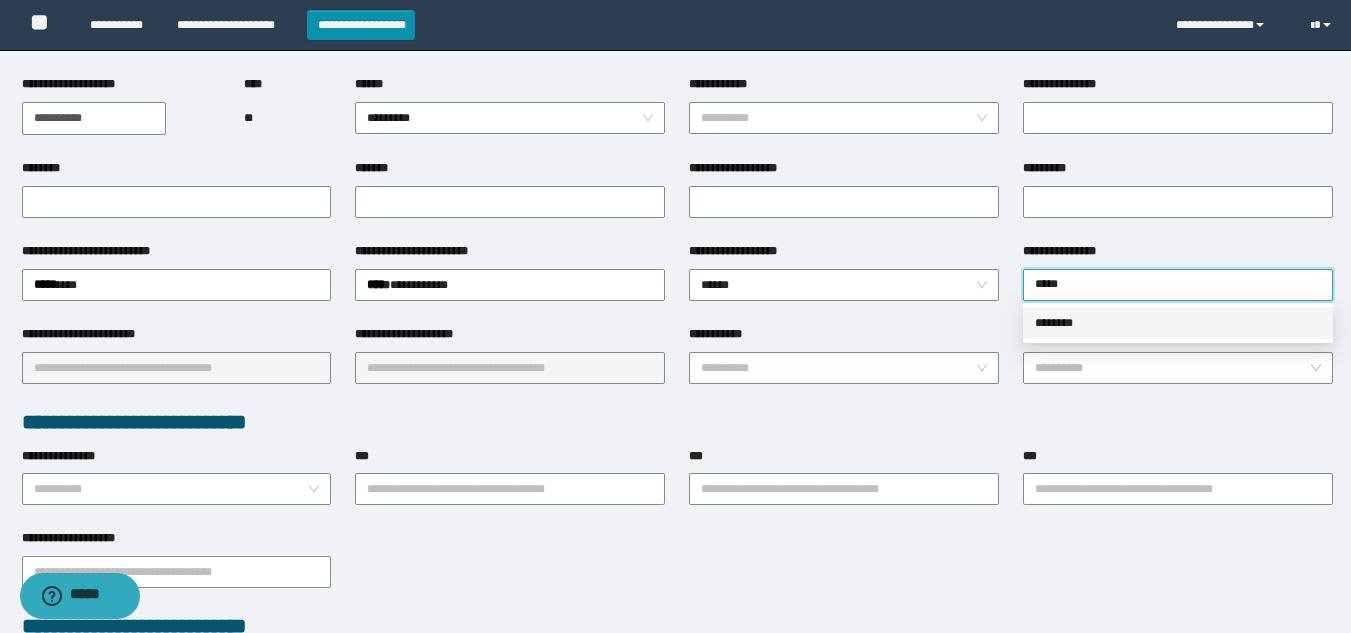 click on "********" at bounding box center [1178, 323] 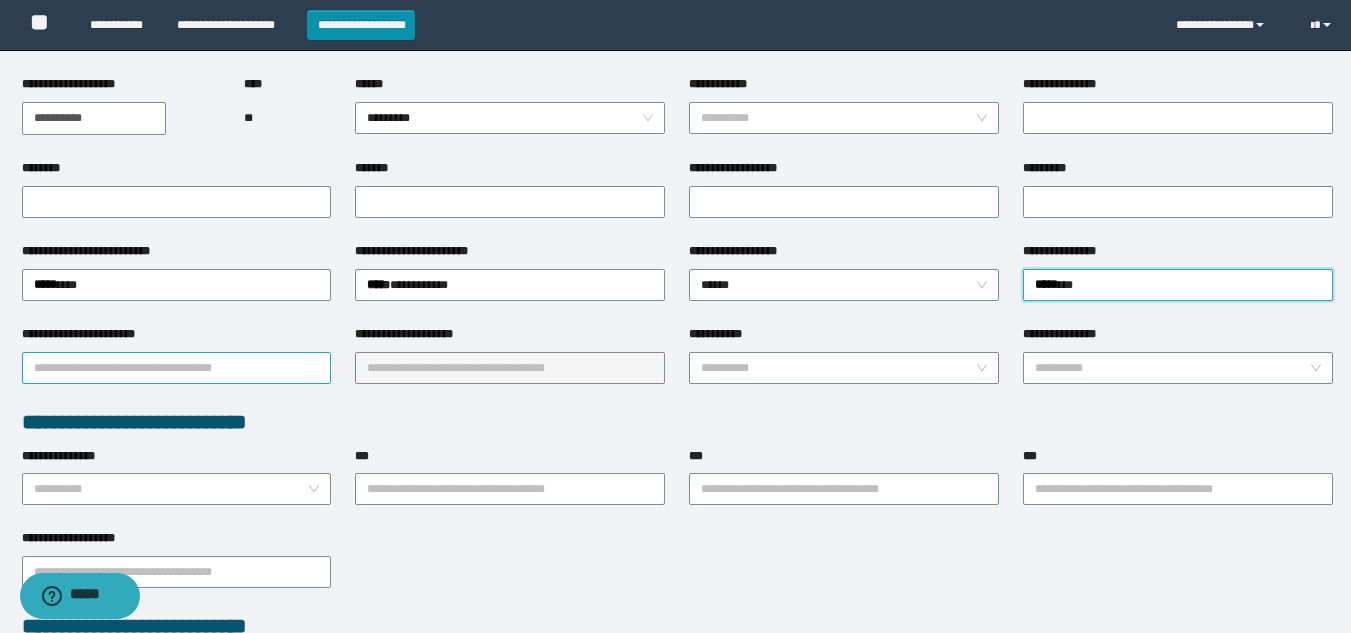 click on "**********" at bounding box center (177, 368) 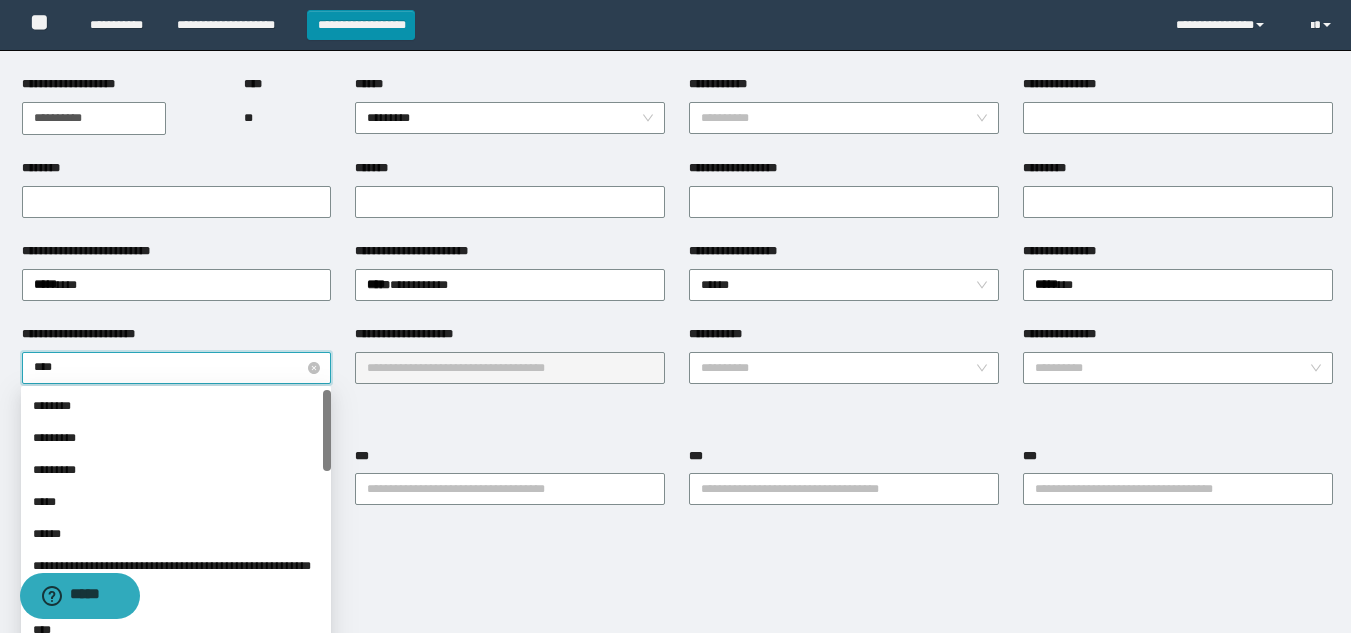 type on "*****" 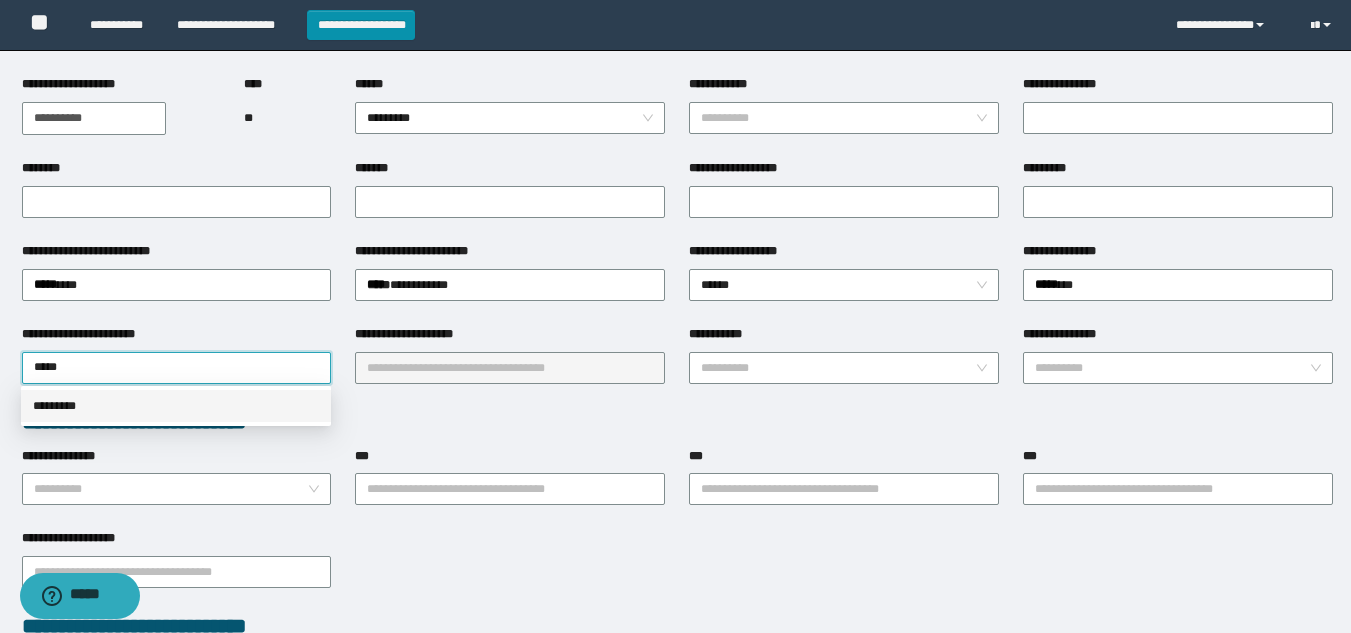 click on "*********" at bounding box center (176, 406) 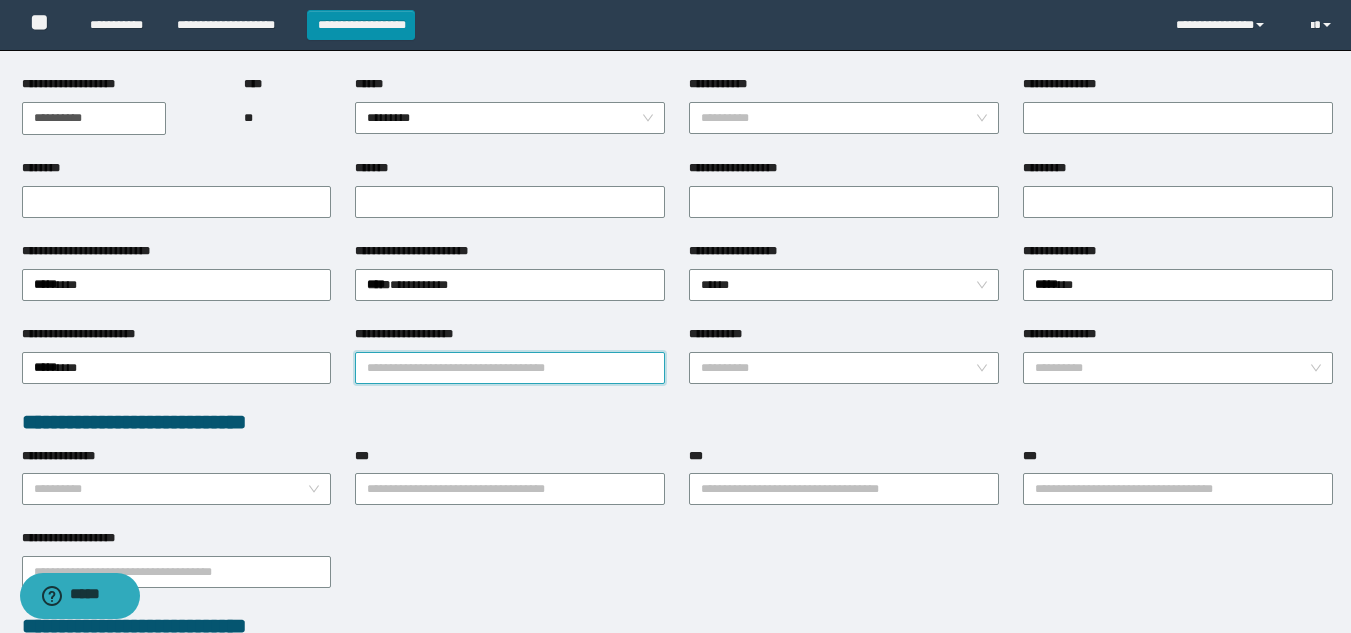 click on "**********" at bounding box center [510, 368] 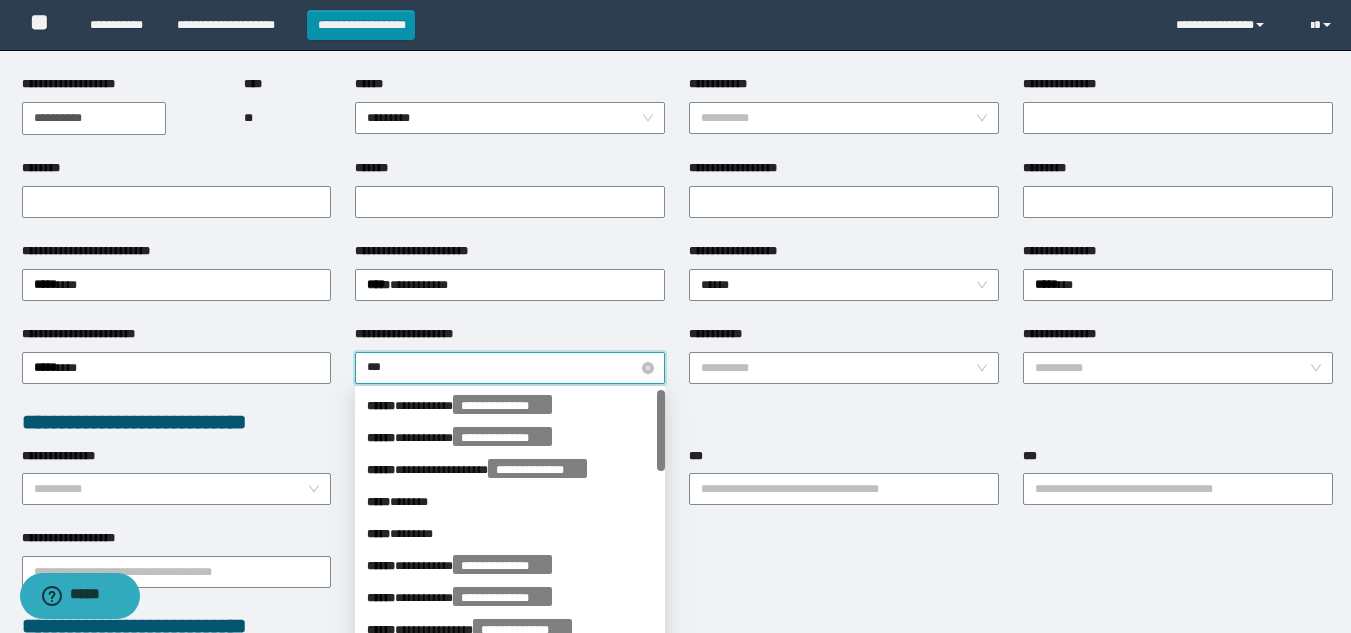type on "****" 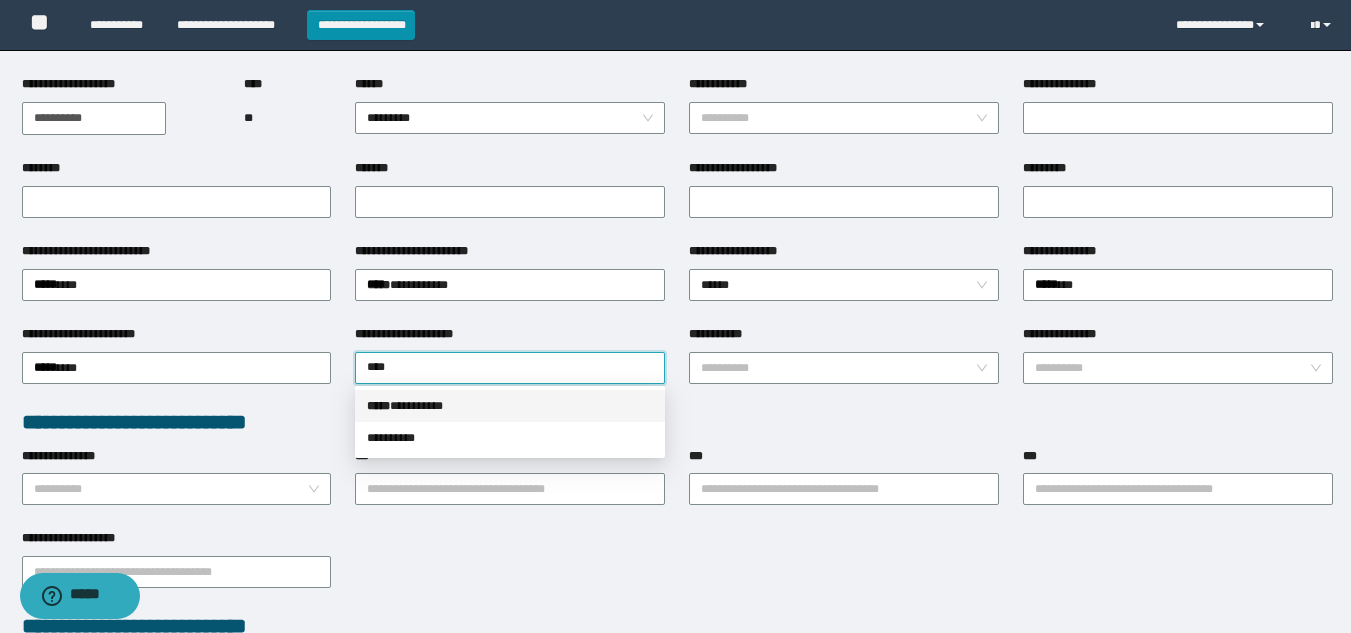 click on "***** * ********" at bounding box center (510, 406) 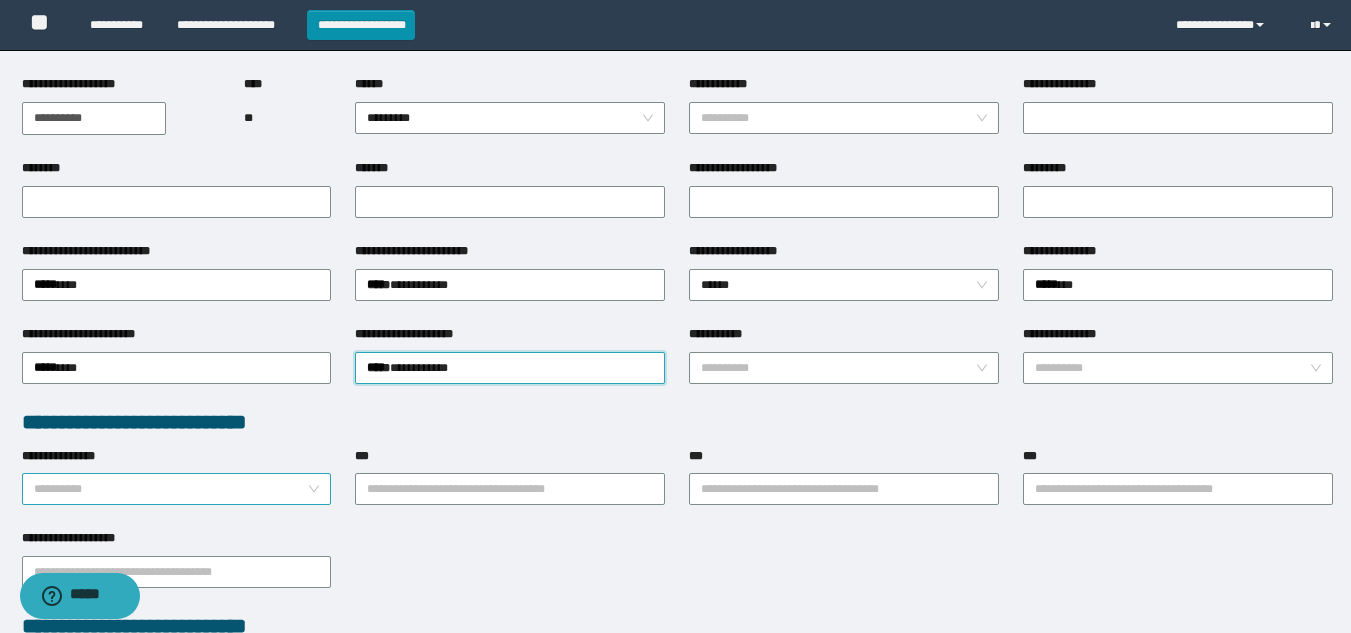 click on "**********" at bounding box center [171, 489] 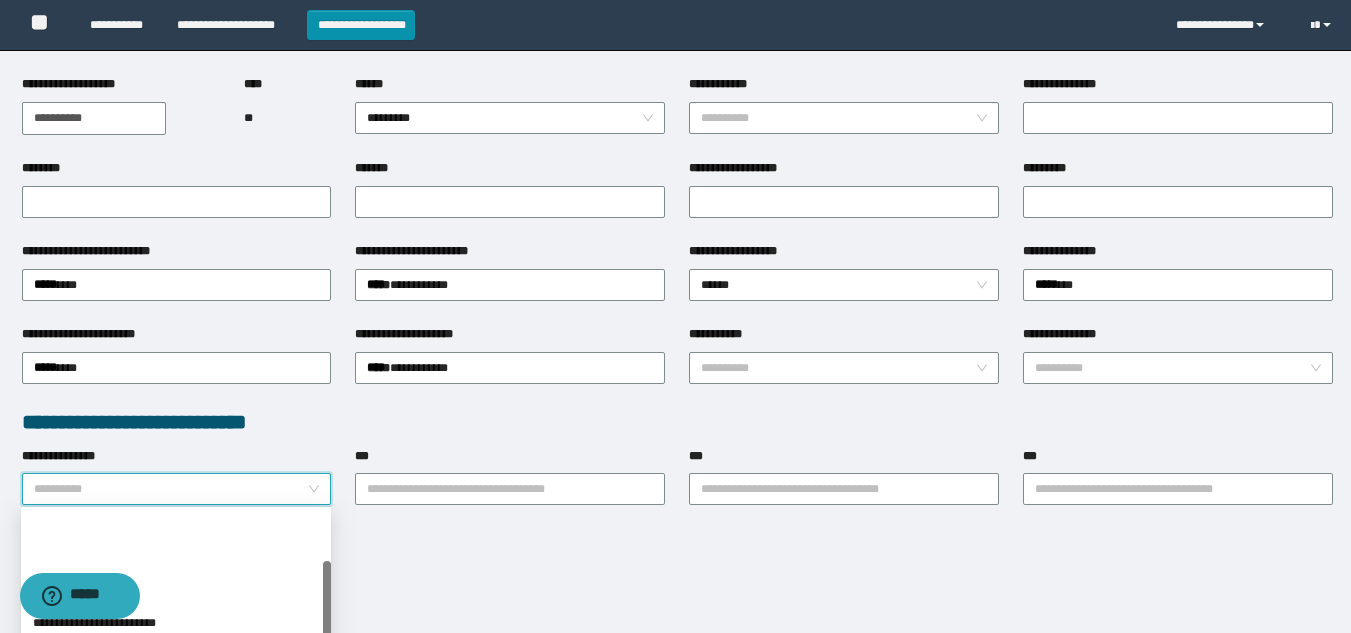 scroll, scrollTop: 100, scrollLeft: 0, axis: vertical 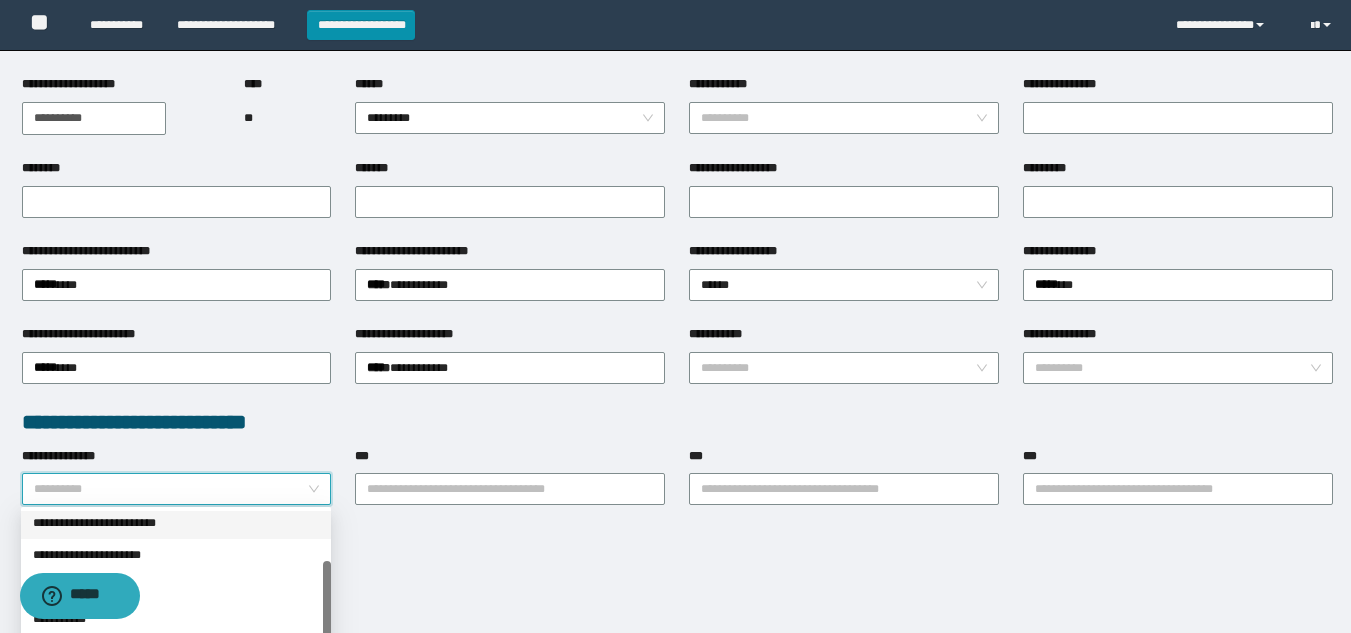 click on "**********" at bounding box center [176, 523] 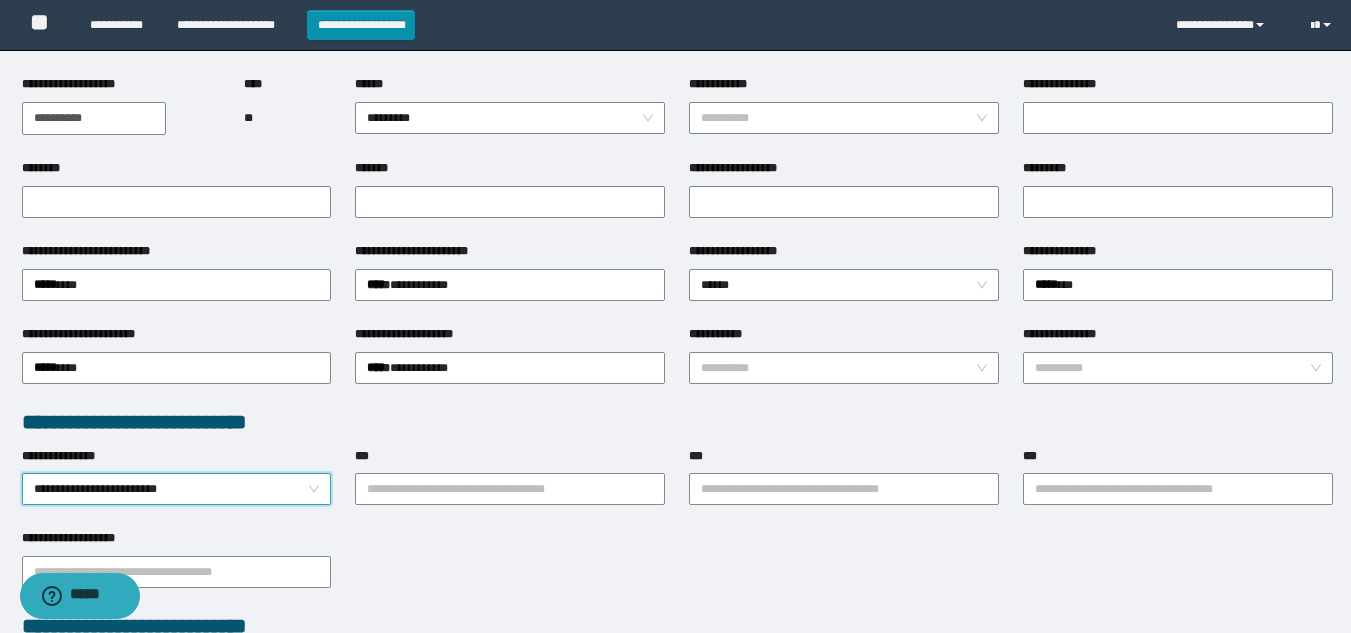 scroll, scrollTop: 400, scrollLeft: 0, axis: vertical 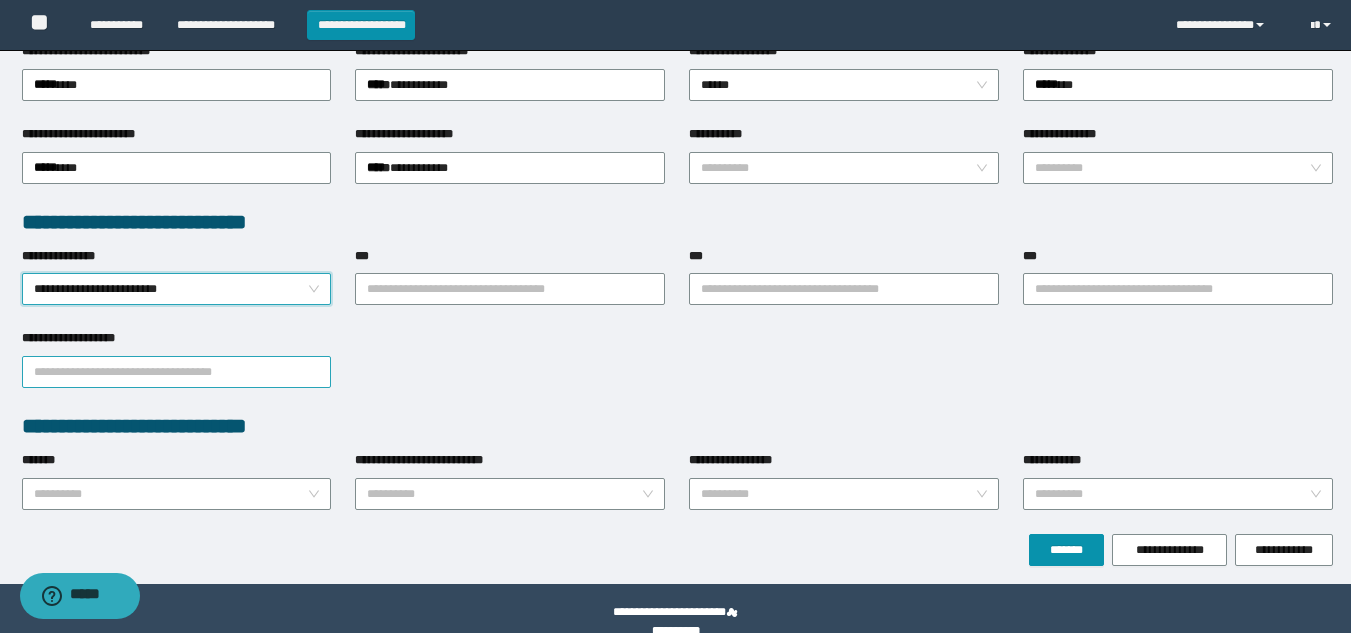 click on "**********" at bounding box center [177, 372] 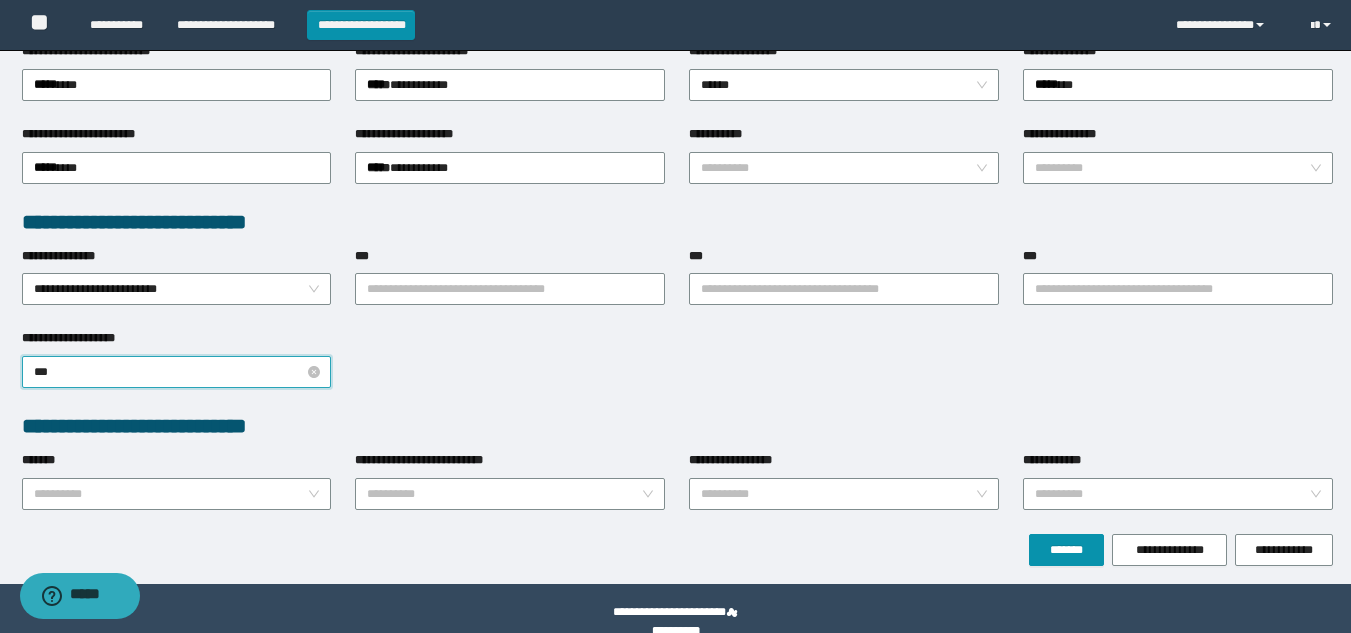 type on "****" 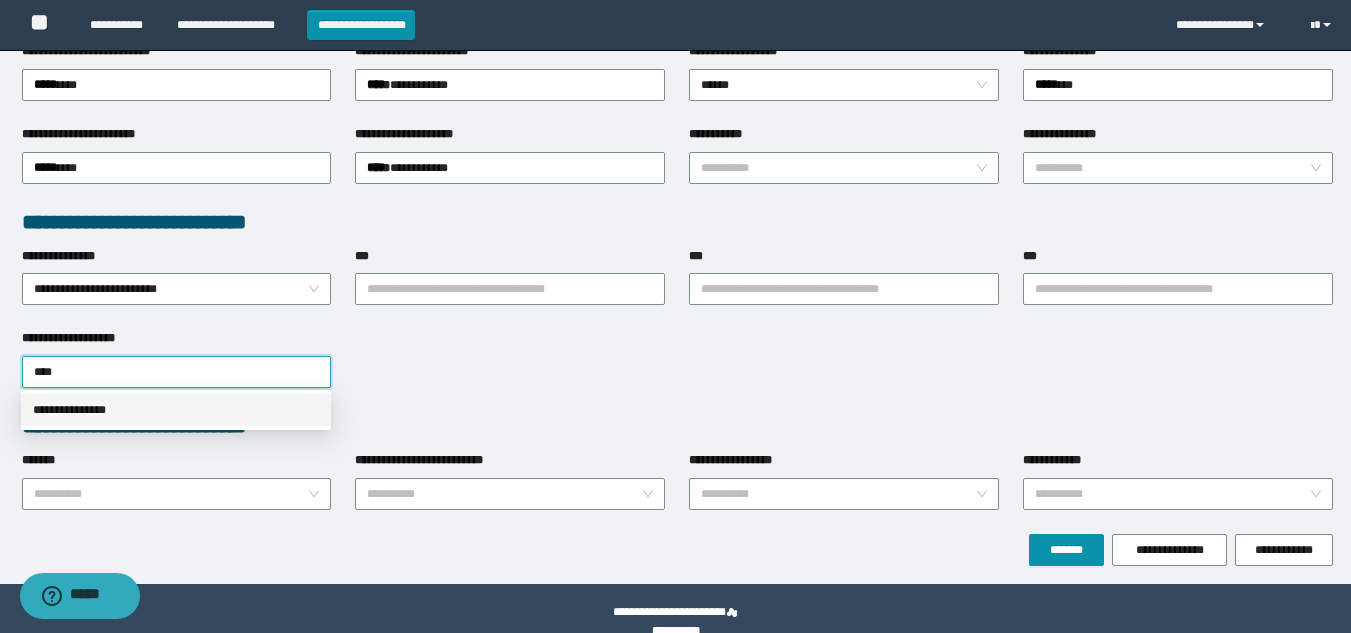 click on "**********" at bounding box center [176, 410] 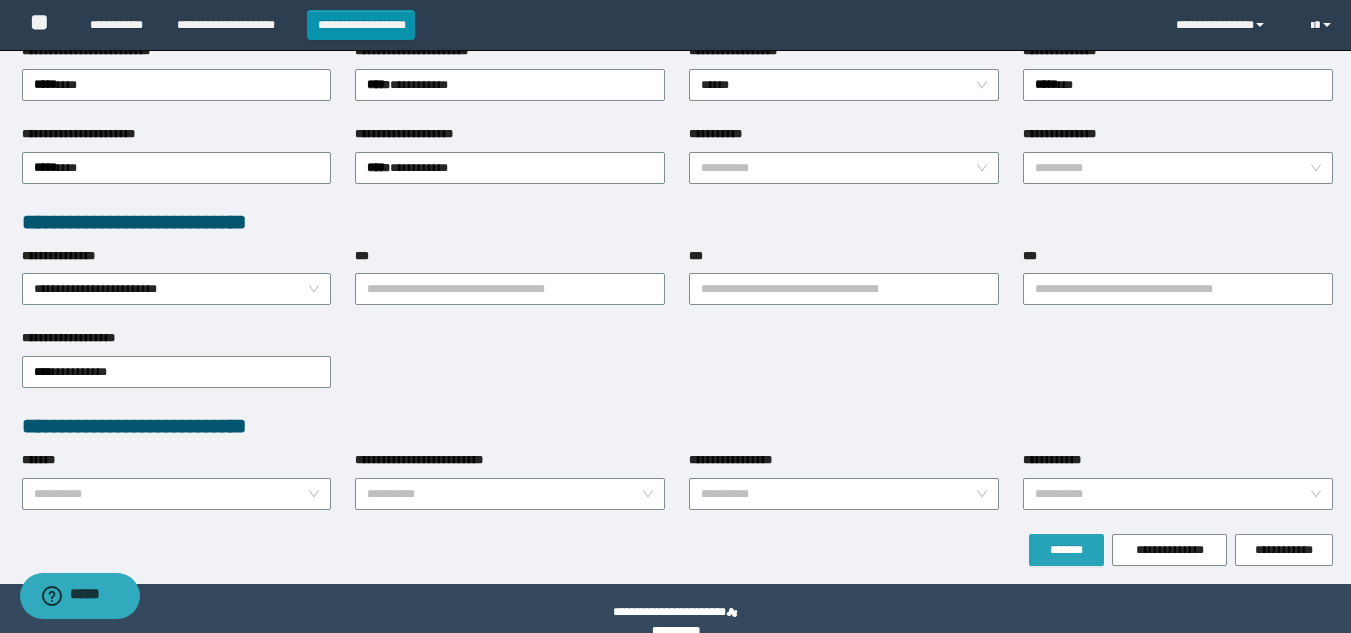 click on "*******" at bounding box center [1066, 550] 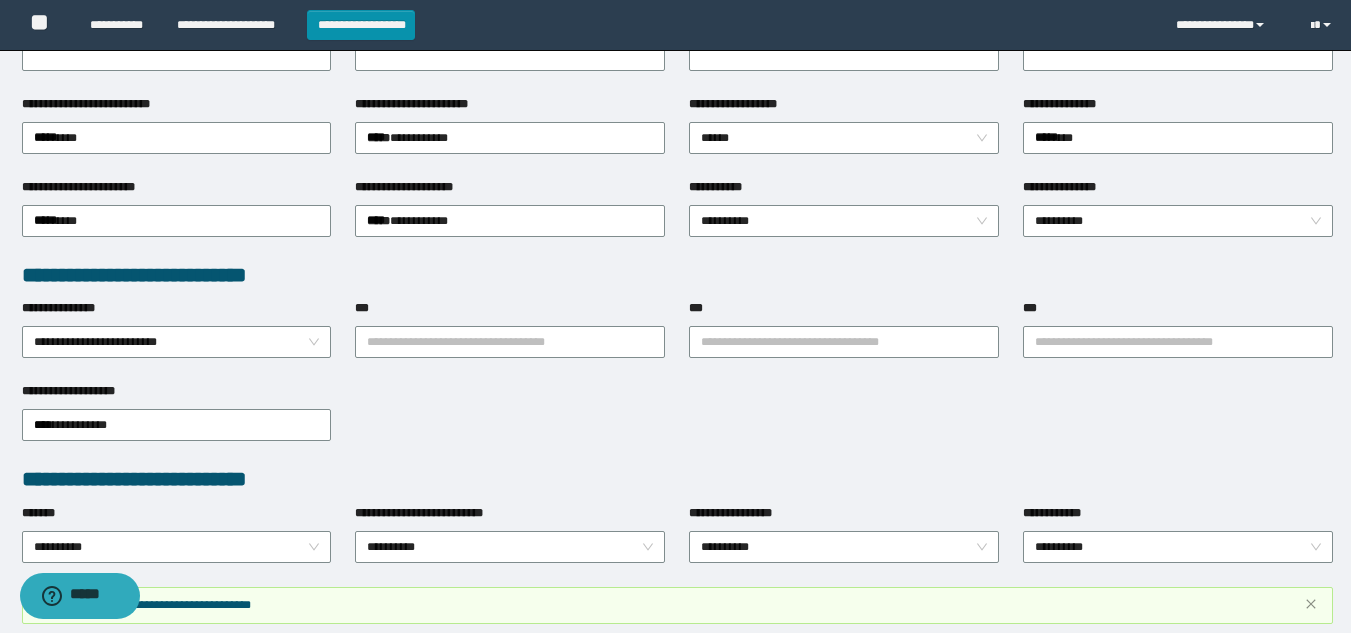 scroll, scrollTop: 453, scrollLeft: 0, axis: vertical 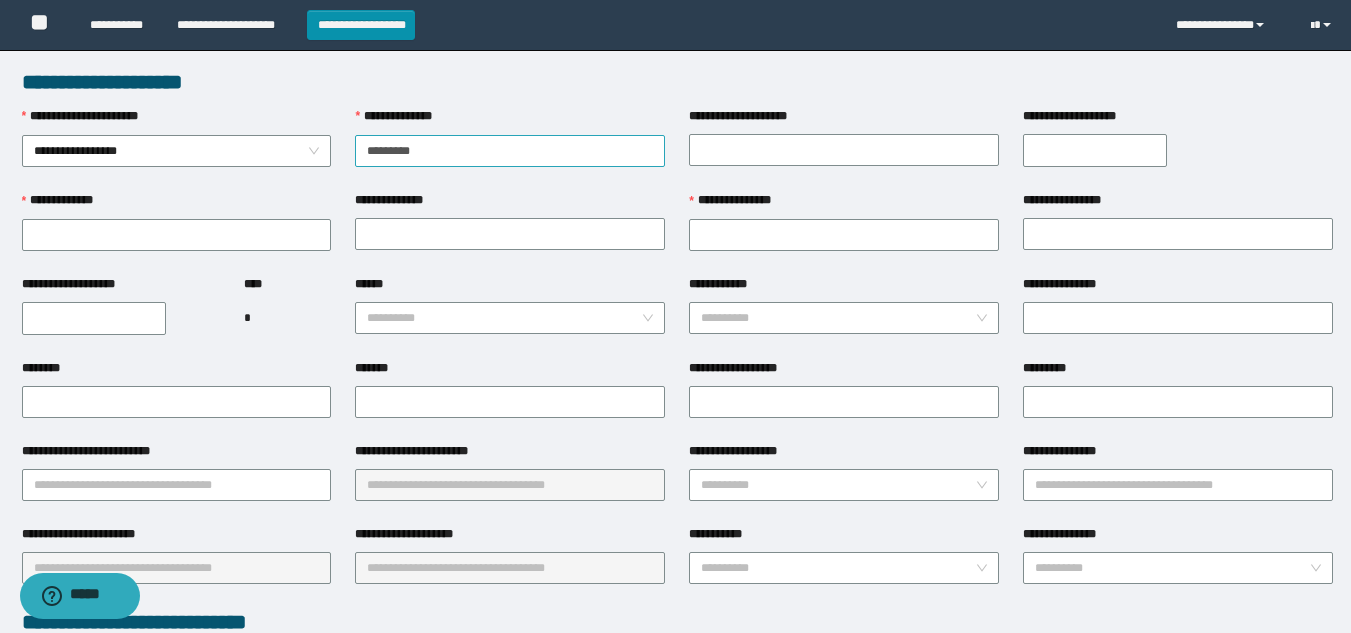 type on "**********" 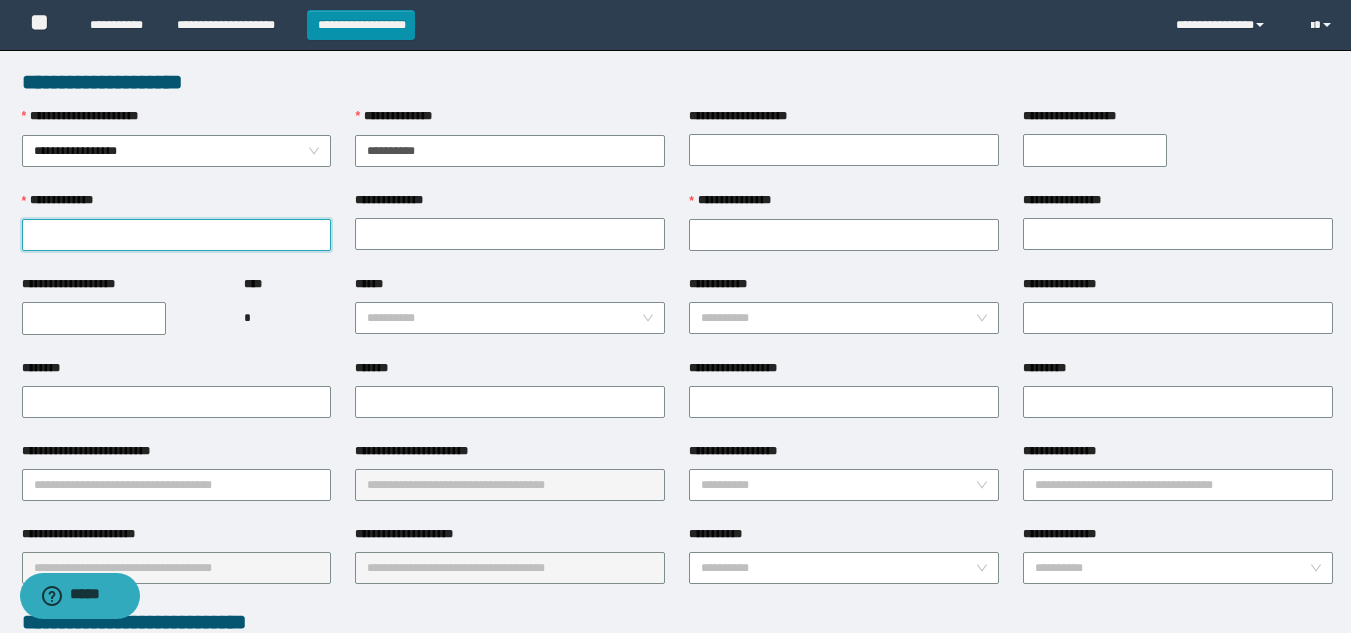 click on "**********" at bounding box center (177, 235) 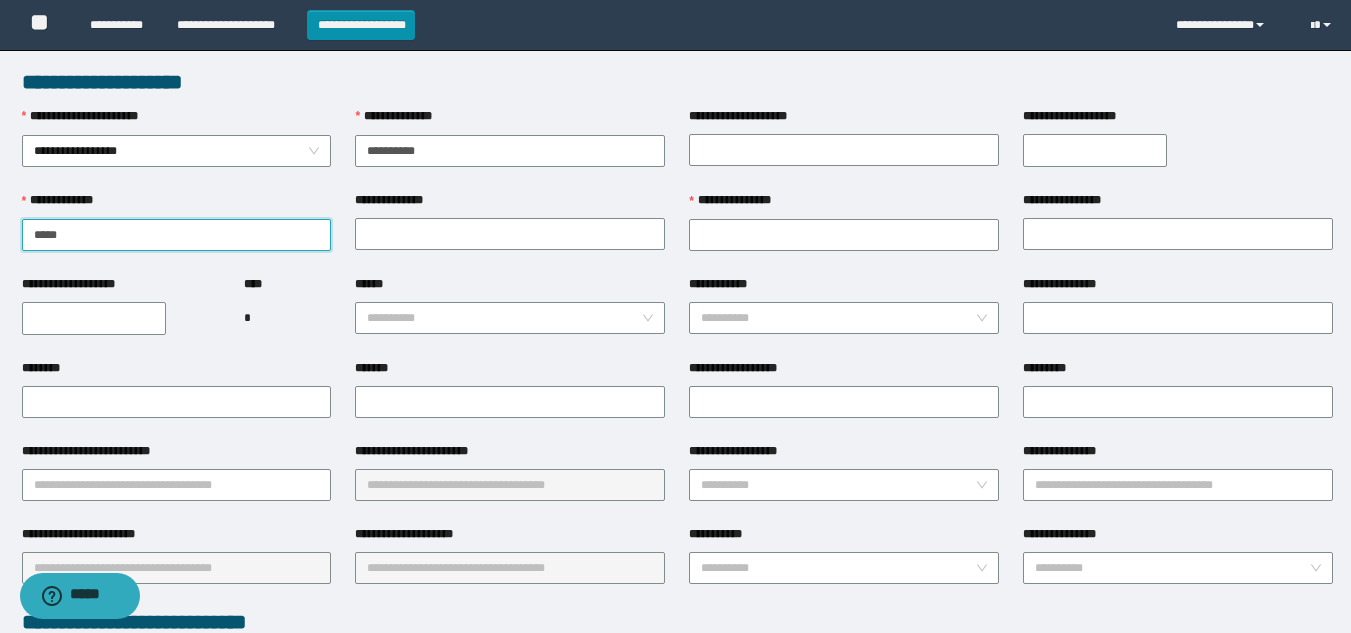 type on "*****" 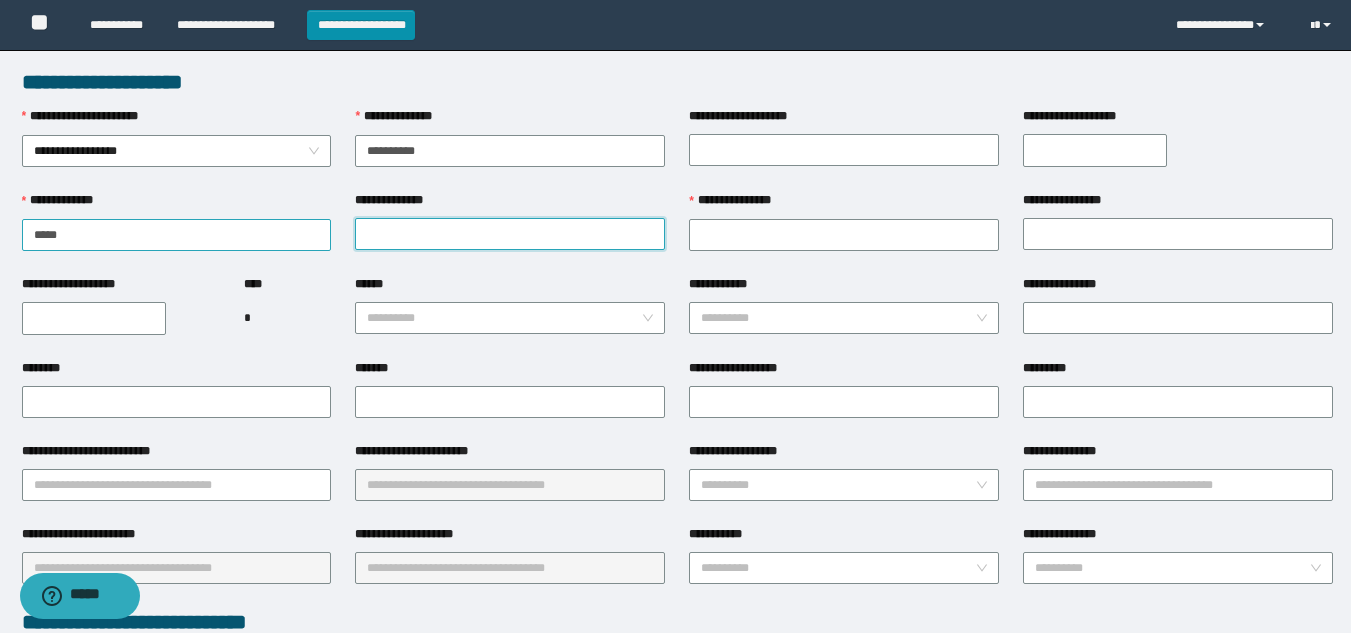 type on "*" 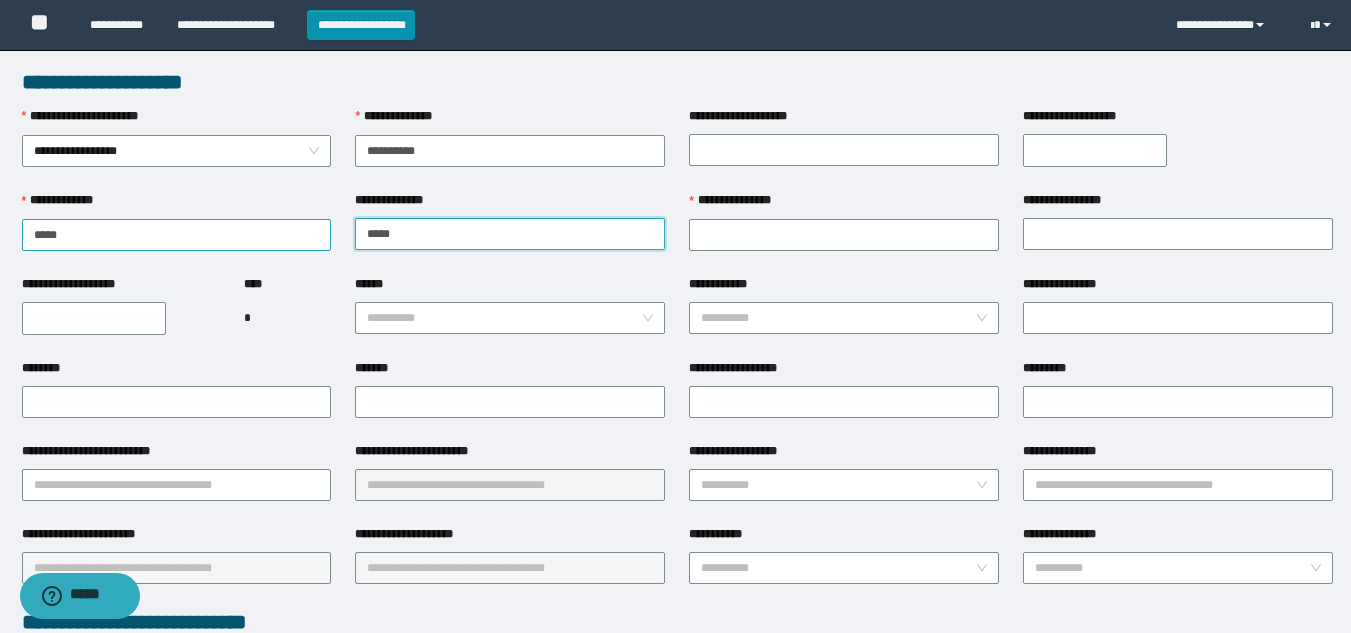 type on "*****" 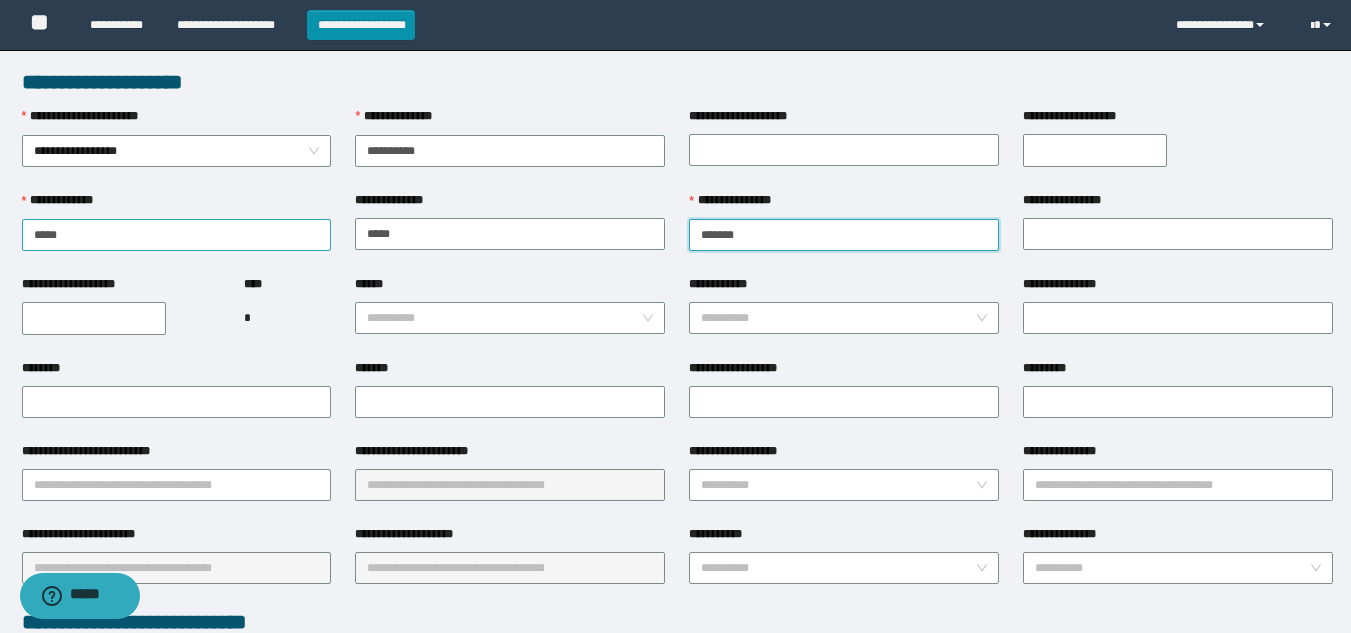 type on "*******" 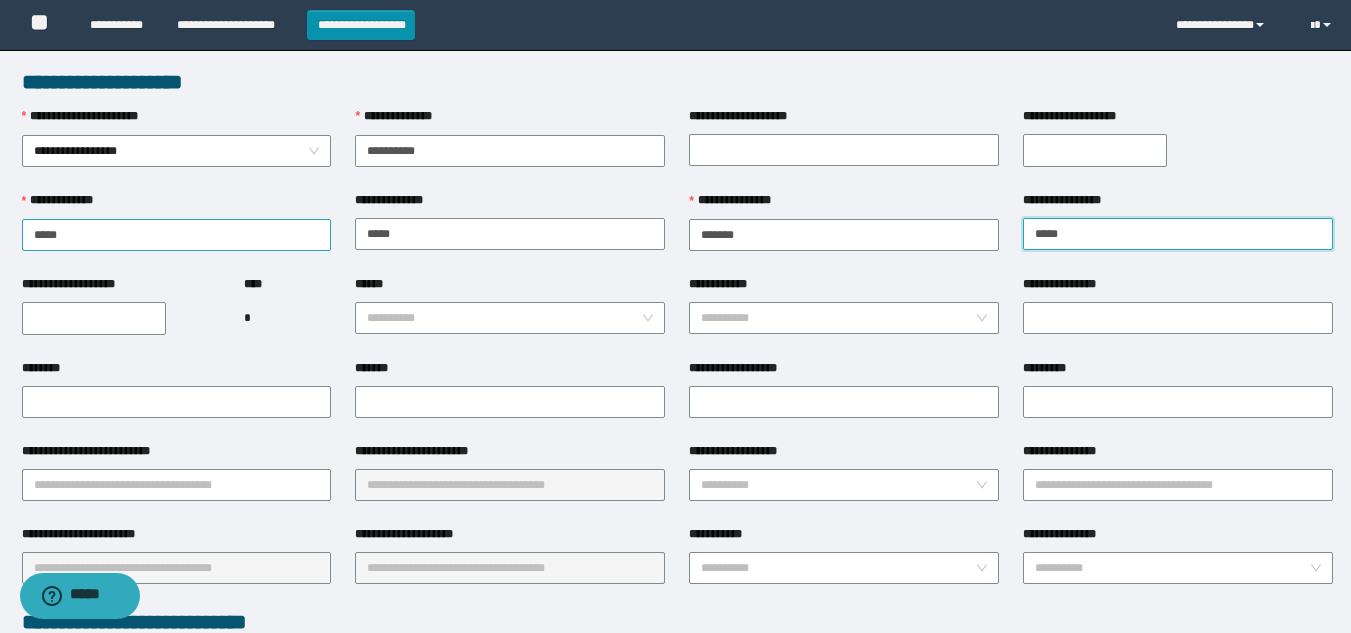 type on "*****" 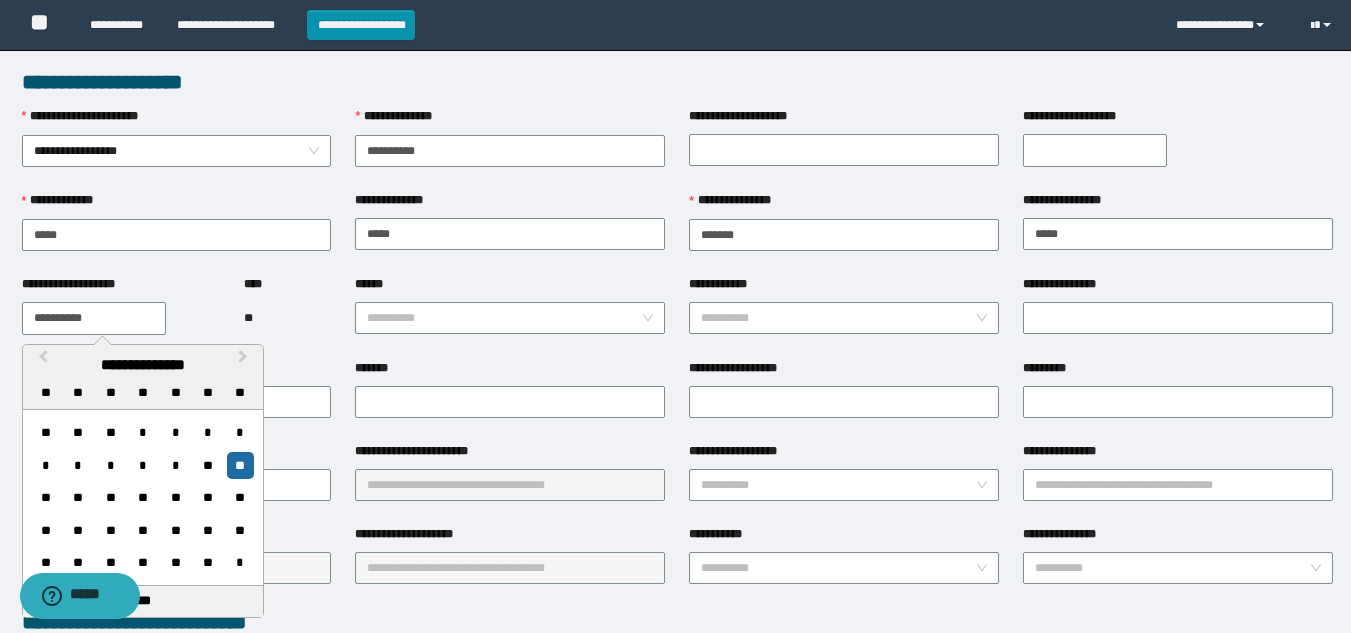 type on "**********" 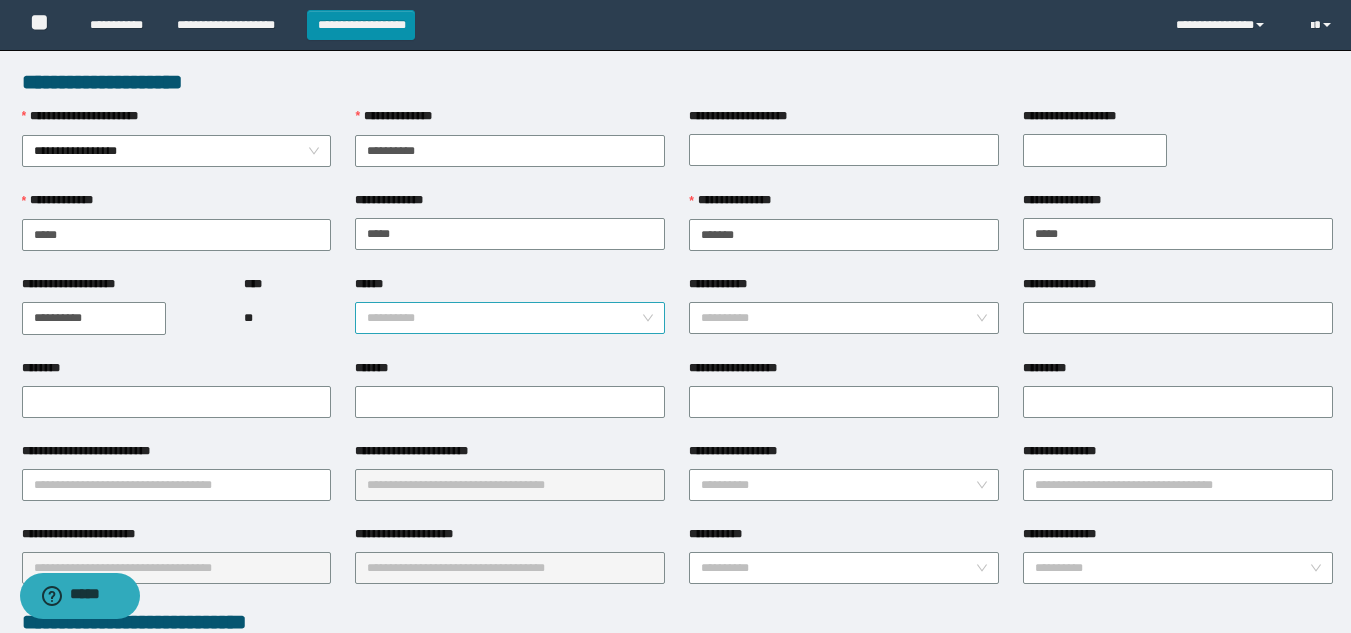 click on "******" at bounding box center (504, 318) 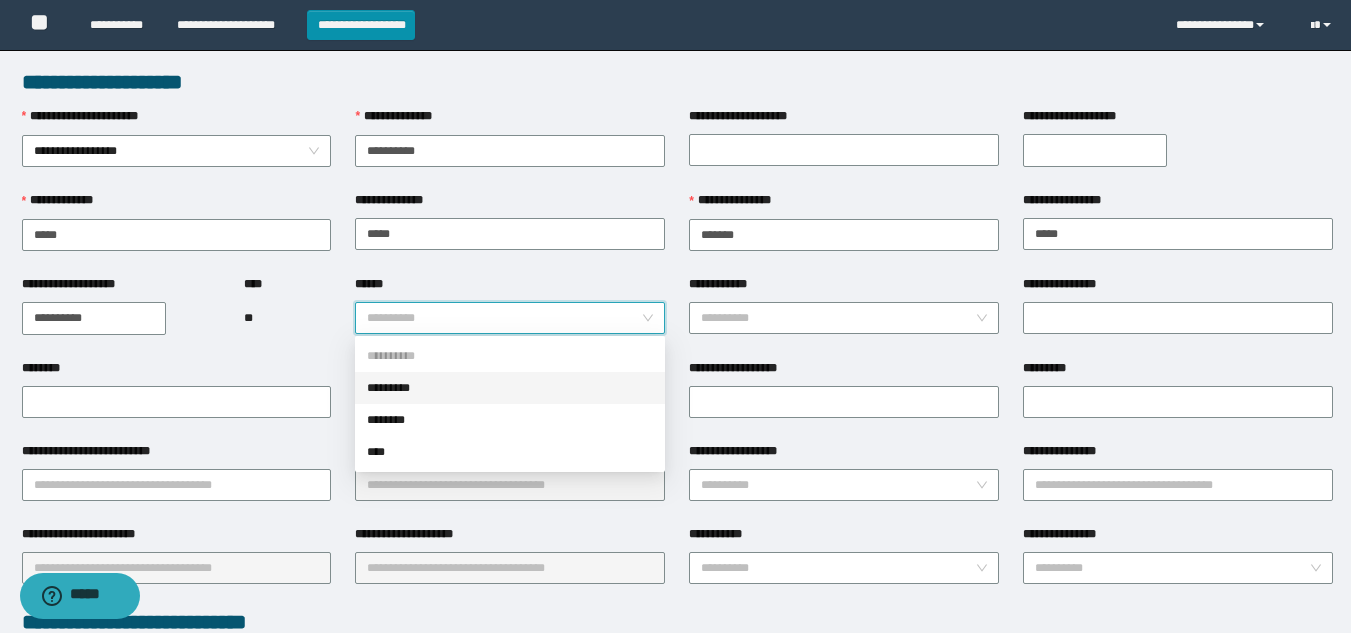 click on "*********" at bounding box center (510, 388) 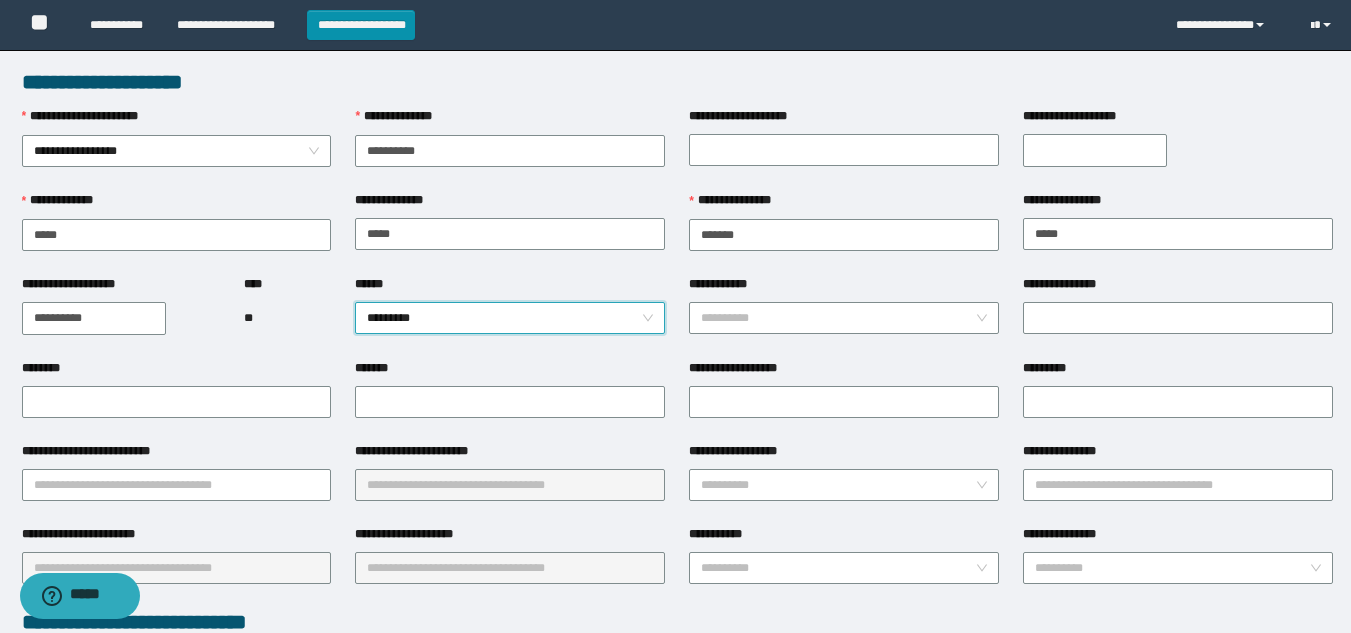 scroll, scrollTop: 100, scrollLeft: 0, axis: vertical 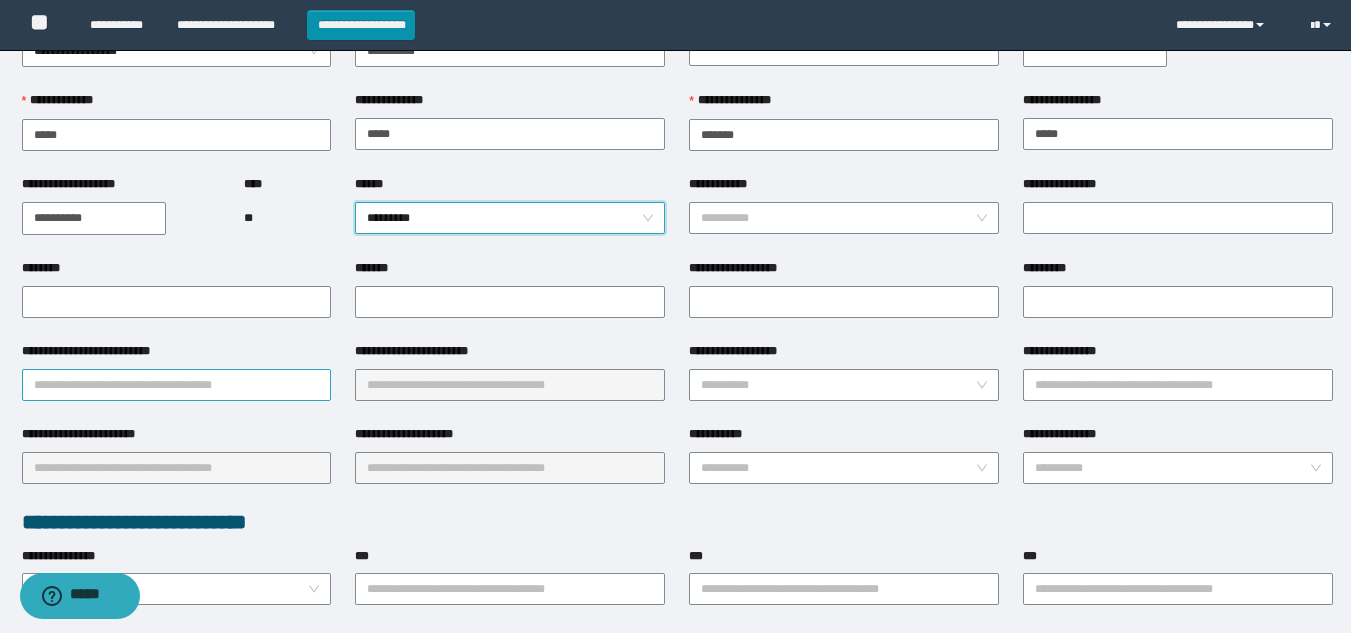 click on "**********" at bounding box center [177, 385] 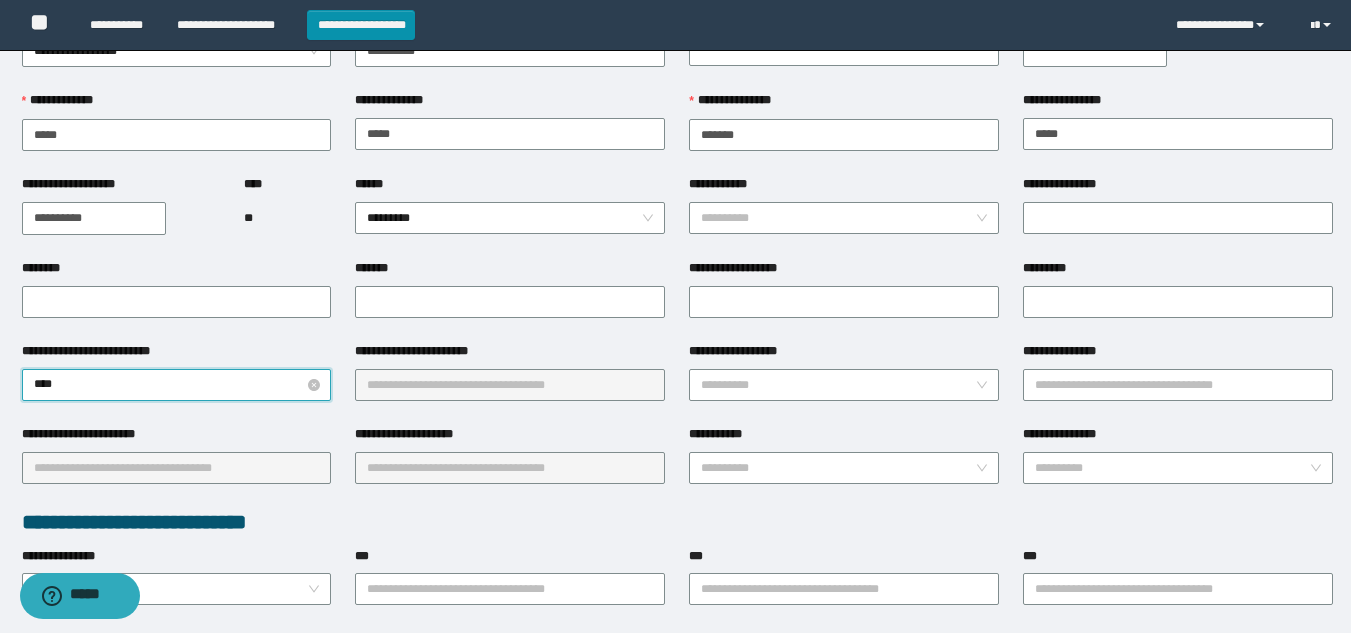 type on "*****" 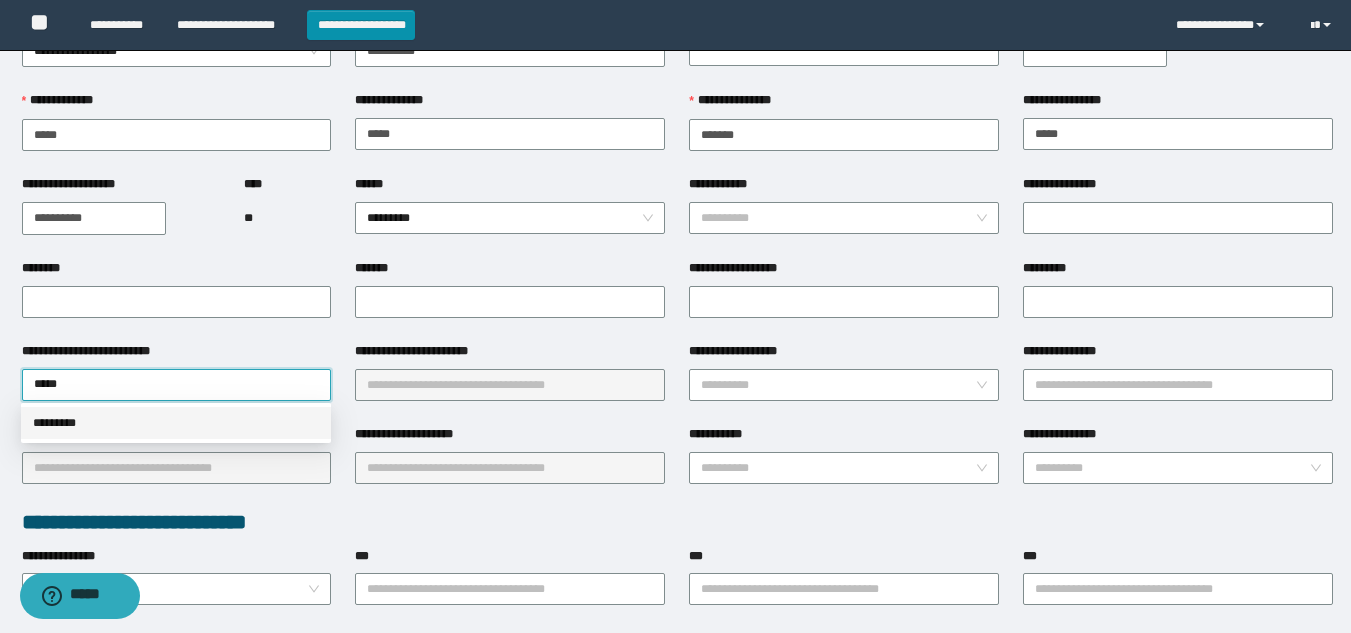 click on "*********" at bounding box center (176, 423) 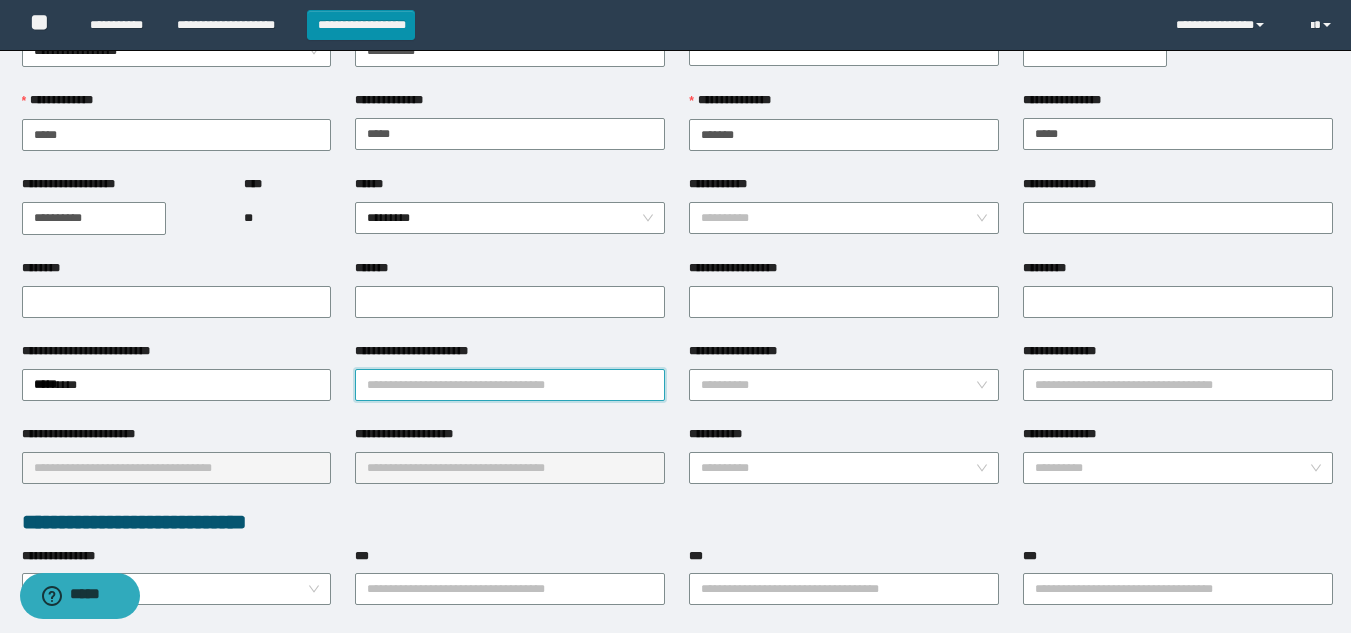click on "**********" at bounding box center [510, 385] 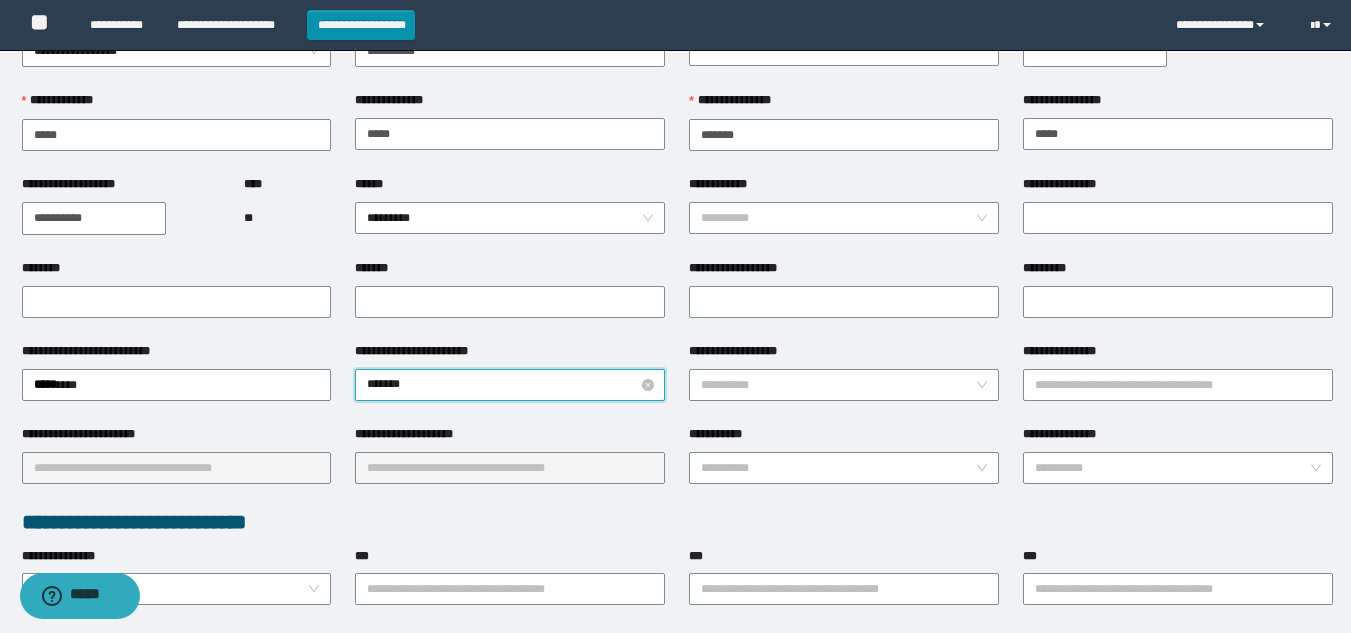 type on "********" 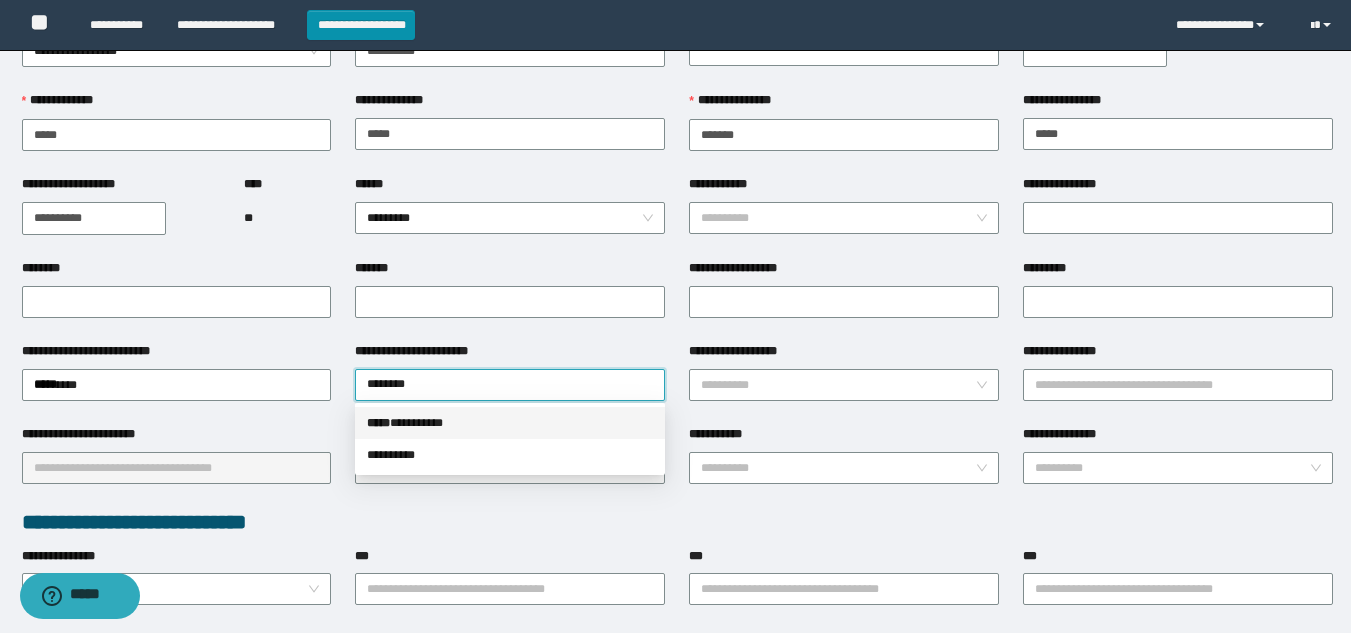 click on "***** * ********" at bounding box center (510, 423) 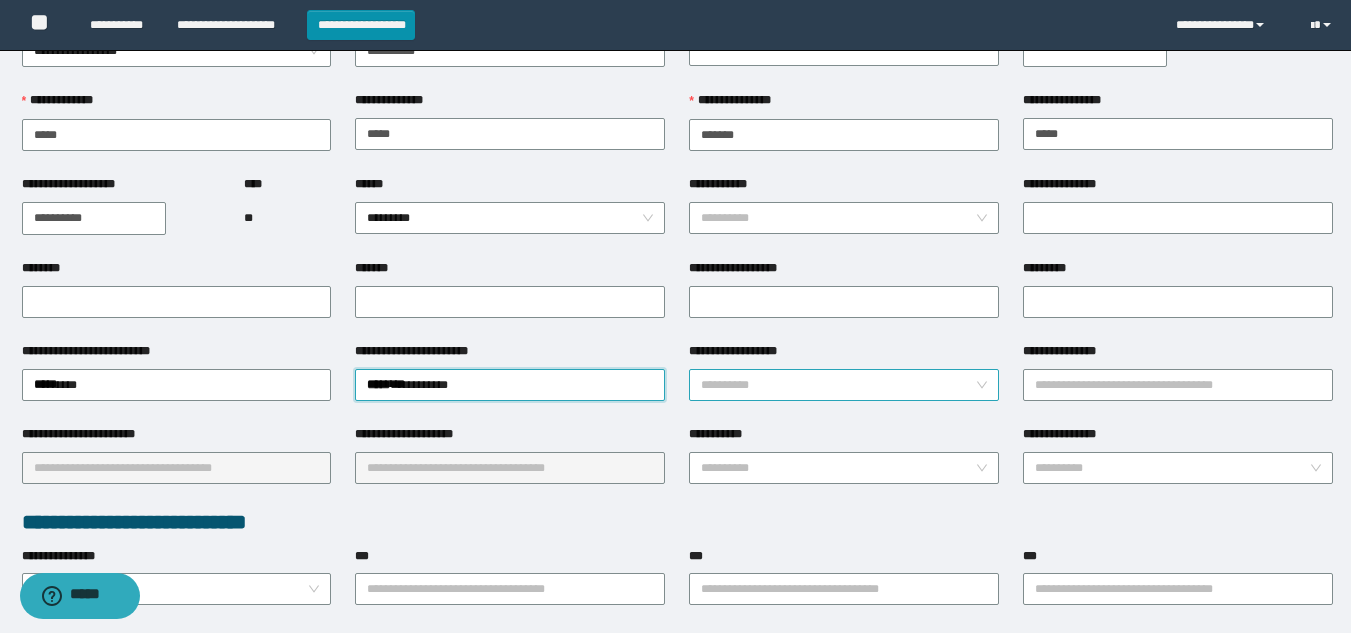 click on "**********" at bounding box center (838, 385) 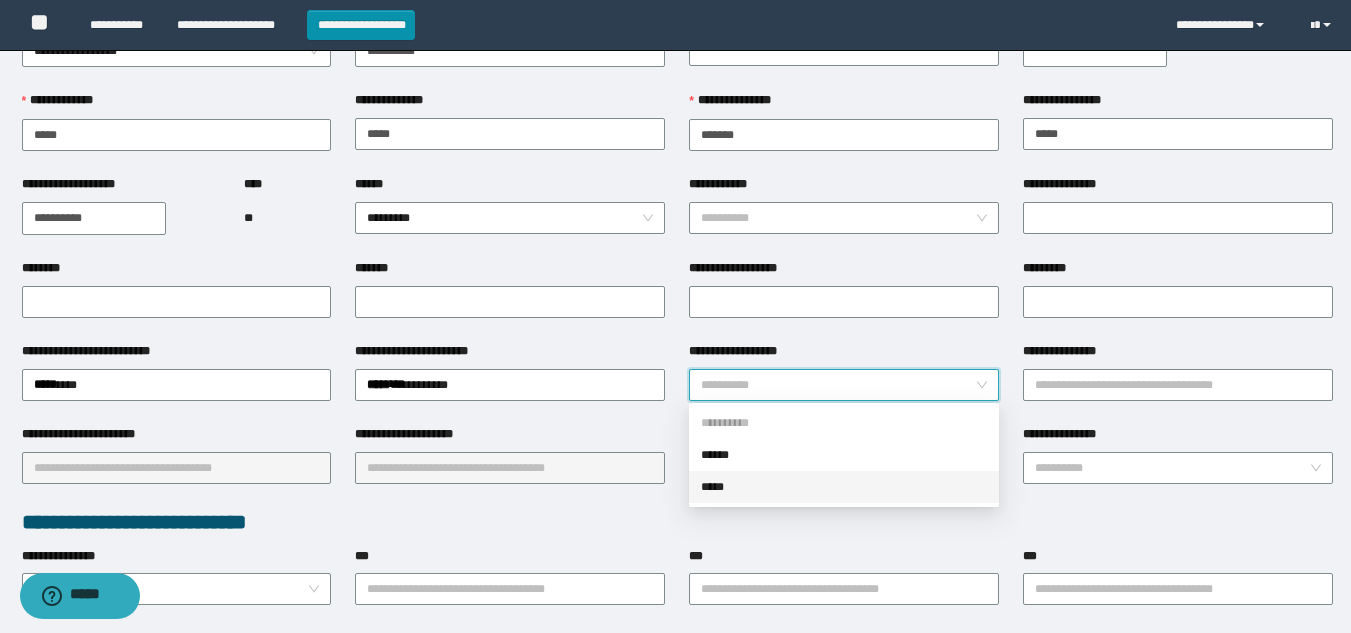 click on "*****" at bounding box center [844, 487] 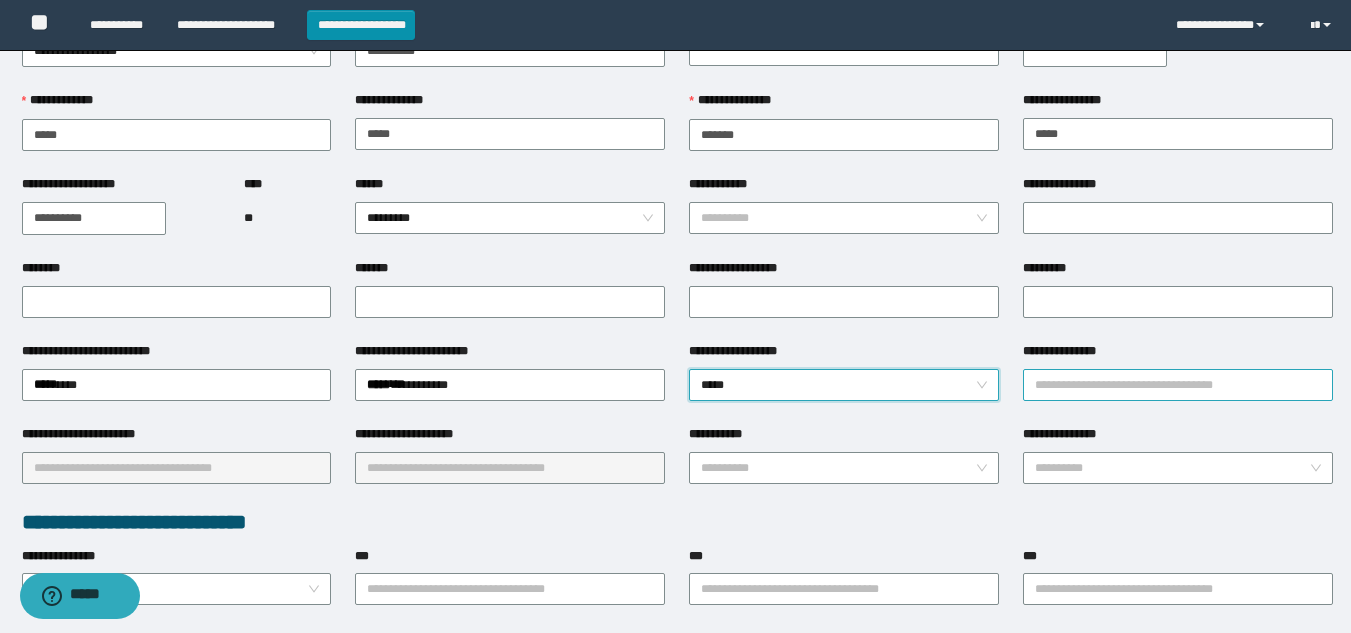 click on "**********" at bounding box center (1178, 385) 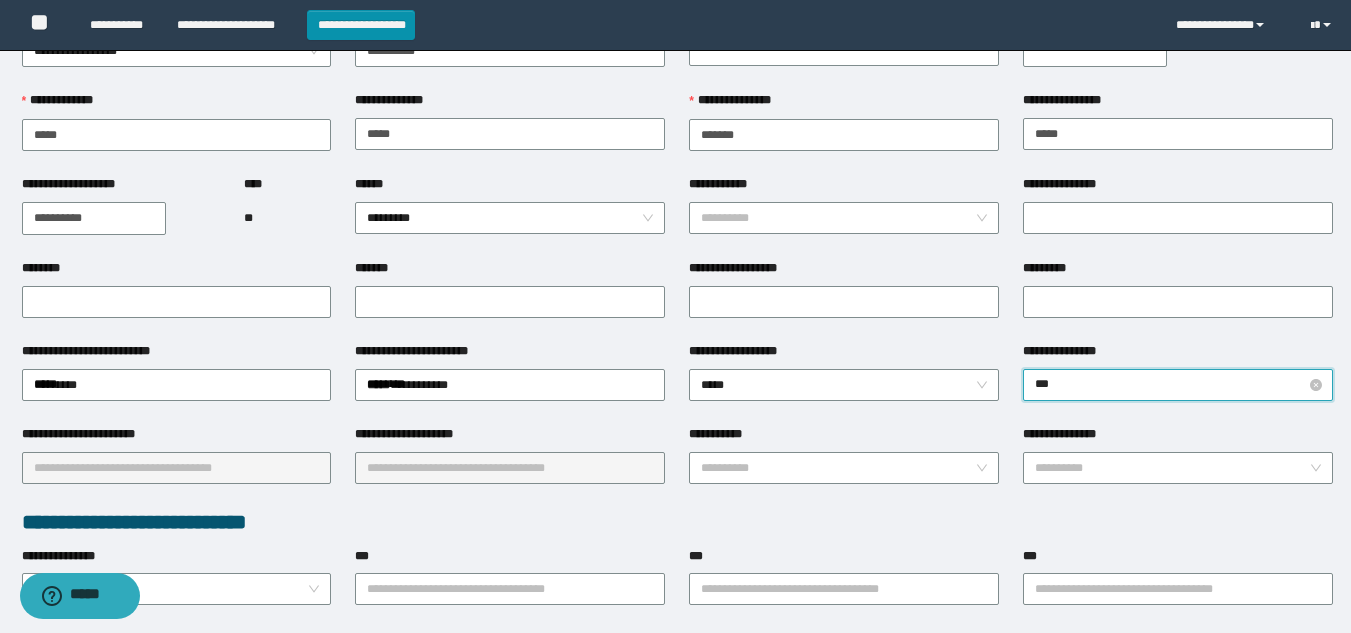 type on "****" 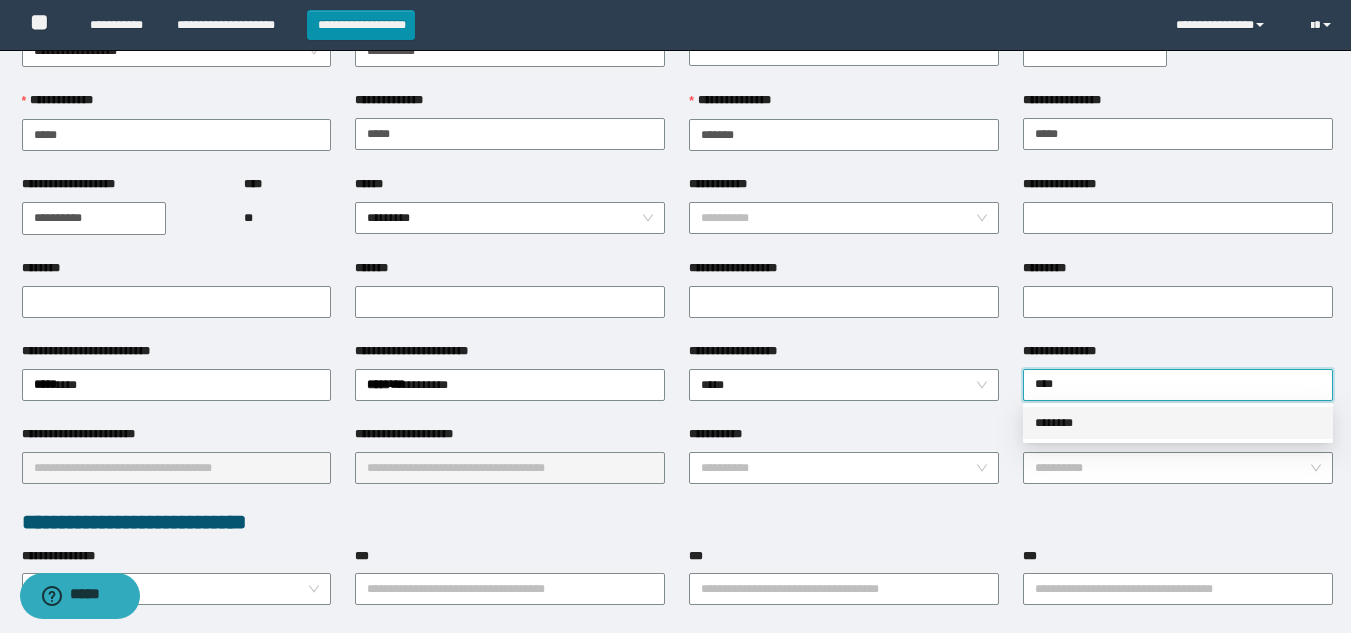 click on "********" at bounding box center (1178, 423) 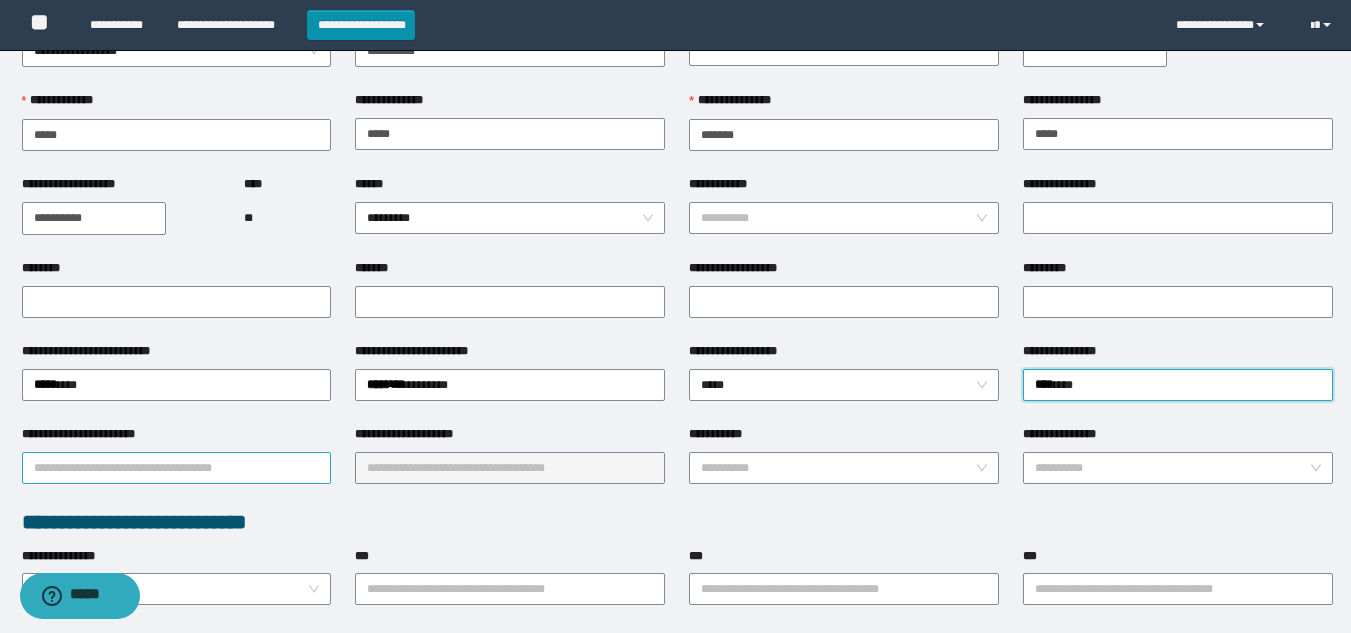 click on "**********" at bounding box center (177, 468) 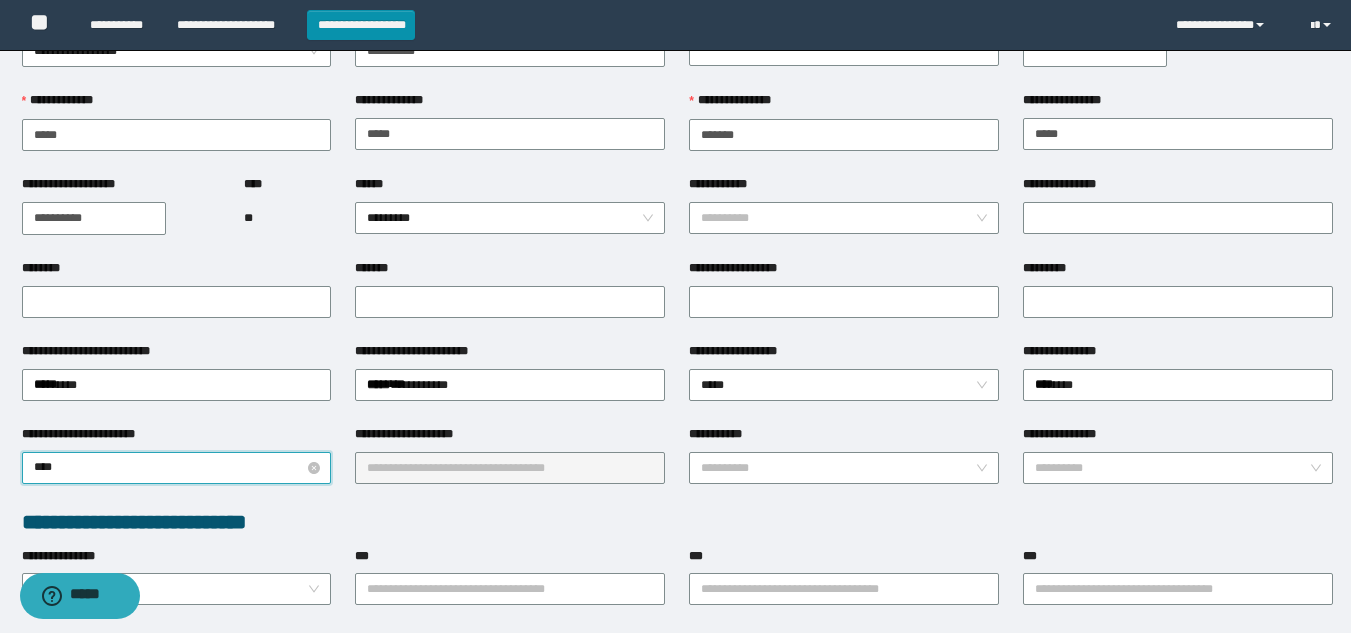 type on "*****" 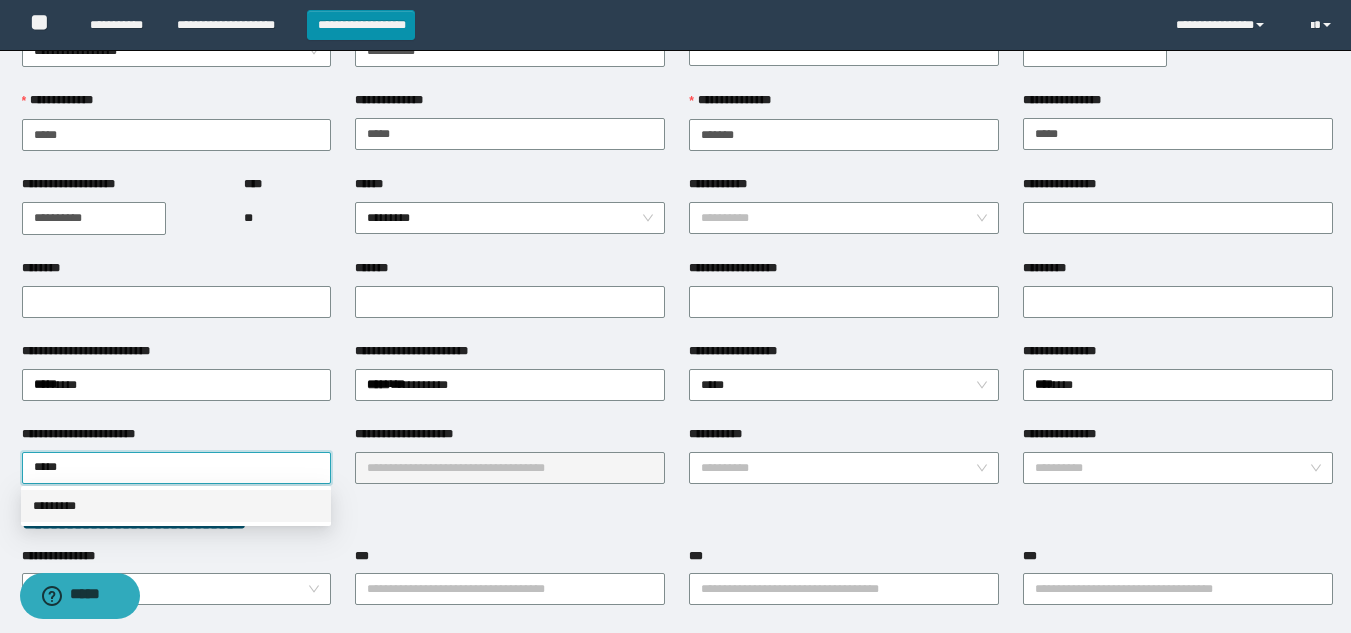 click on "*********" at bounding box center [176, 506] 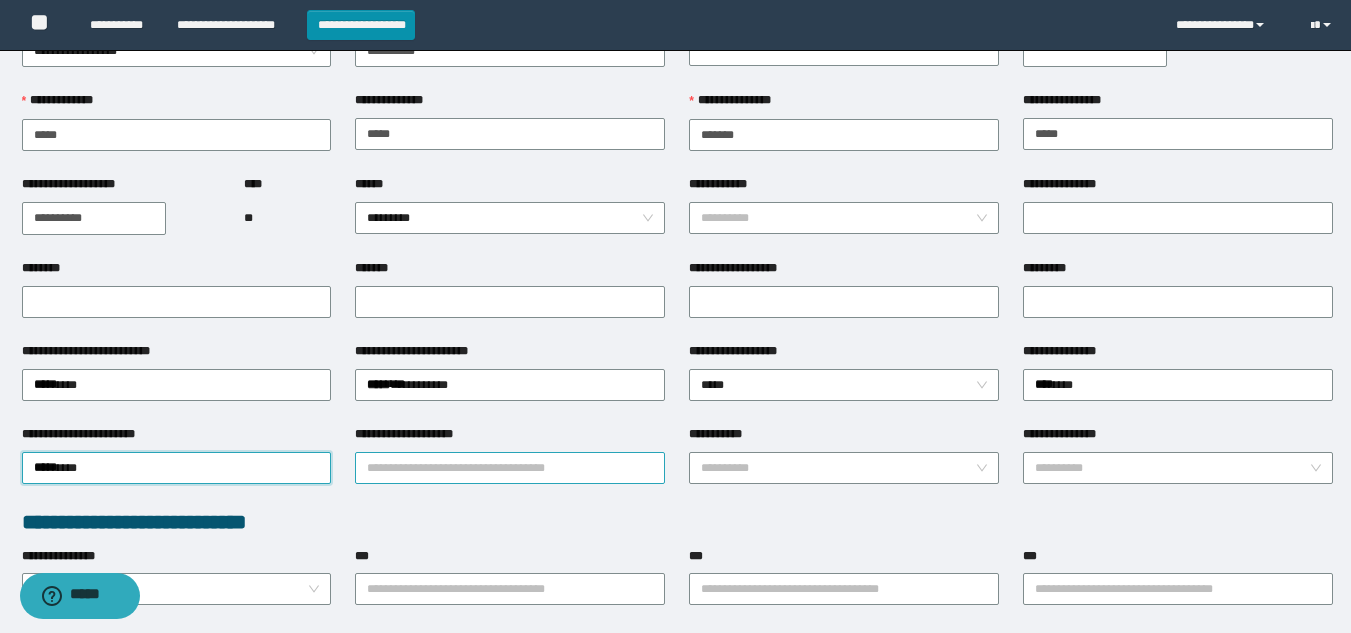 click on "**********" at bounding box center [510, 468] 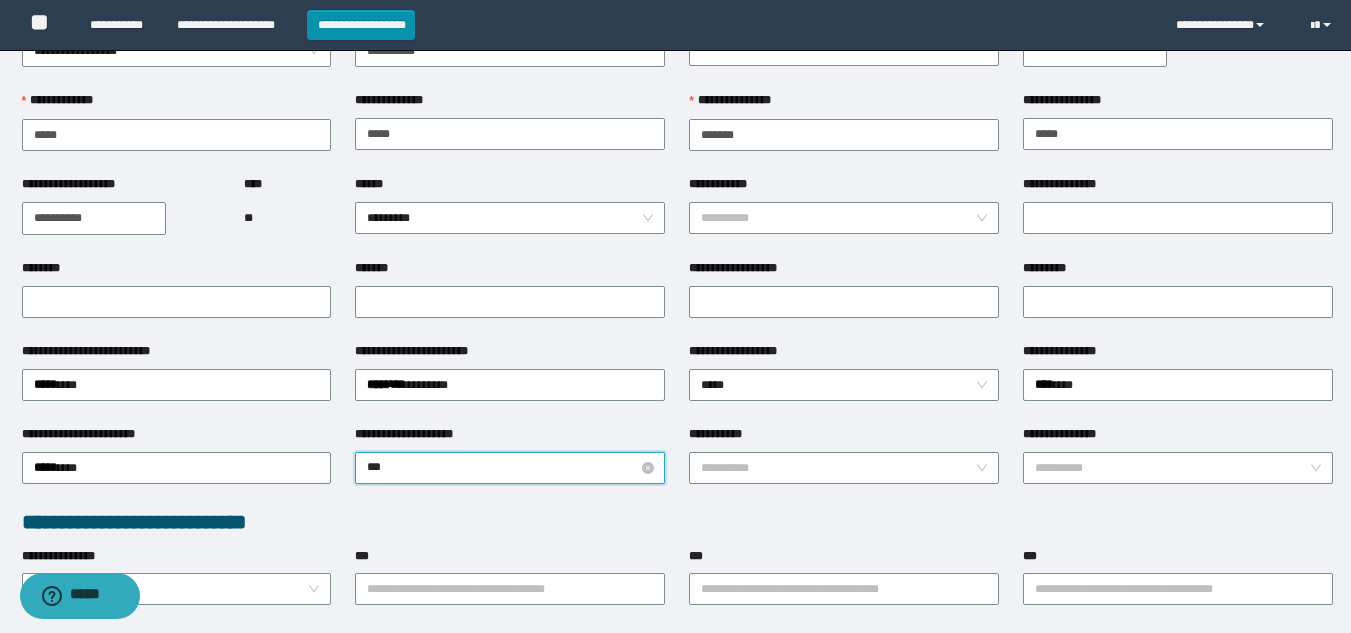 type on "****" 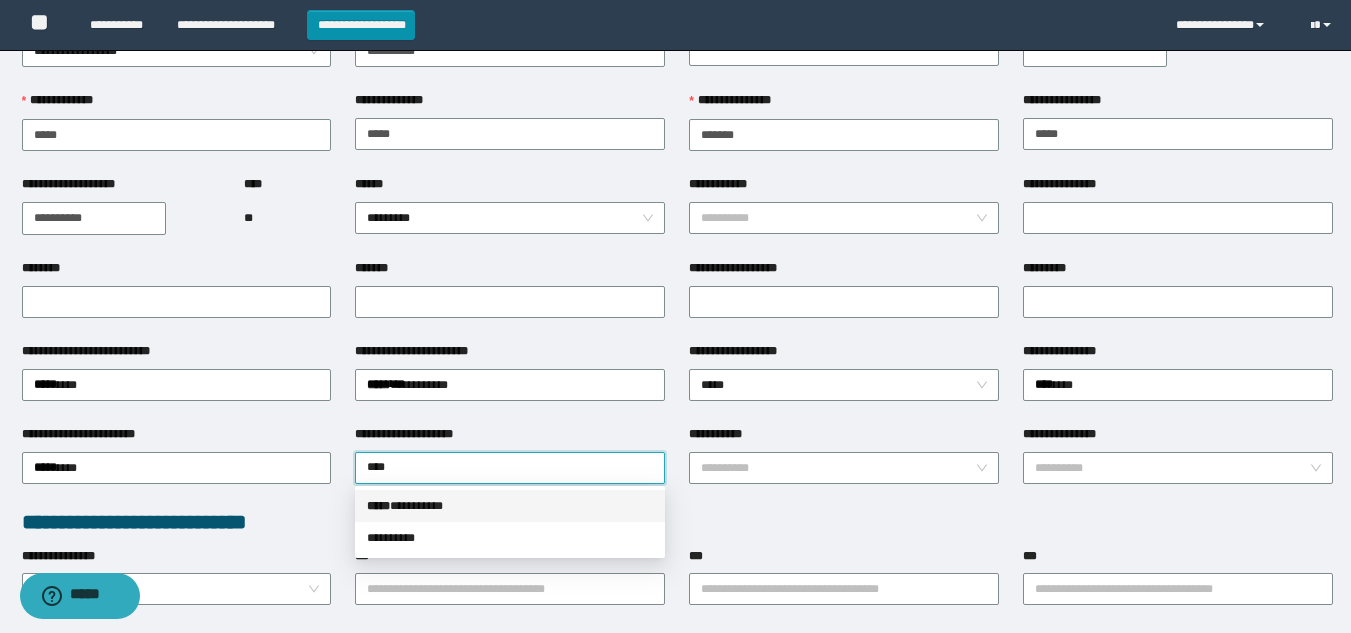 click on "***** * ********" at bounding box center [510, 506] 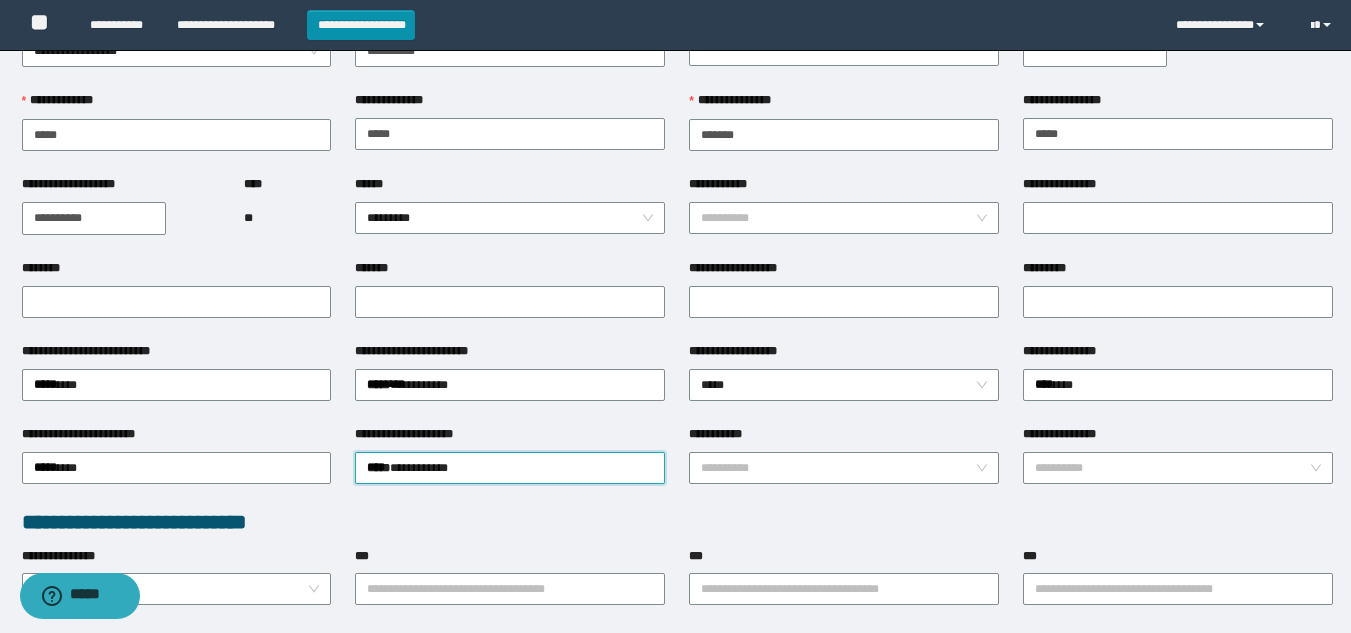 scroll, scrollTop: 428, scrollLeft: 0, axis: vertical 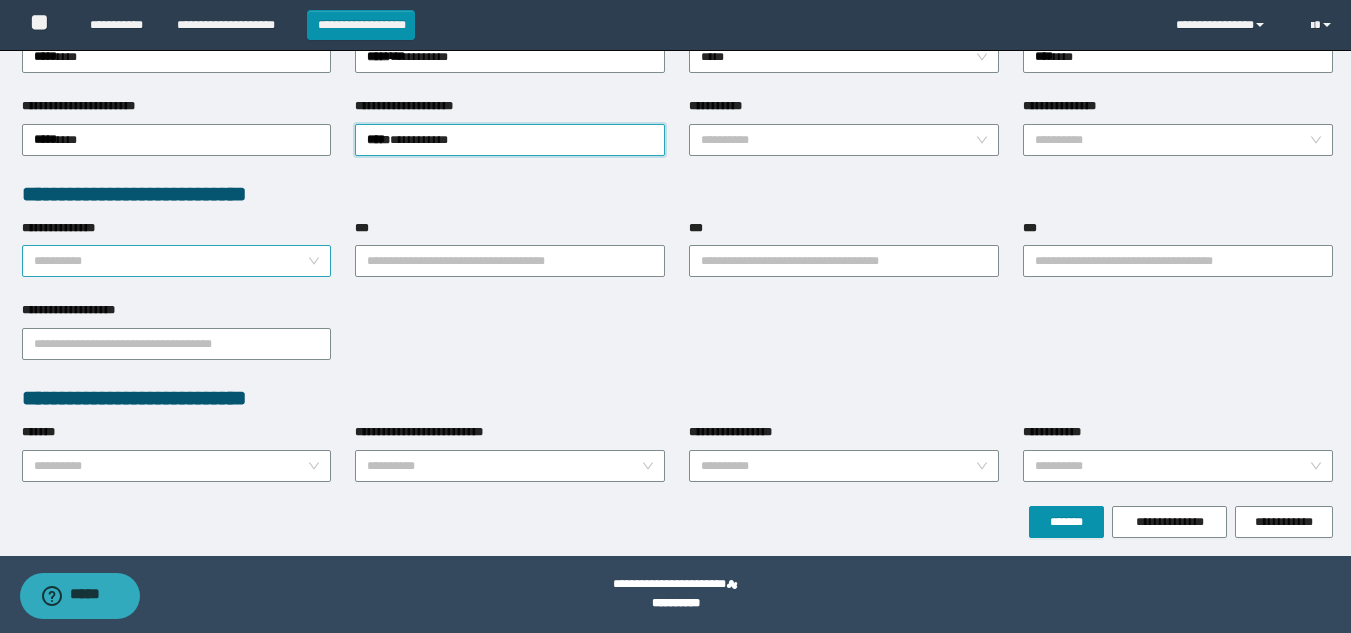click on "**********" at bounding box center (171, 261) 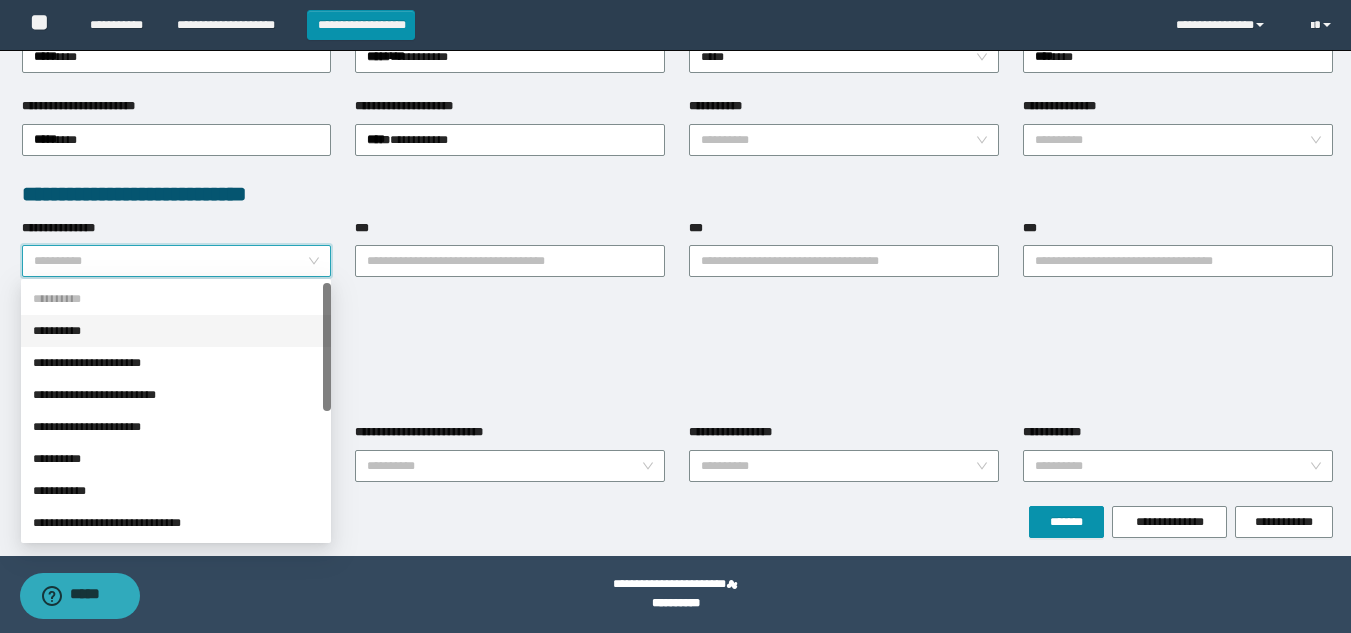 click on "**********" at bounding box center (176, 331) 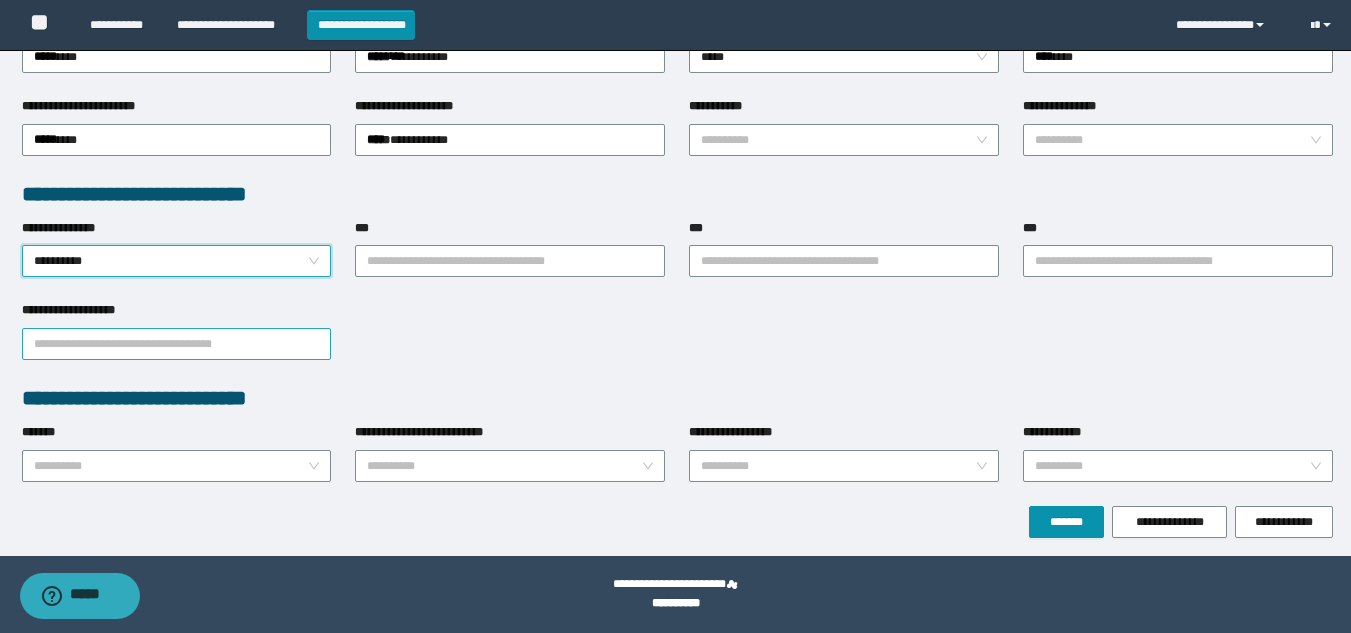 click on "**********" at bounding box center (177, 344) 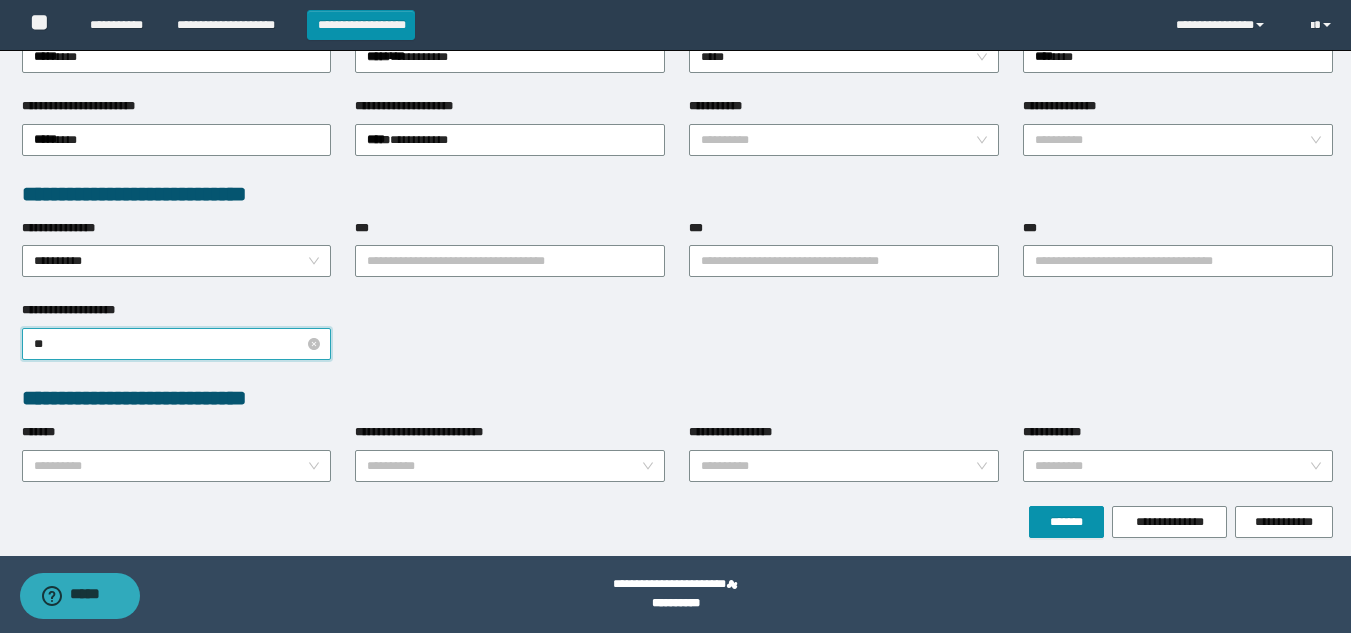 type on "*" 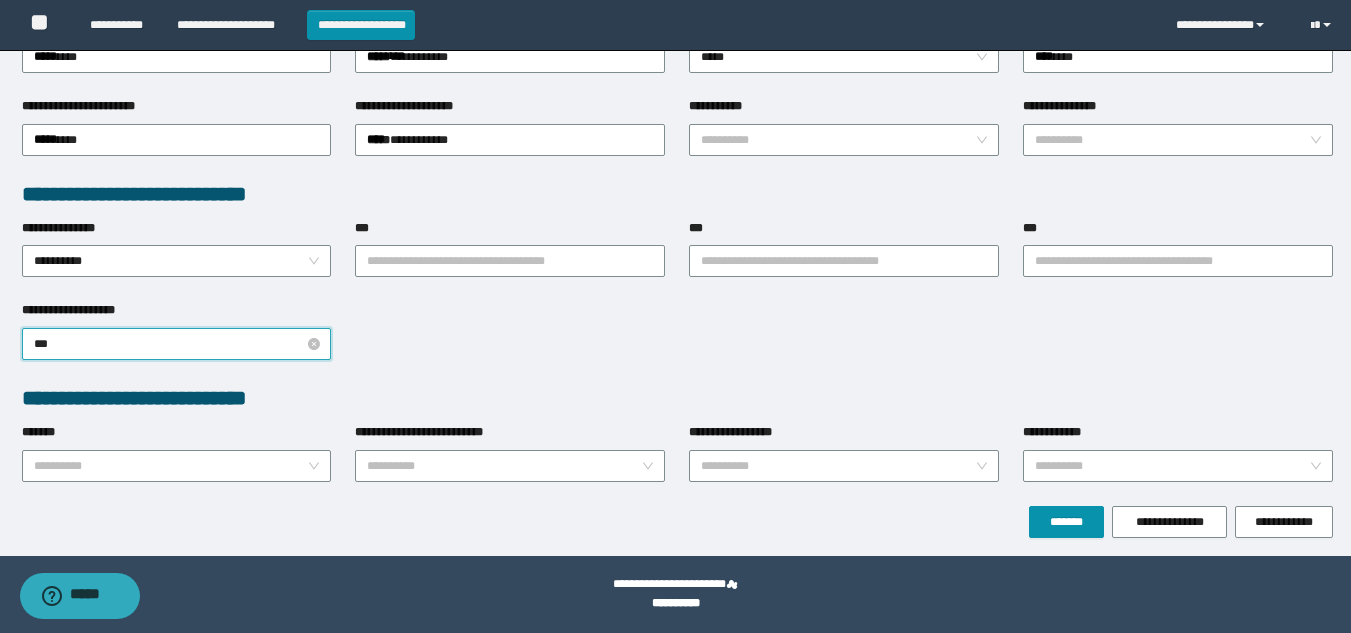 type on "****" 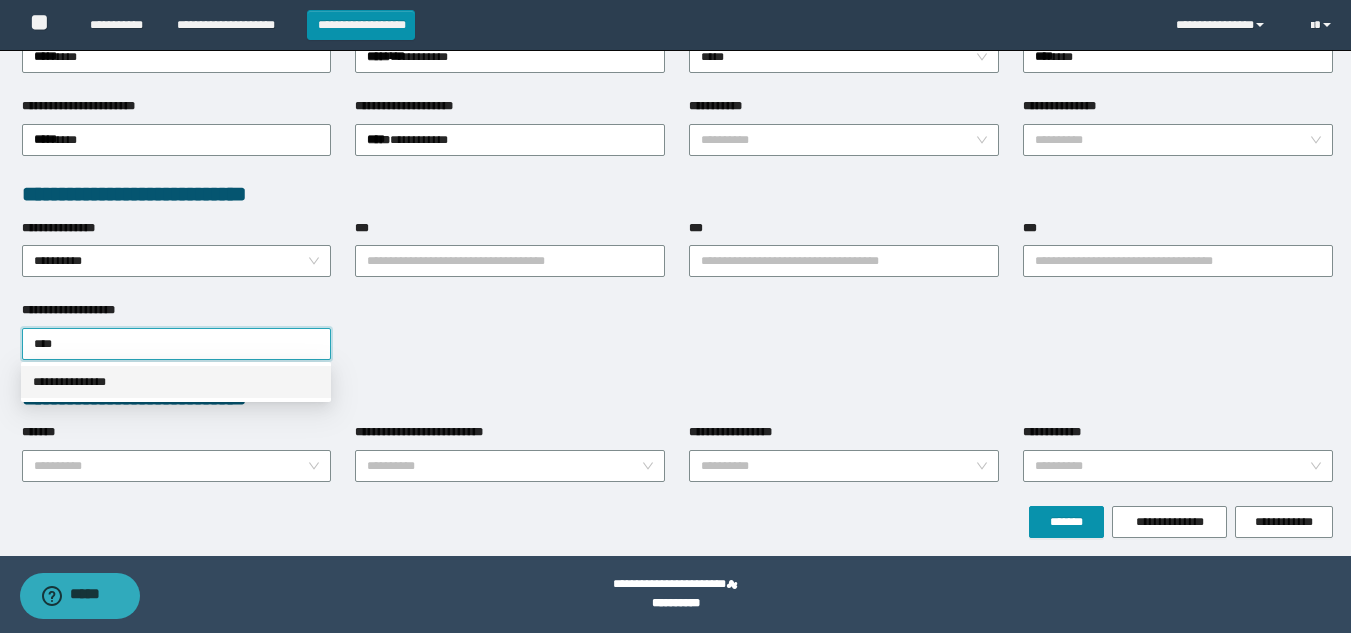 click on "**********" at bounding box center [176, 382] 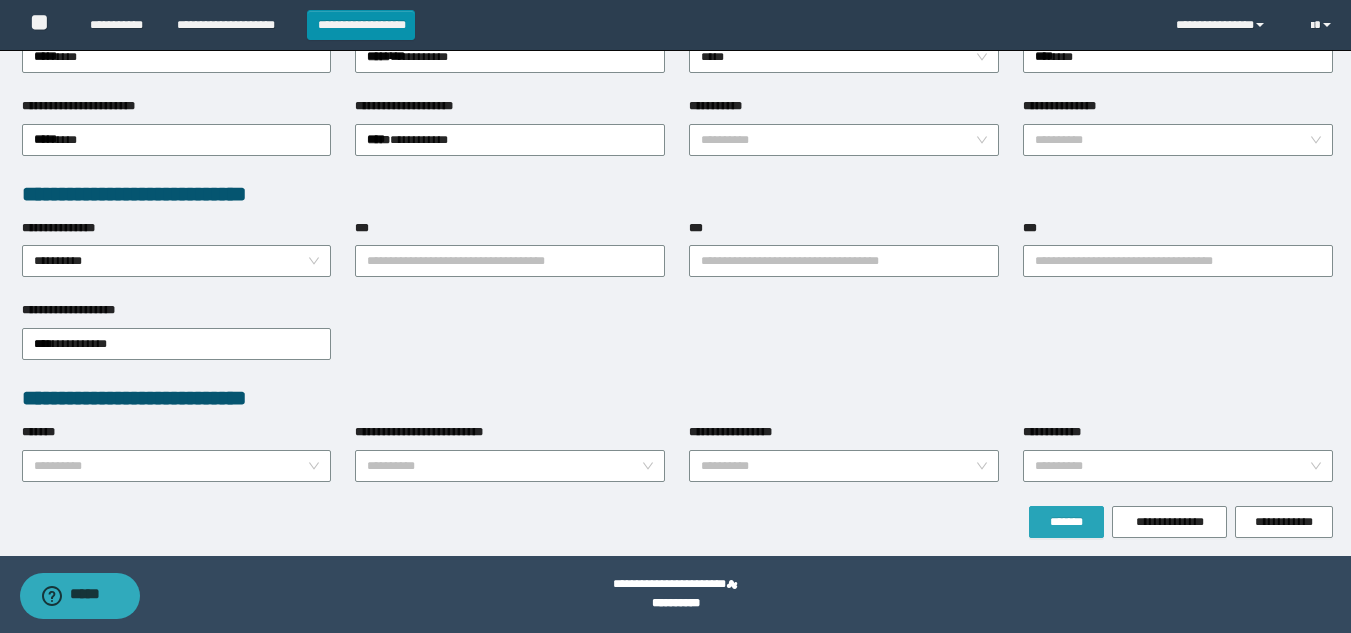 click on "*******" at bounding box center [1066, 522] 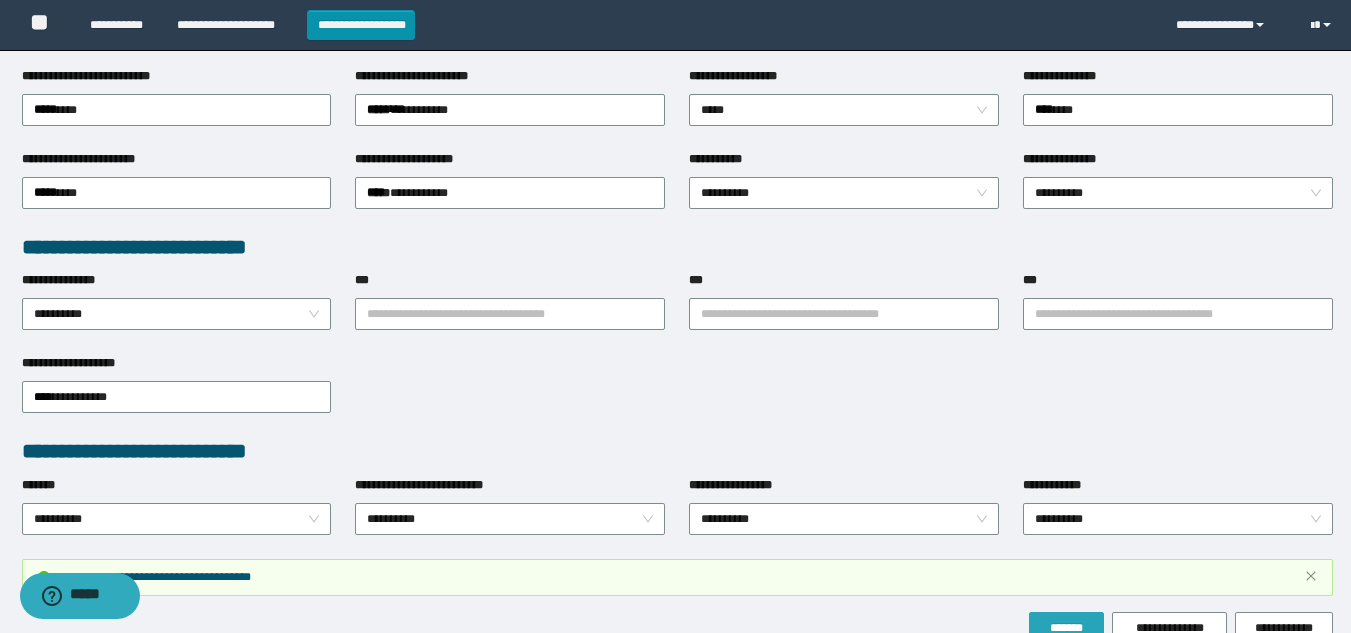 scroll, scrollTop: 481, scrollLeft: 0, axis: vertical 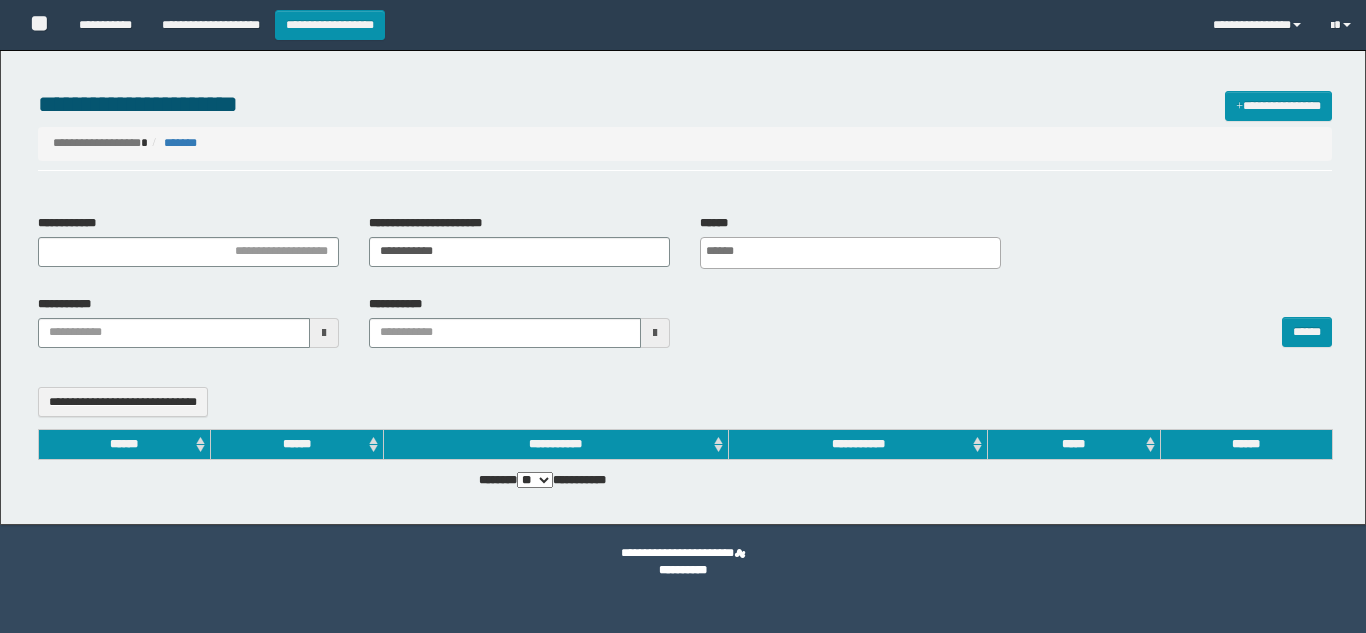 select 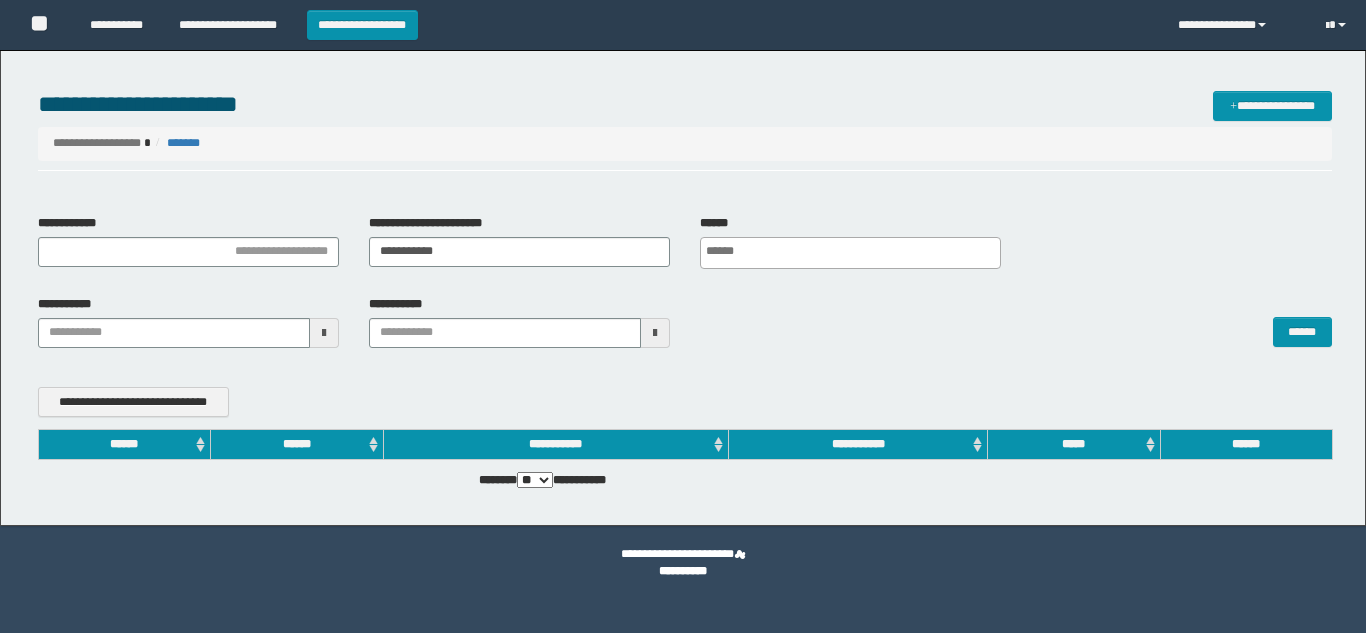 scroll, scrollTop: 0, scrollLeft: 0, axis: both 